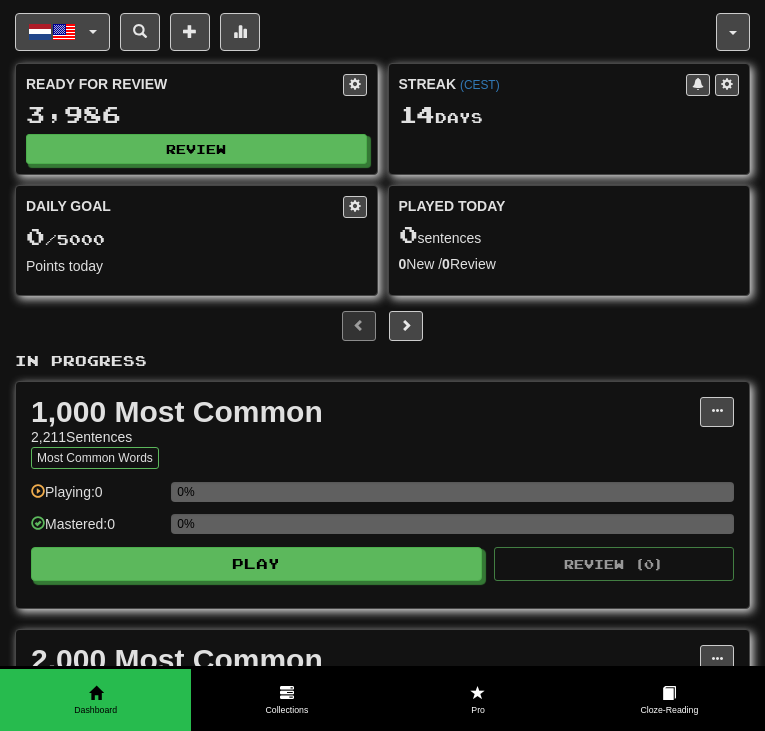 scroll, scrollTop: 0, scrollLeft: 0, axis: both 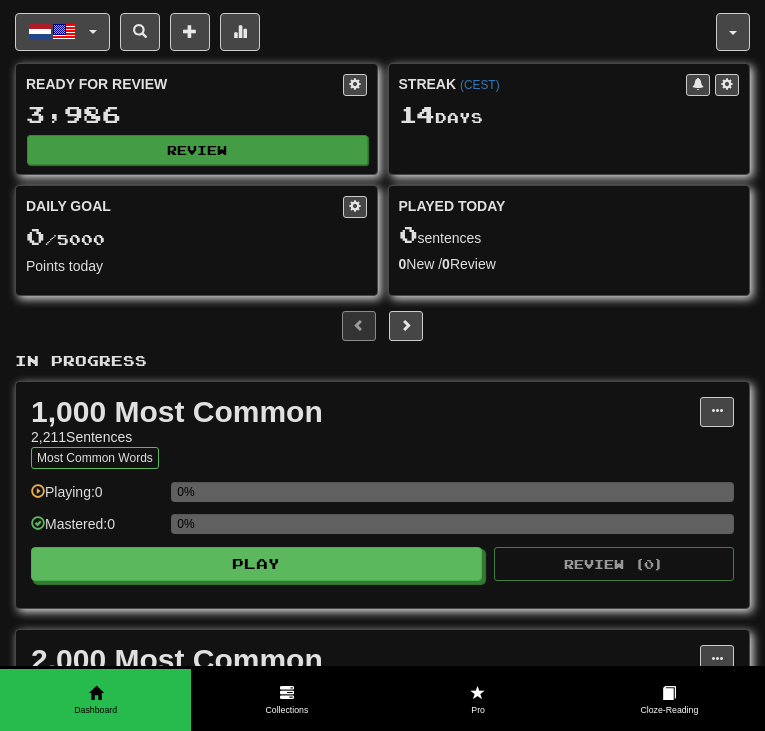 click on "Review" at bounding box center [197, 150] 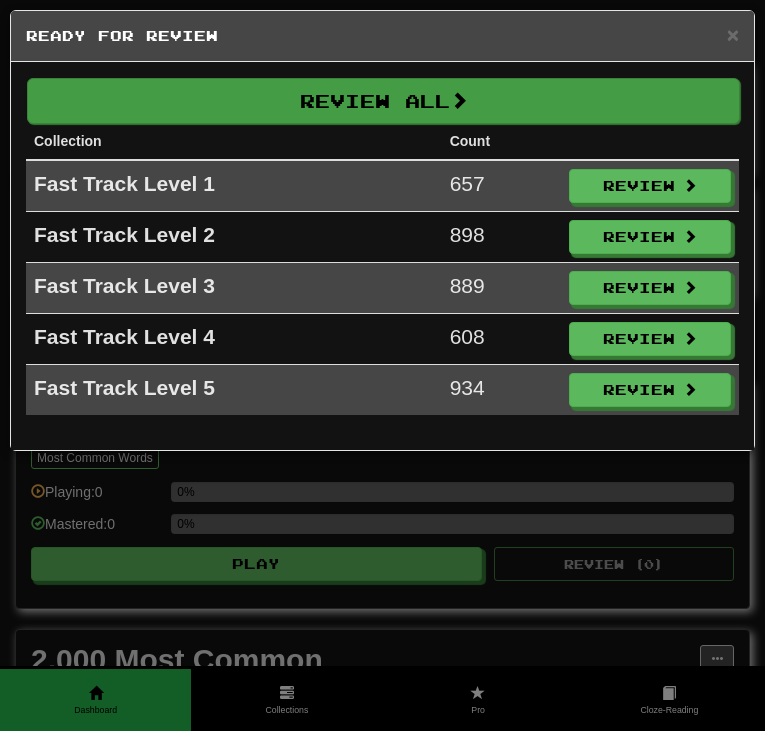 click on "Review All" at bounding box center (383, 101) 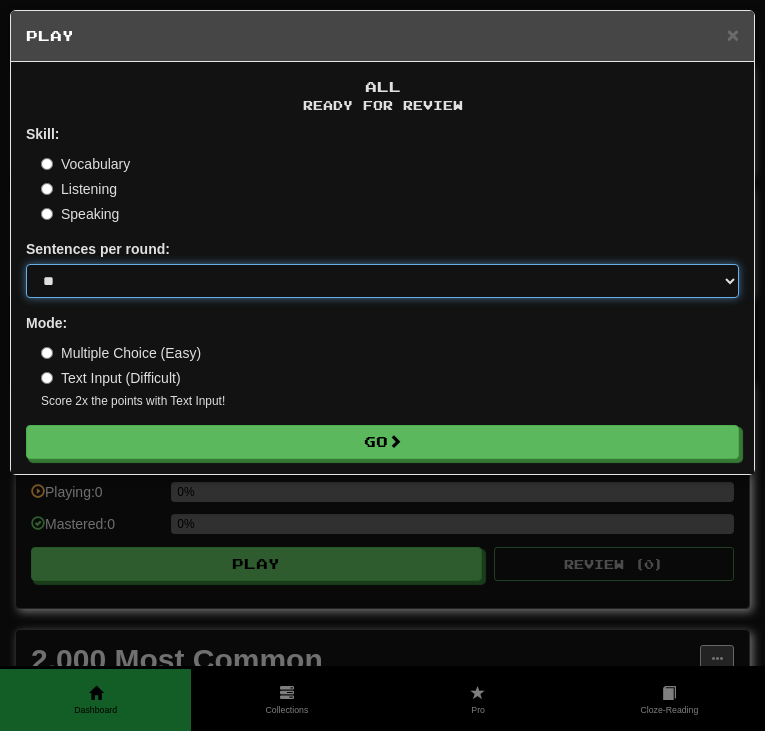 select on "**" 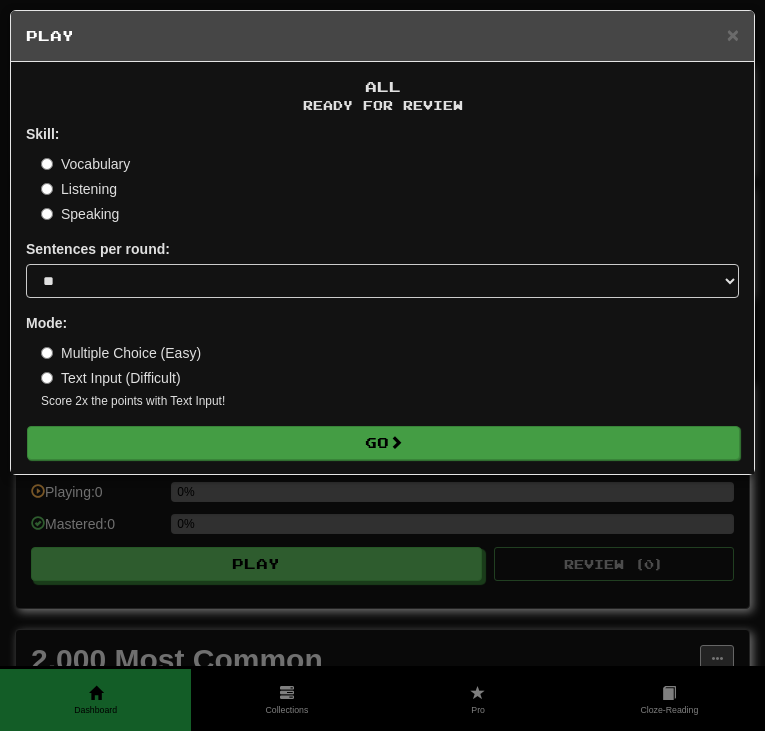 click on "Go" at bounding box center [383, 443] 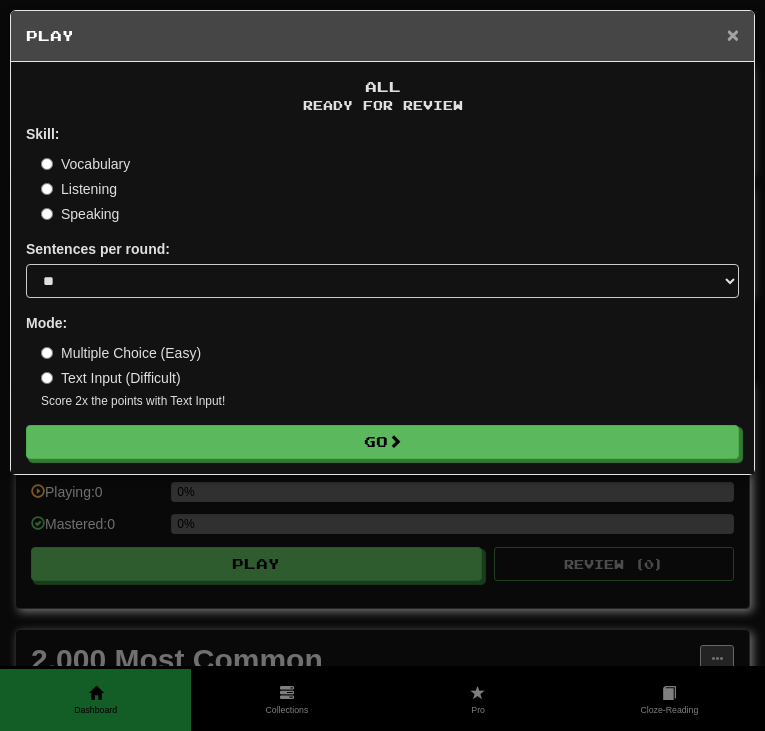 click on "×" at bounding box center [733, 34] 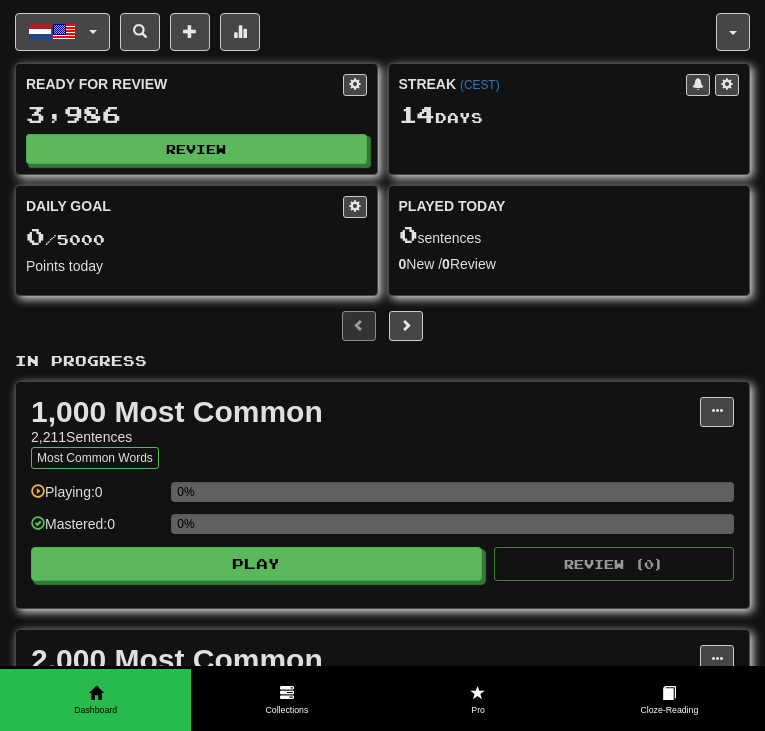 click at bounding box center (733, 32) 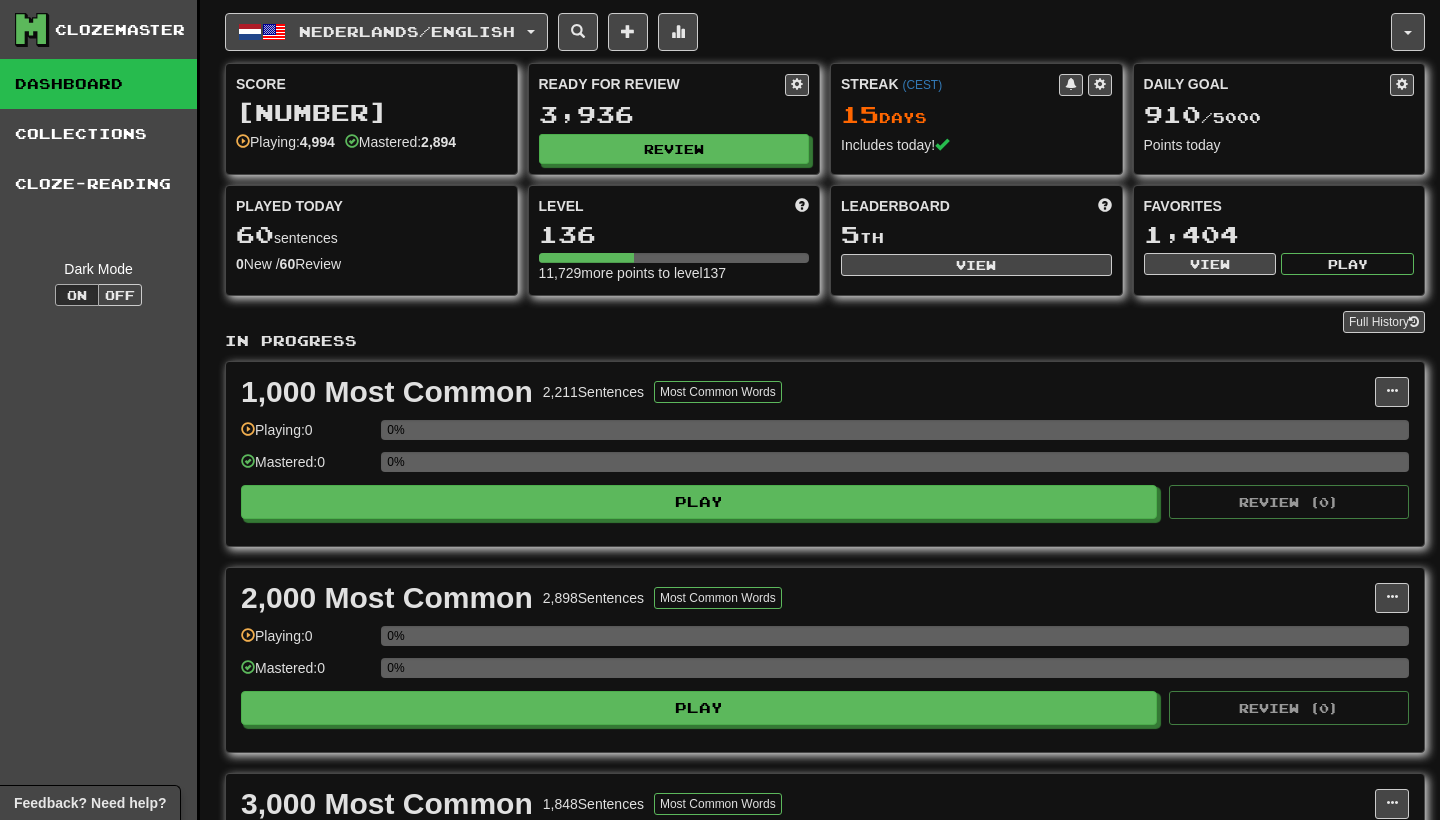 scroll, scrollTop: 0, scrollLeft: 0, axis: both 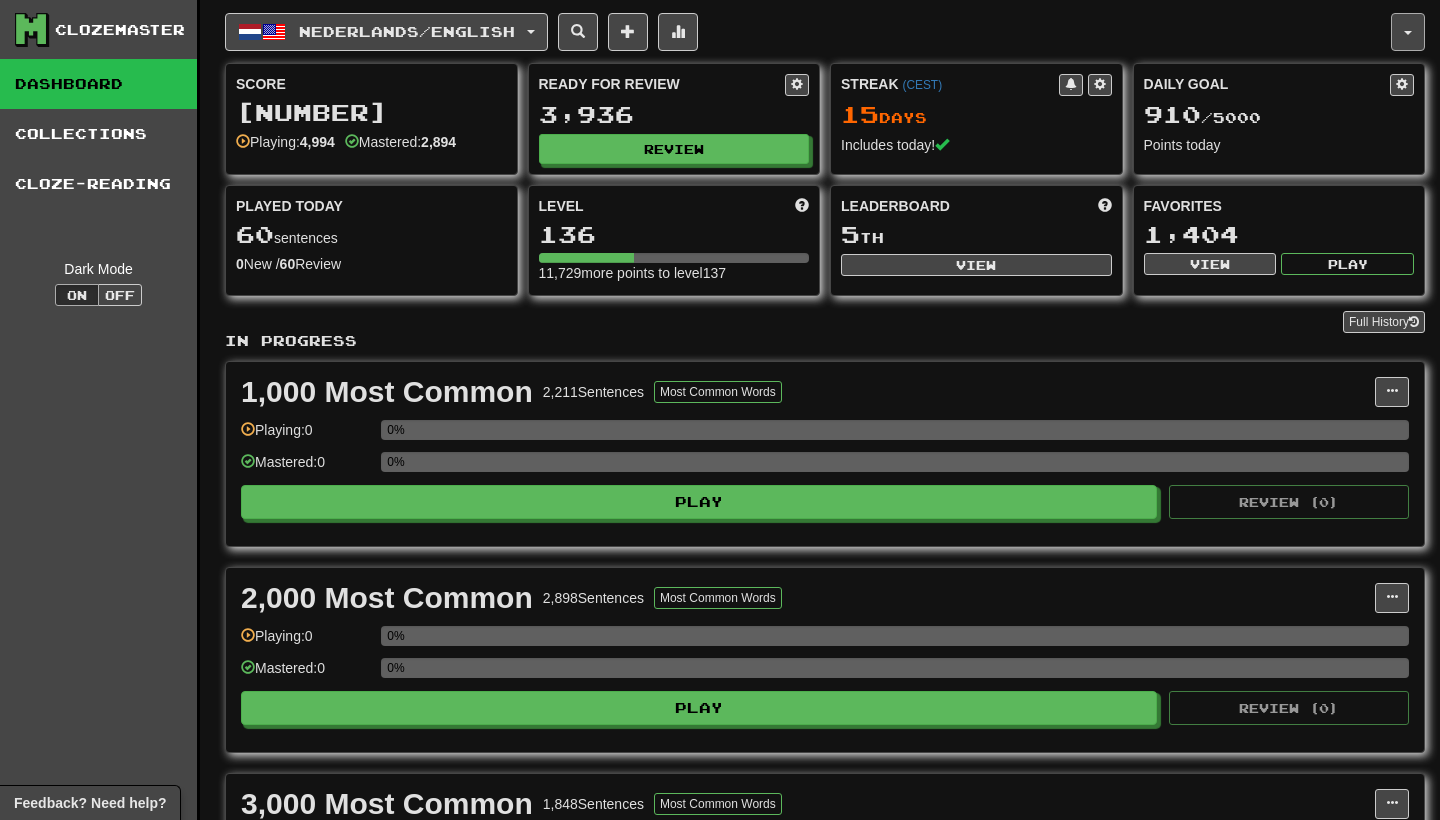 click at bounding box center [1408, 32] 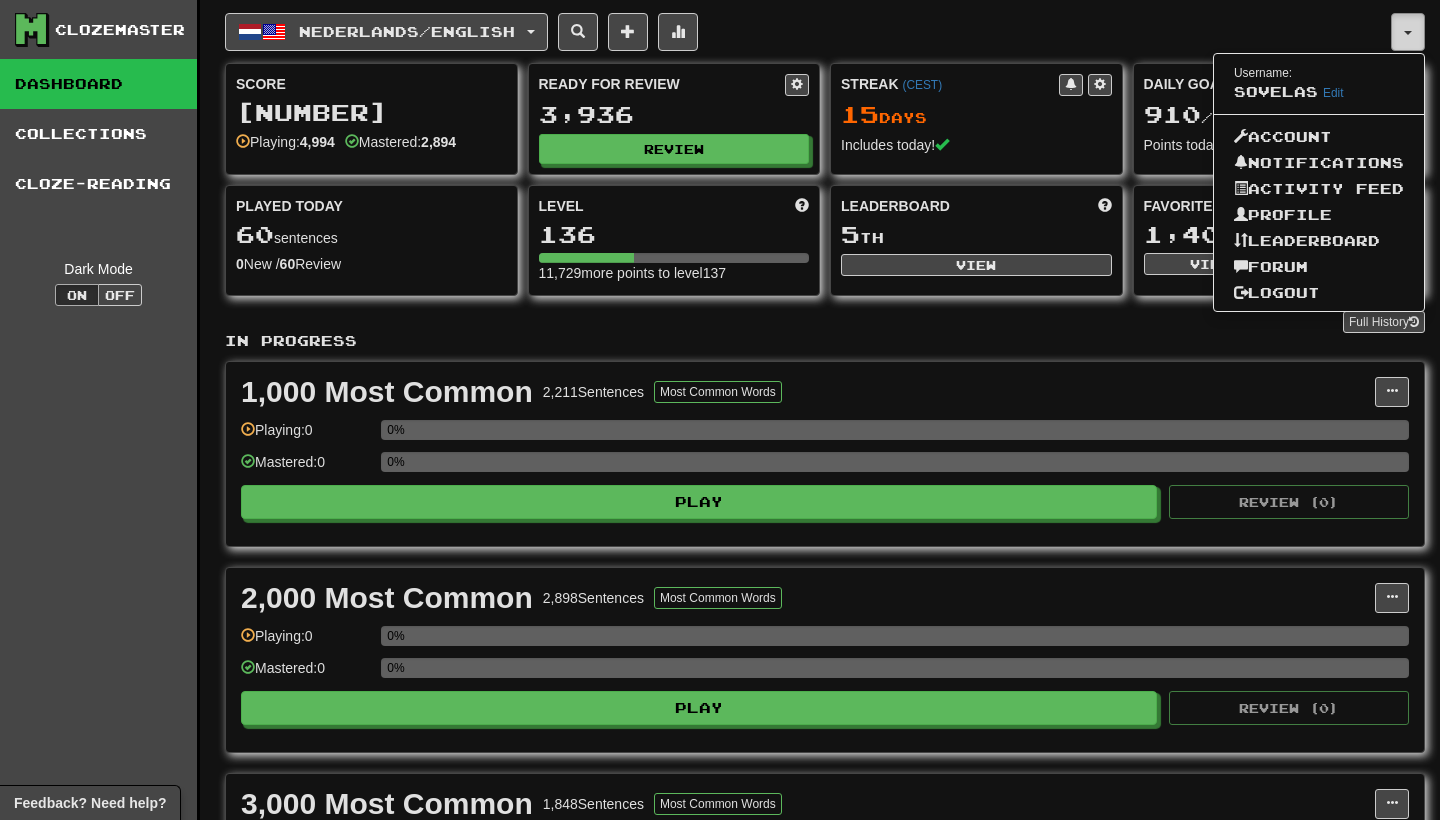 click at bounding box center [1408, 32] 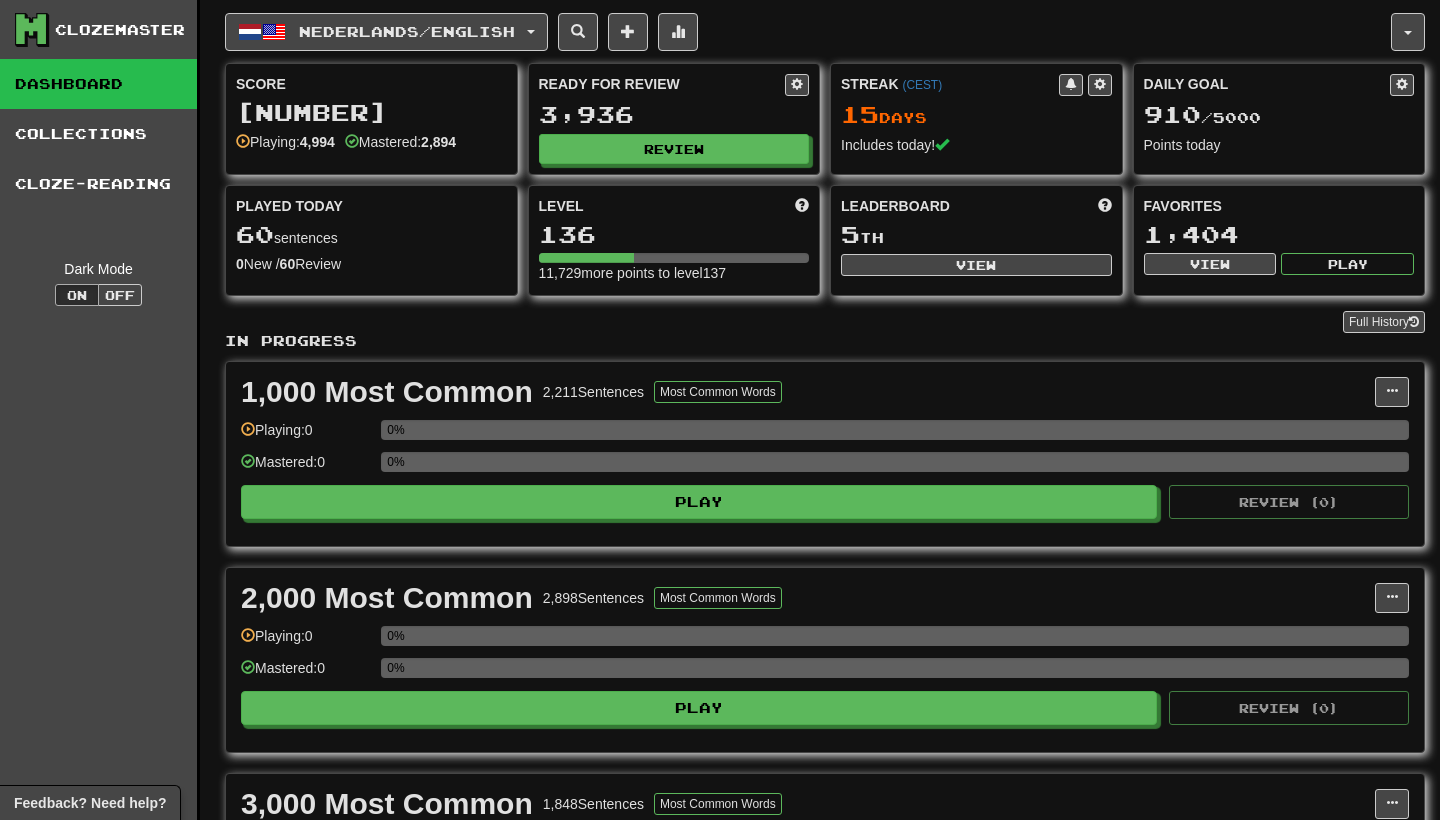 scroll, scrollTop: 0, scrollLeft: 0, axis: both 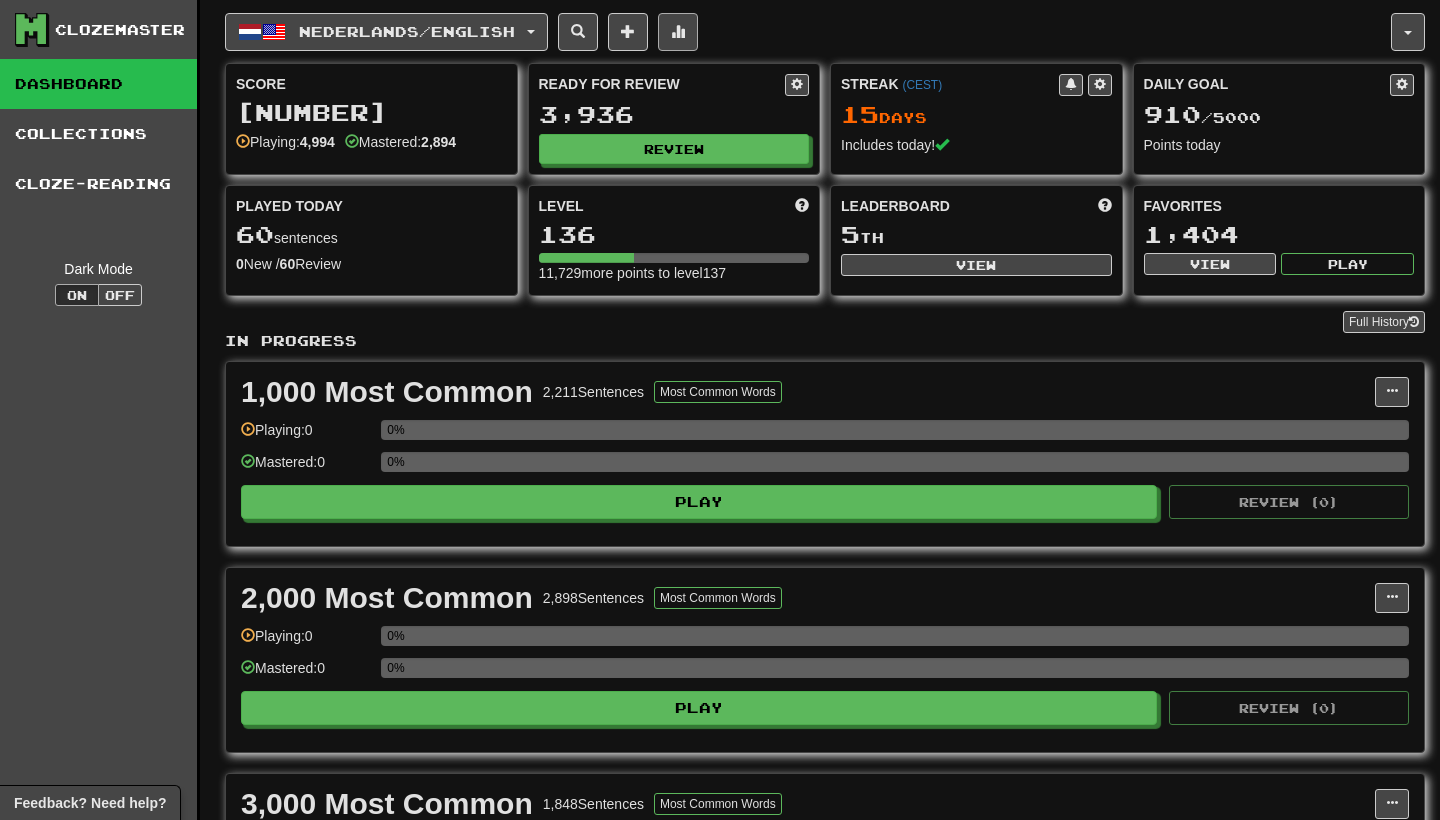 click at bounding box center [678, 32] 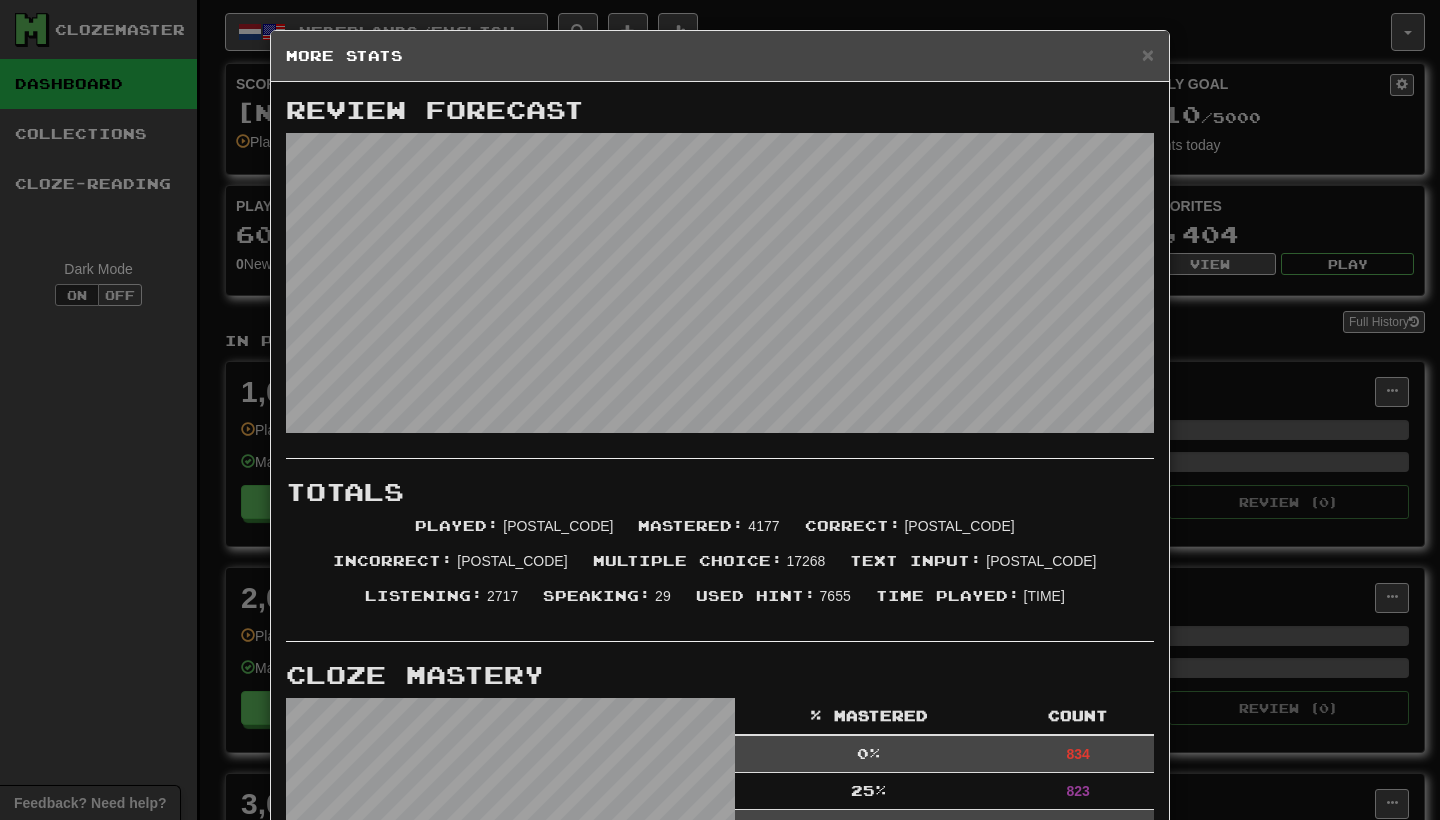 scroll, scrollTop: 0, scrollLeft: 0, axis: both 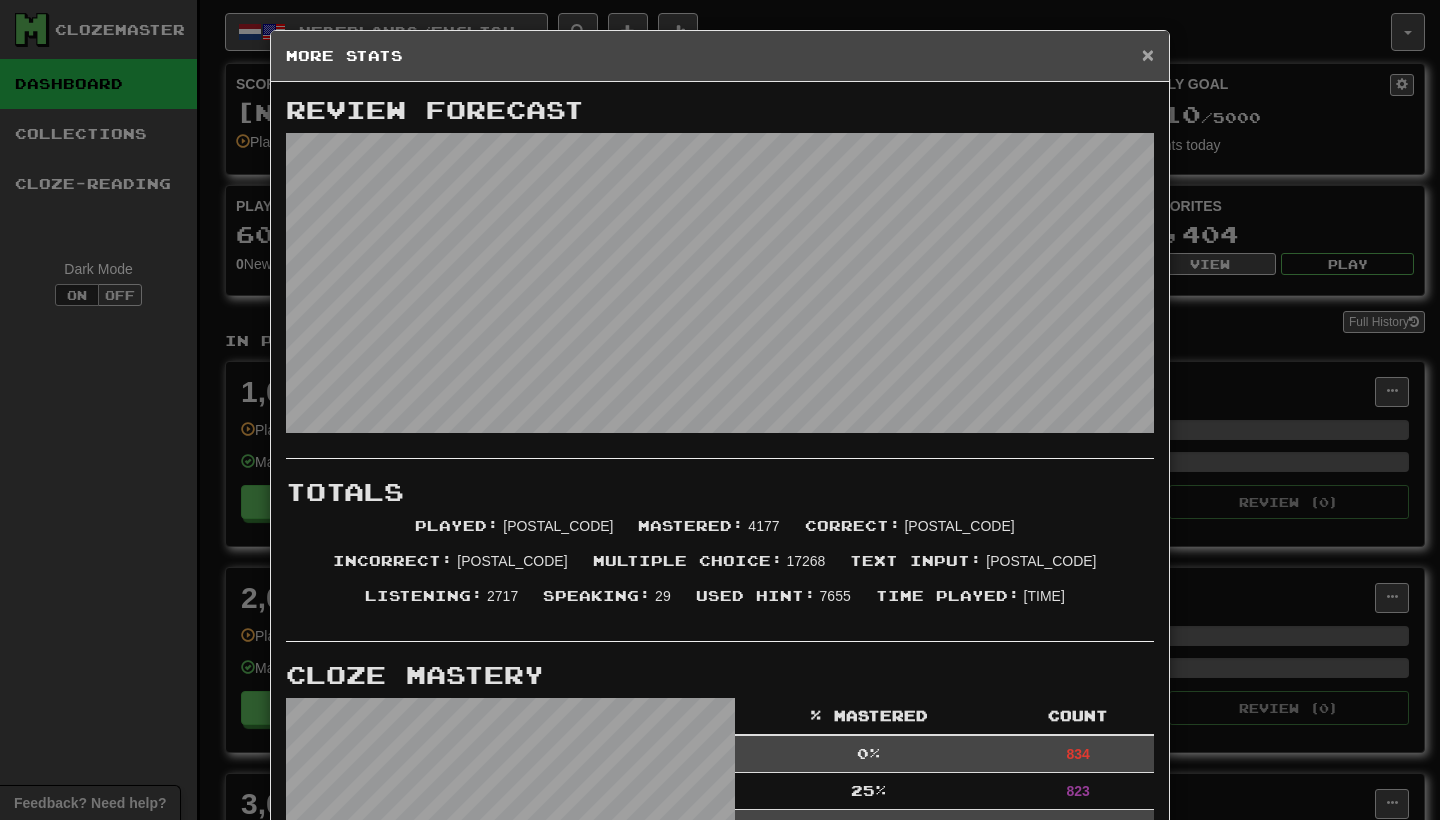 click on "×" at bounding box center (1148, 54) 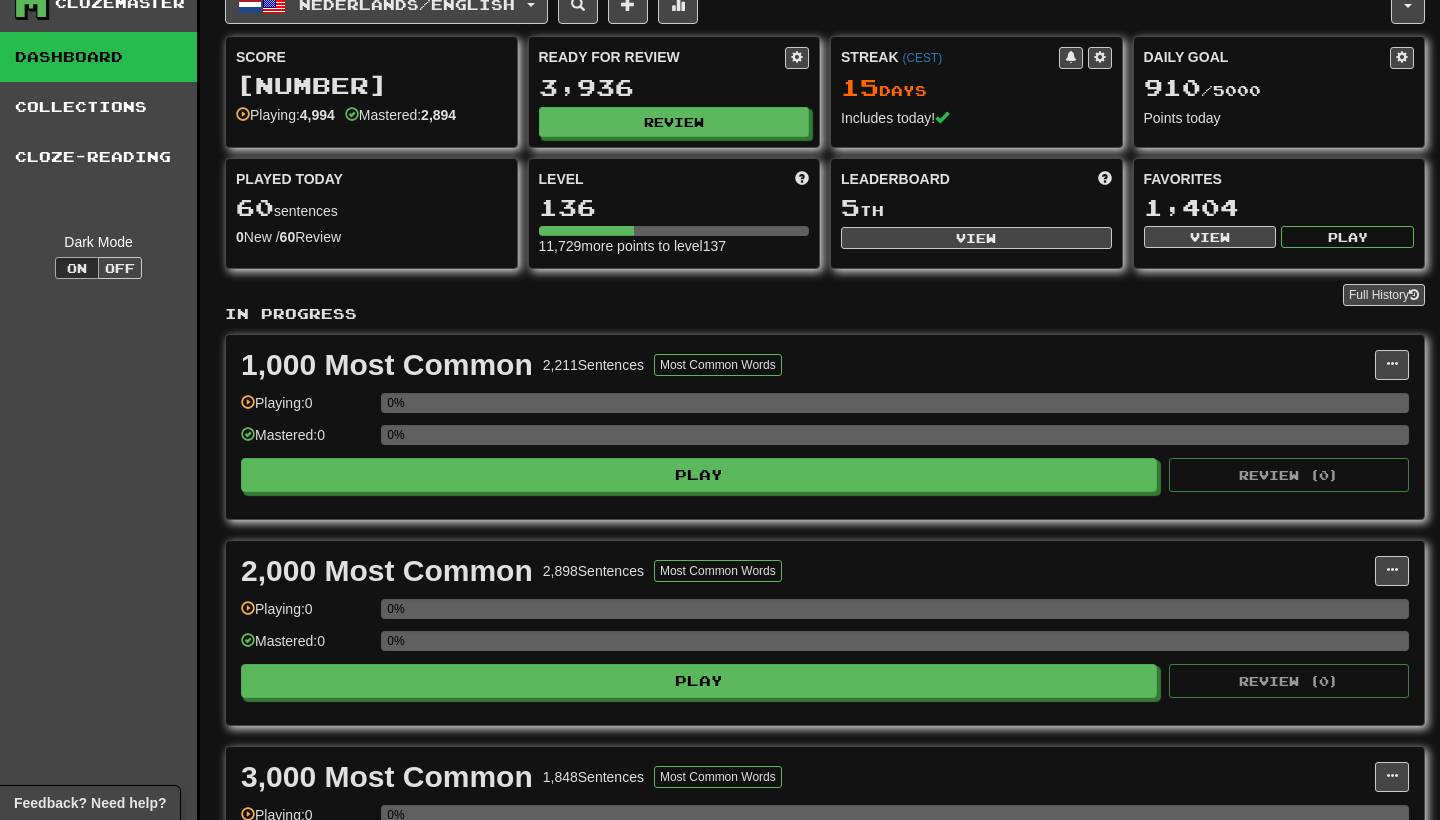 scroll, scrollTop: 32, scrollLeft: 0, axis: vertical 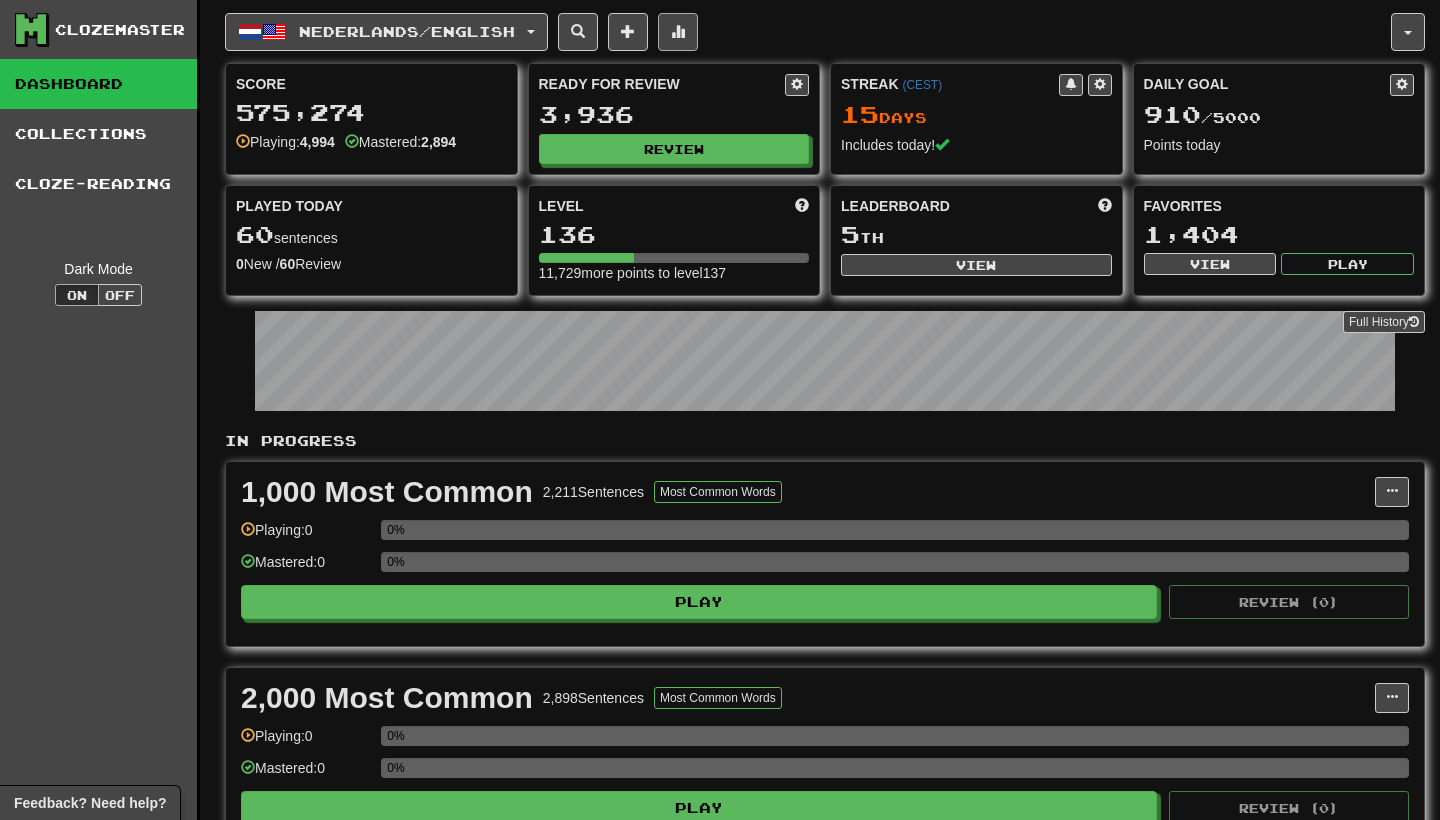 click at bounding box center [678, 32] 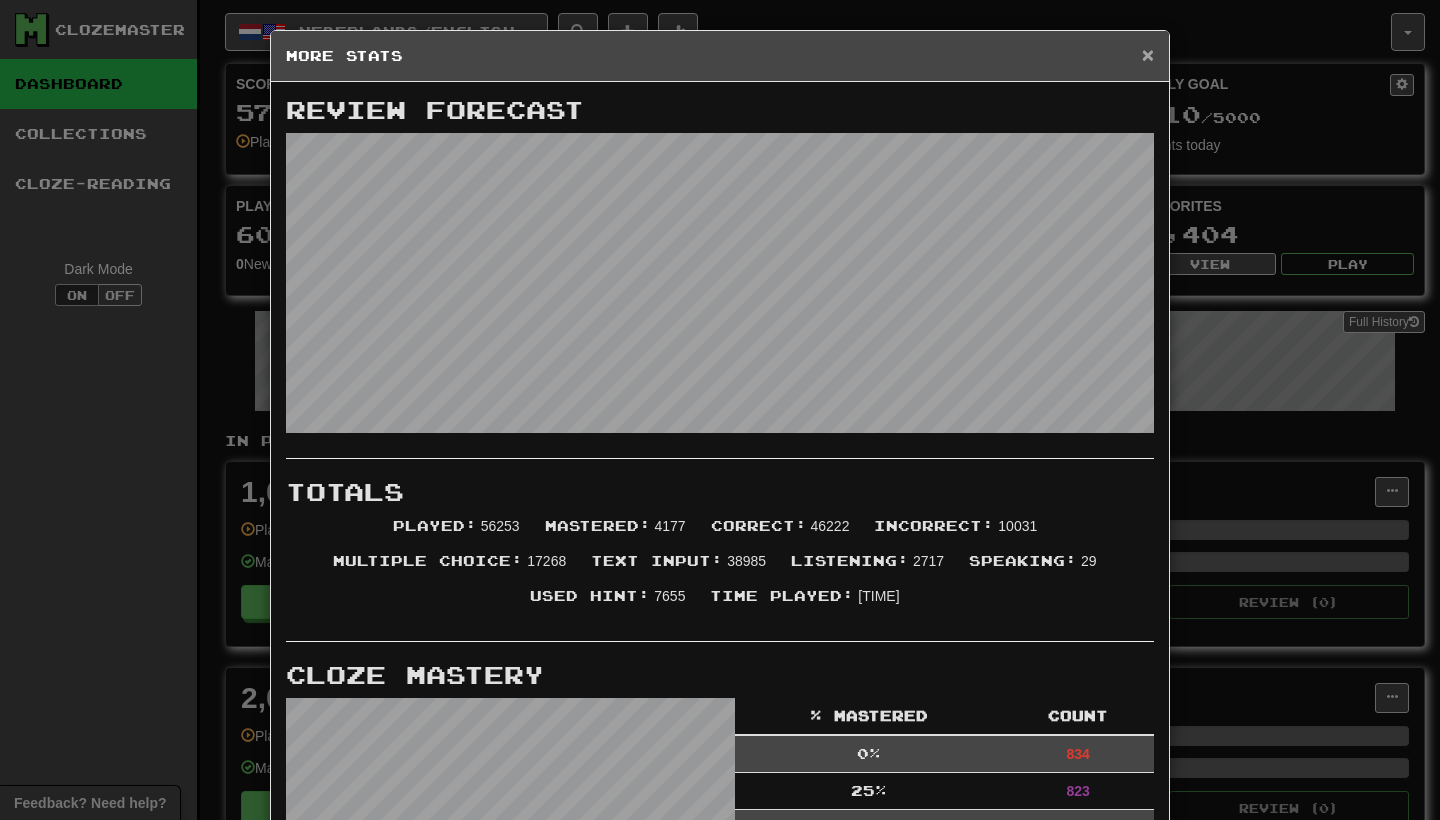 click on "×" at bounding box center (1148, 54) 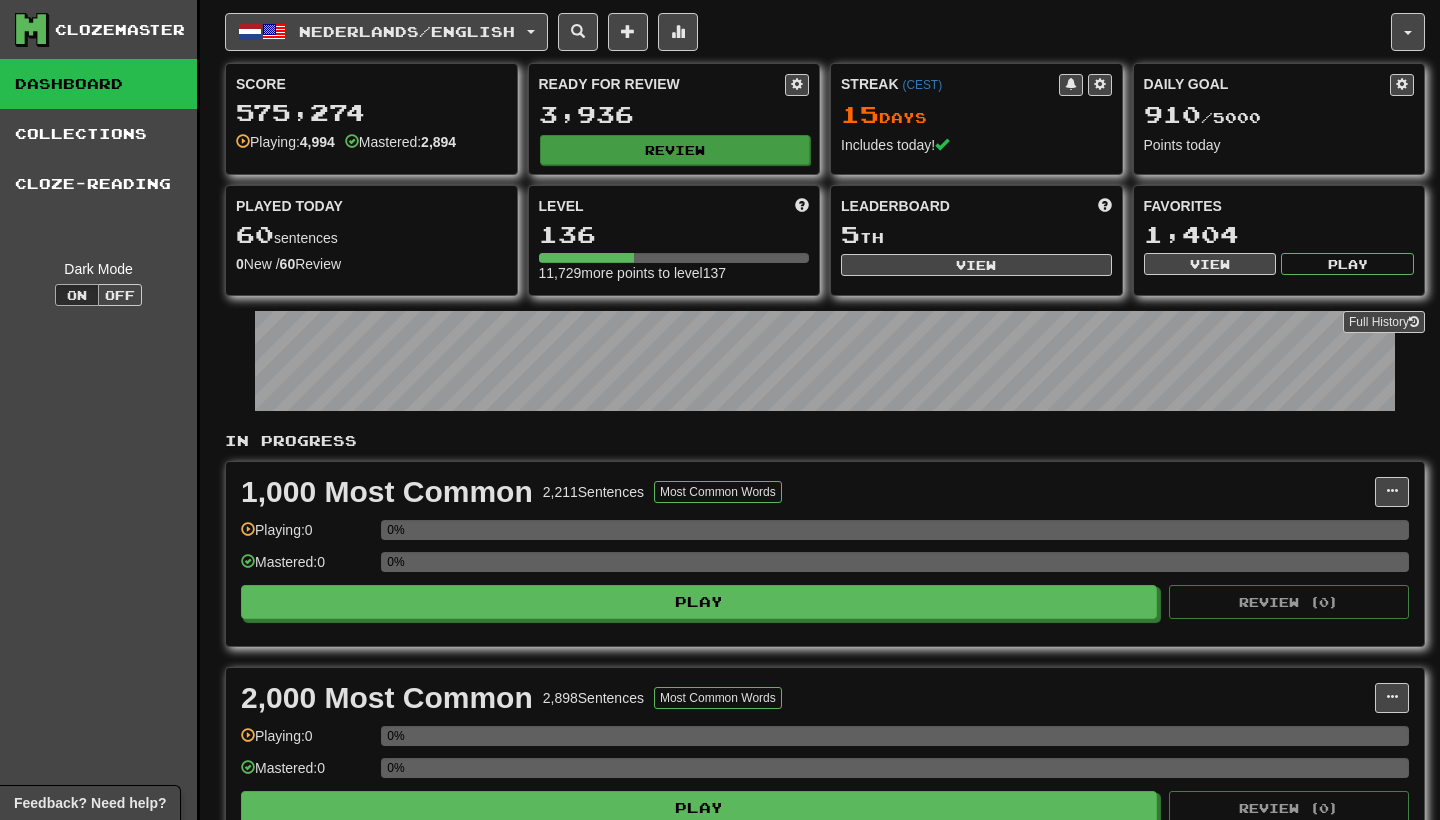 click on "Review" at bounding box center [675, 150] 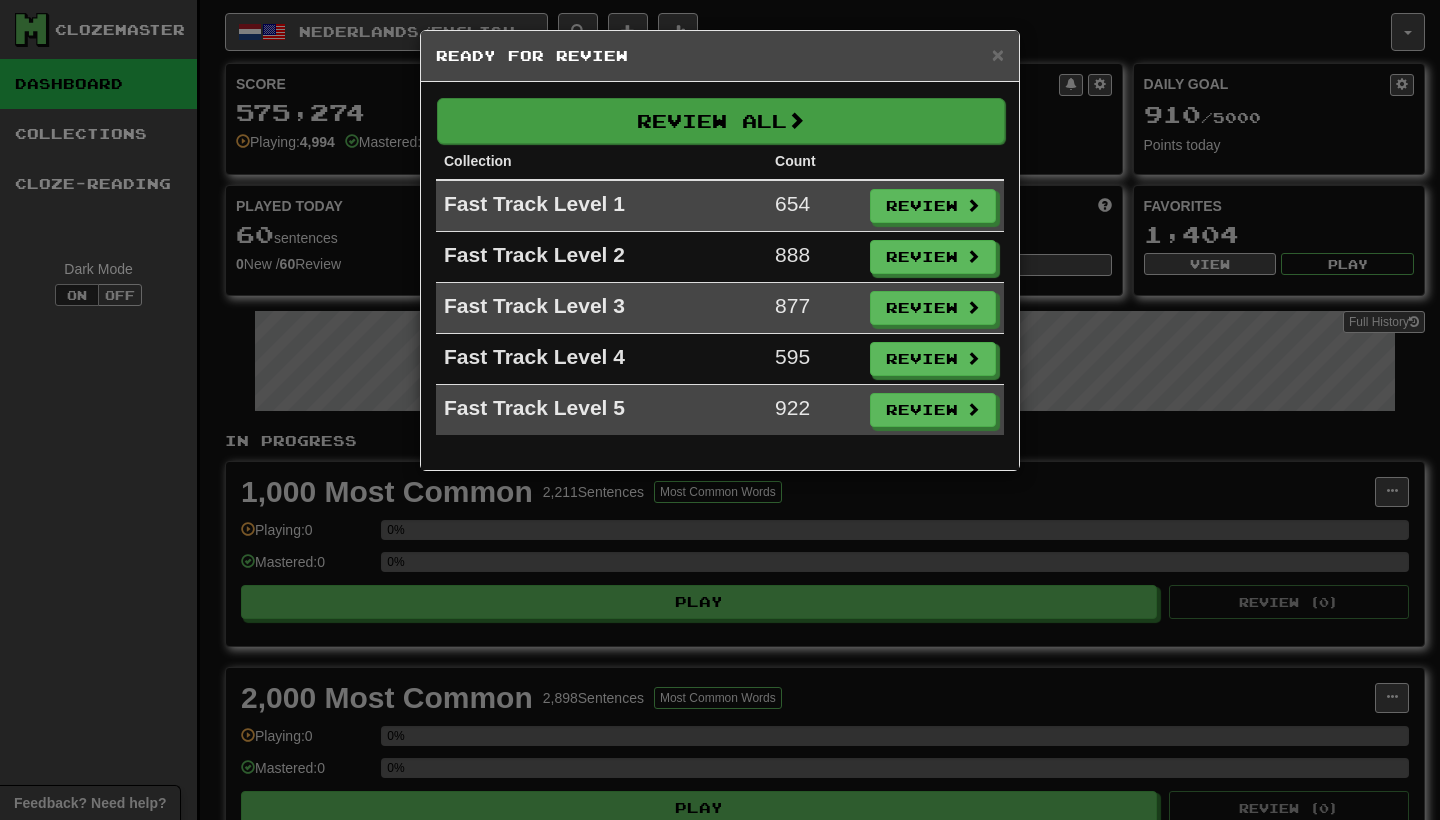 click on "Review All" at bounding box center [721, 121] 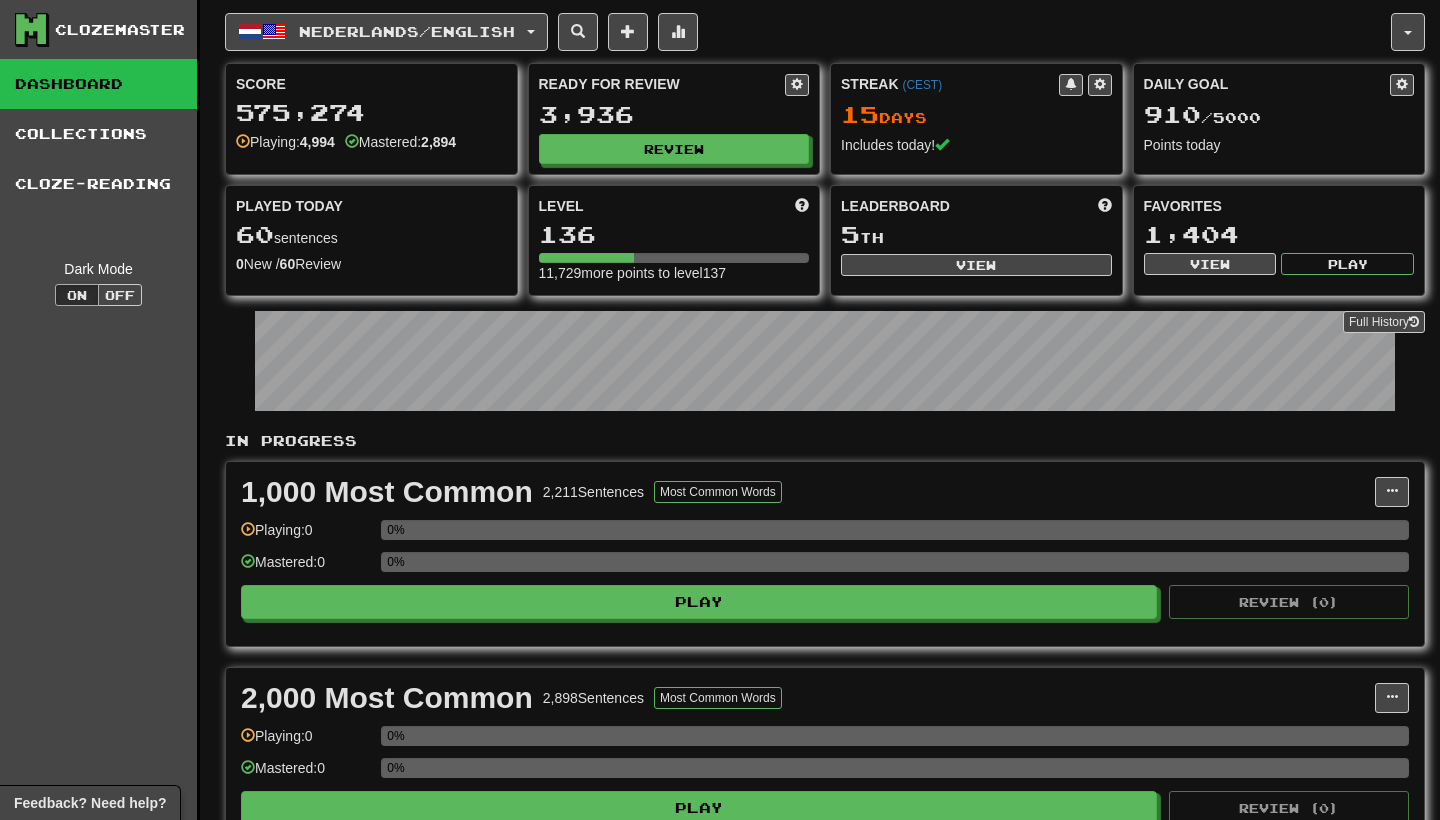 select on "**" 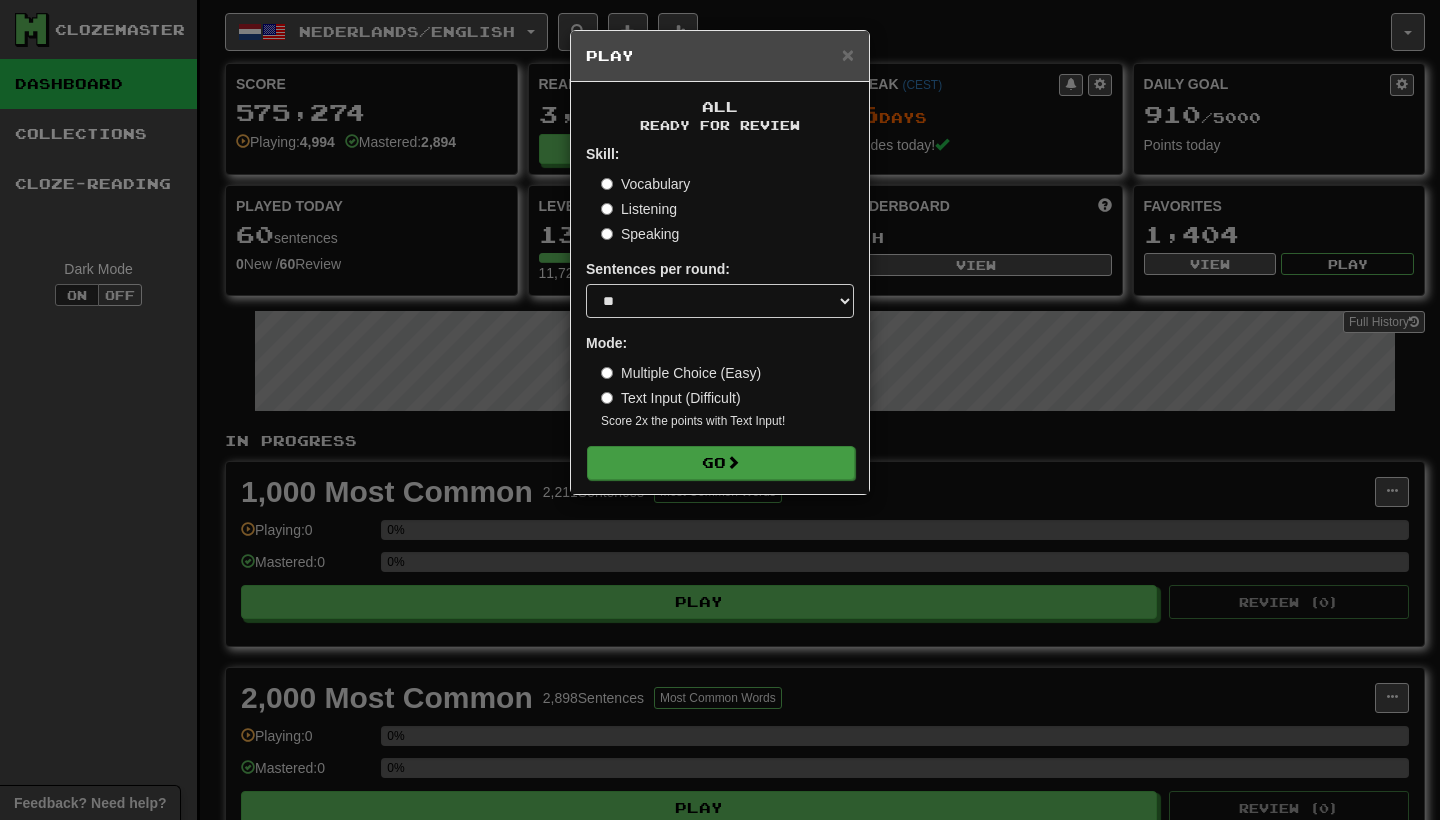 click on "Go" at bounding box center [721, 463] 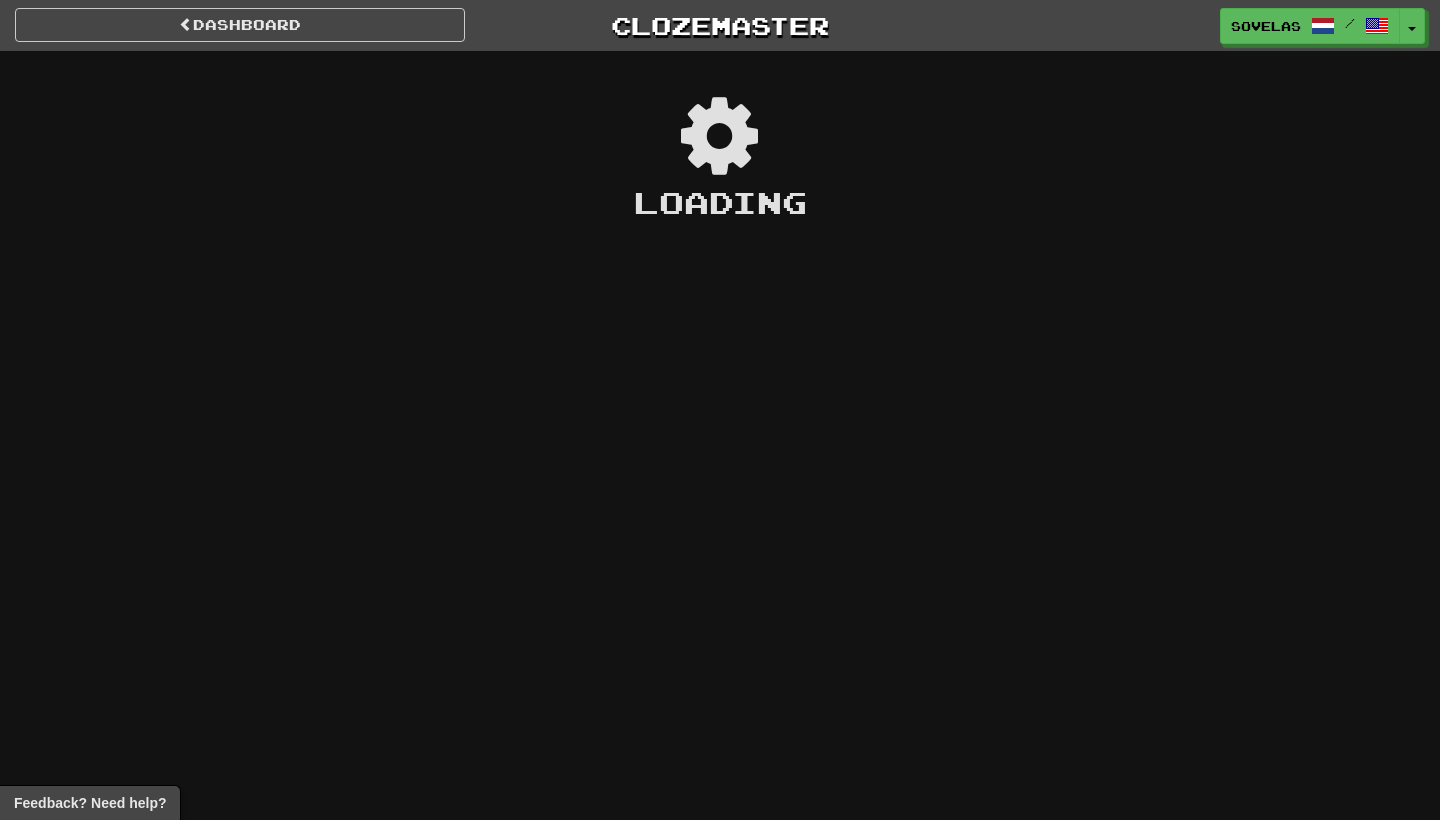 scroll, scrollTop: 0, scrollLeft: 0, axis: both 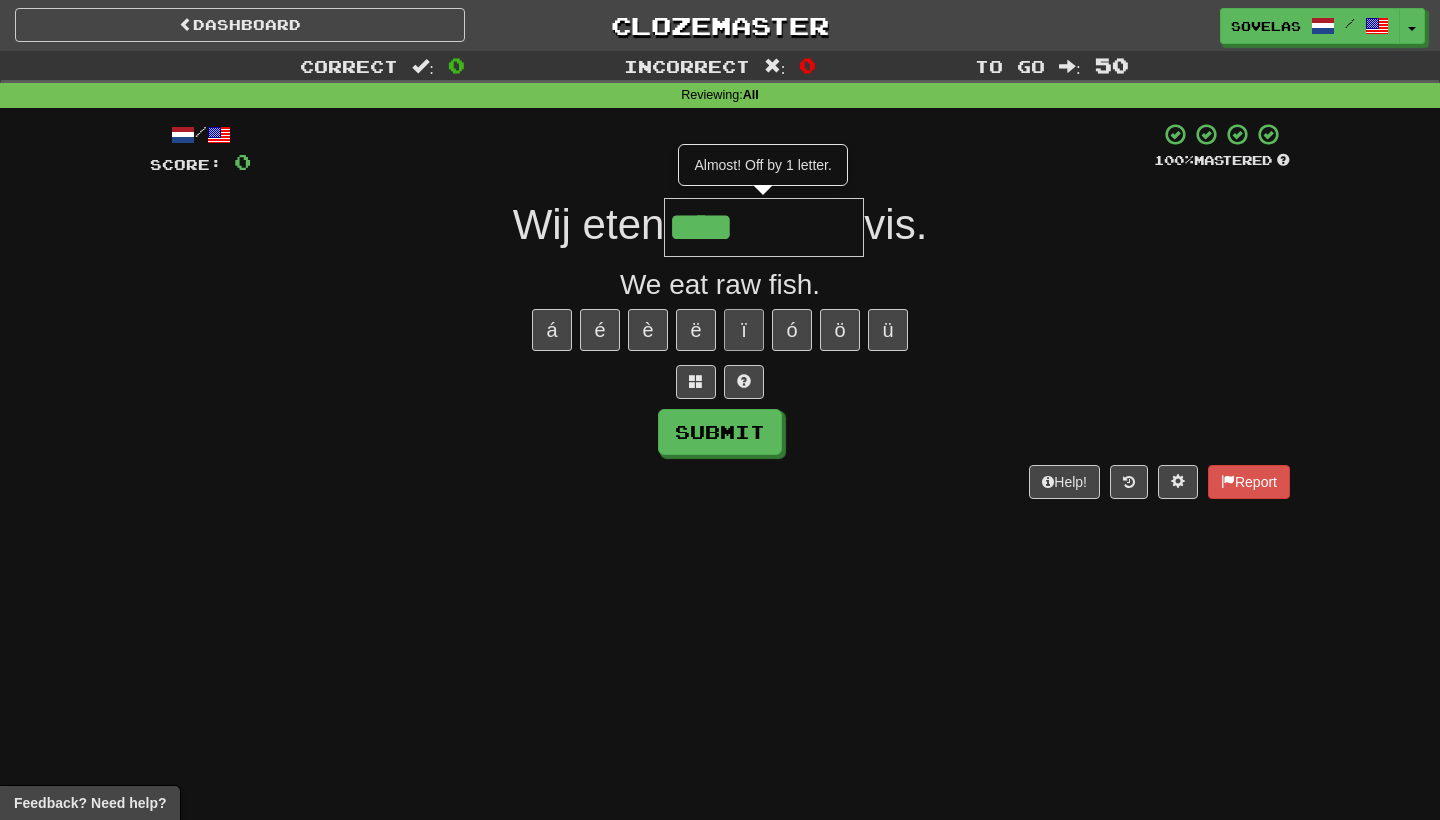 type on "*****" 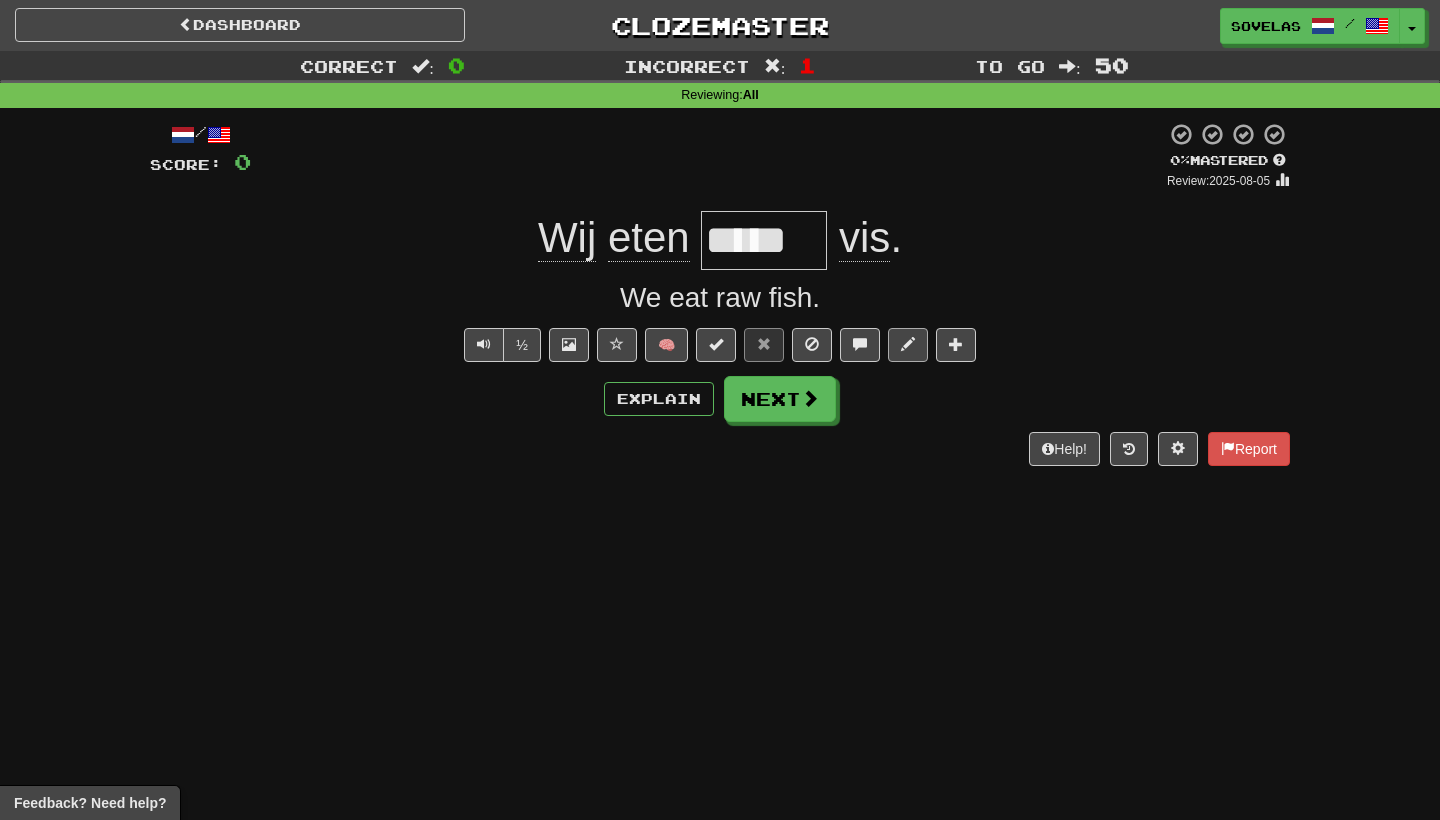click at bounding box center (908, 345) 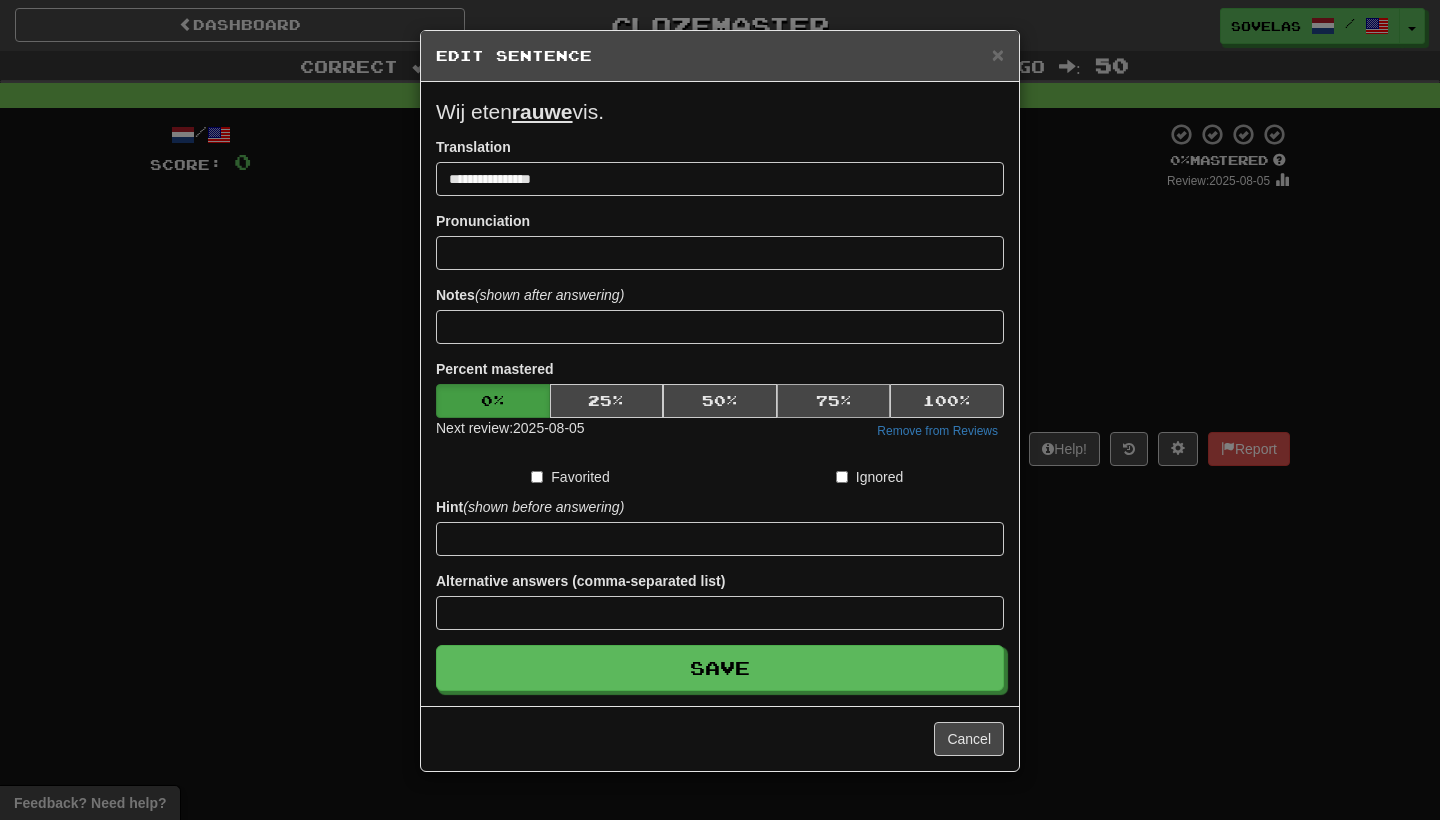 click on "75 %" at bounding box center [834, 401] 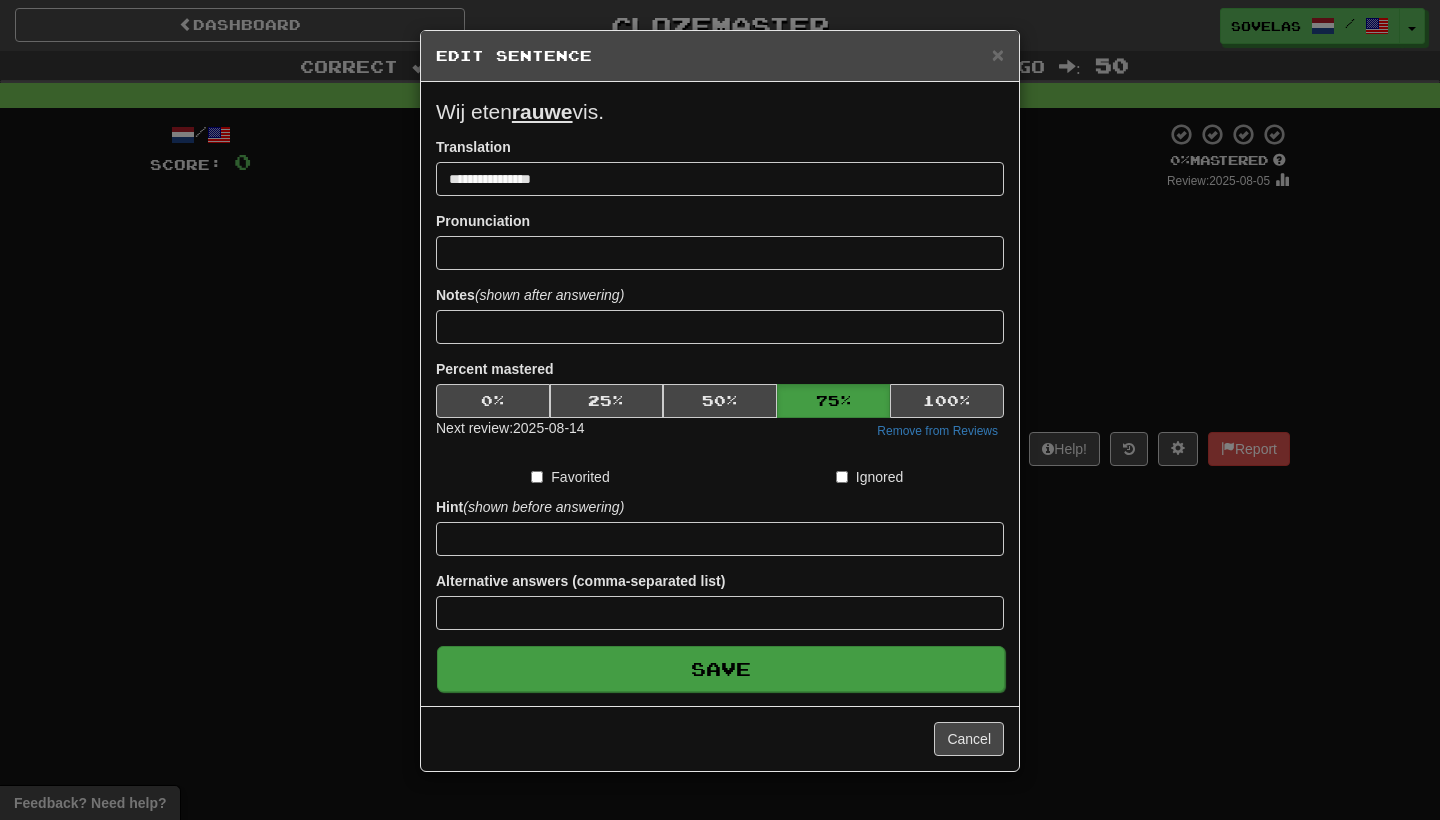 click on "Save" at bounding box center (721, 669) 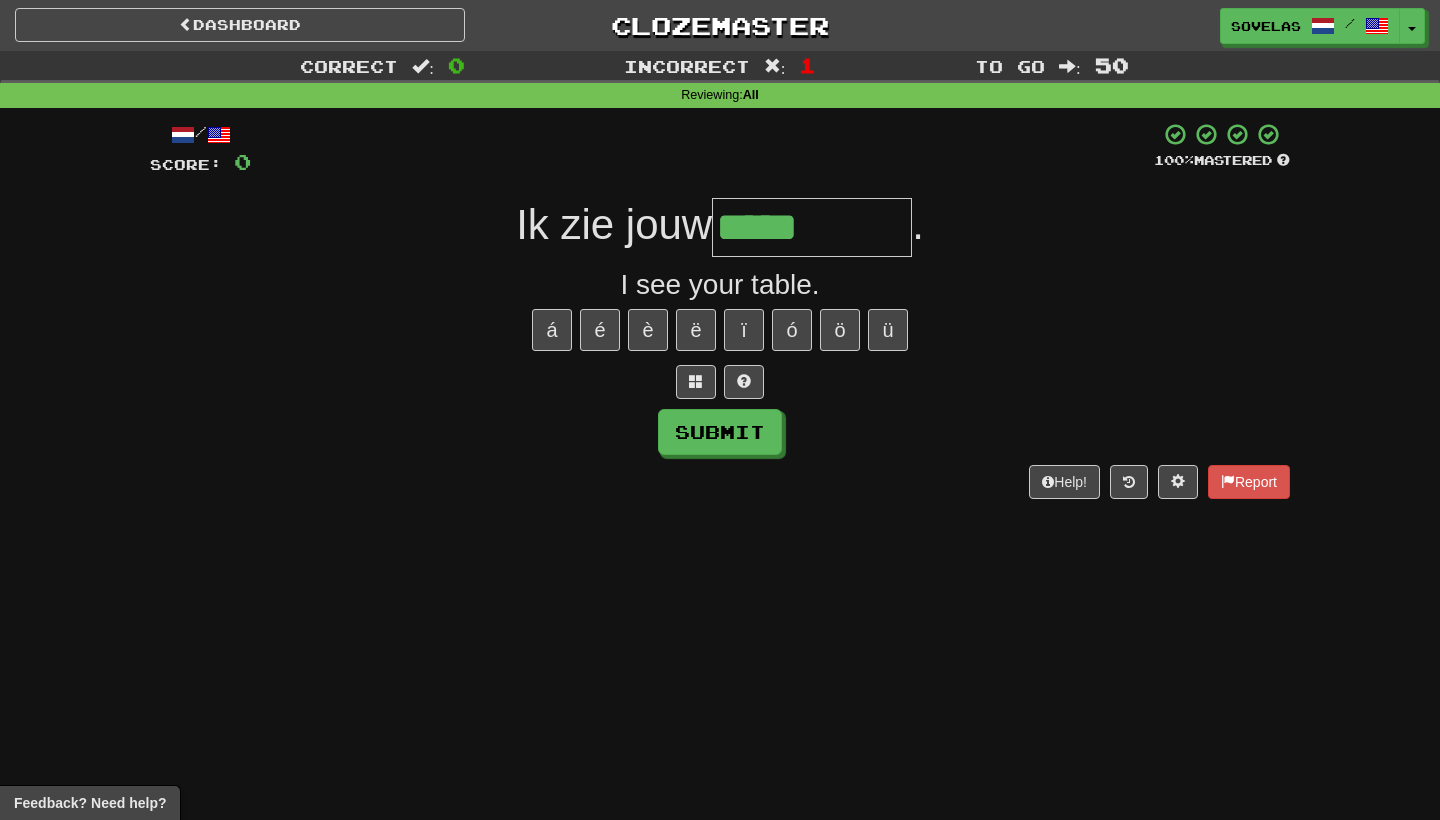 type on "*****" 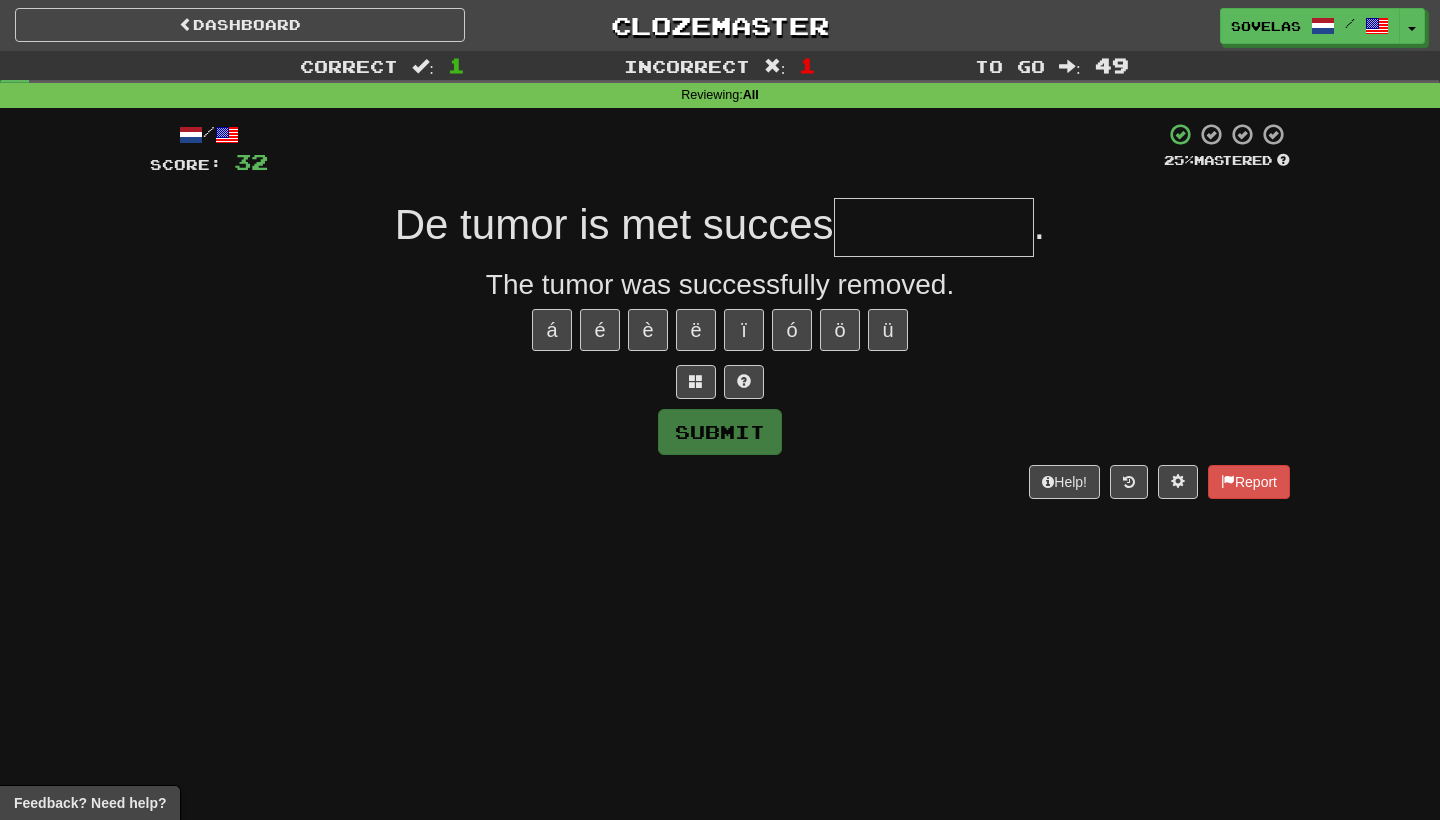 type on "*" 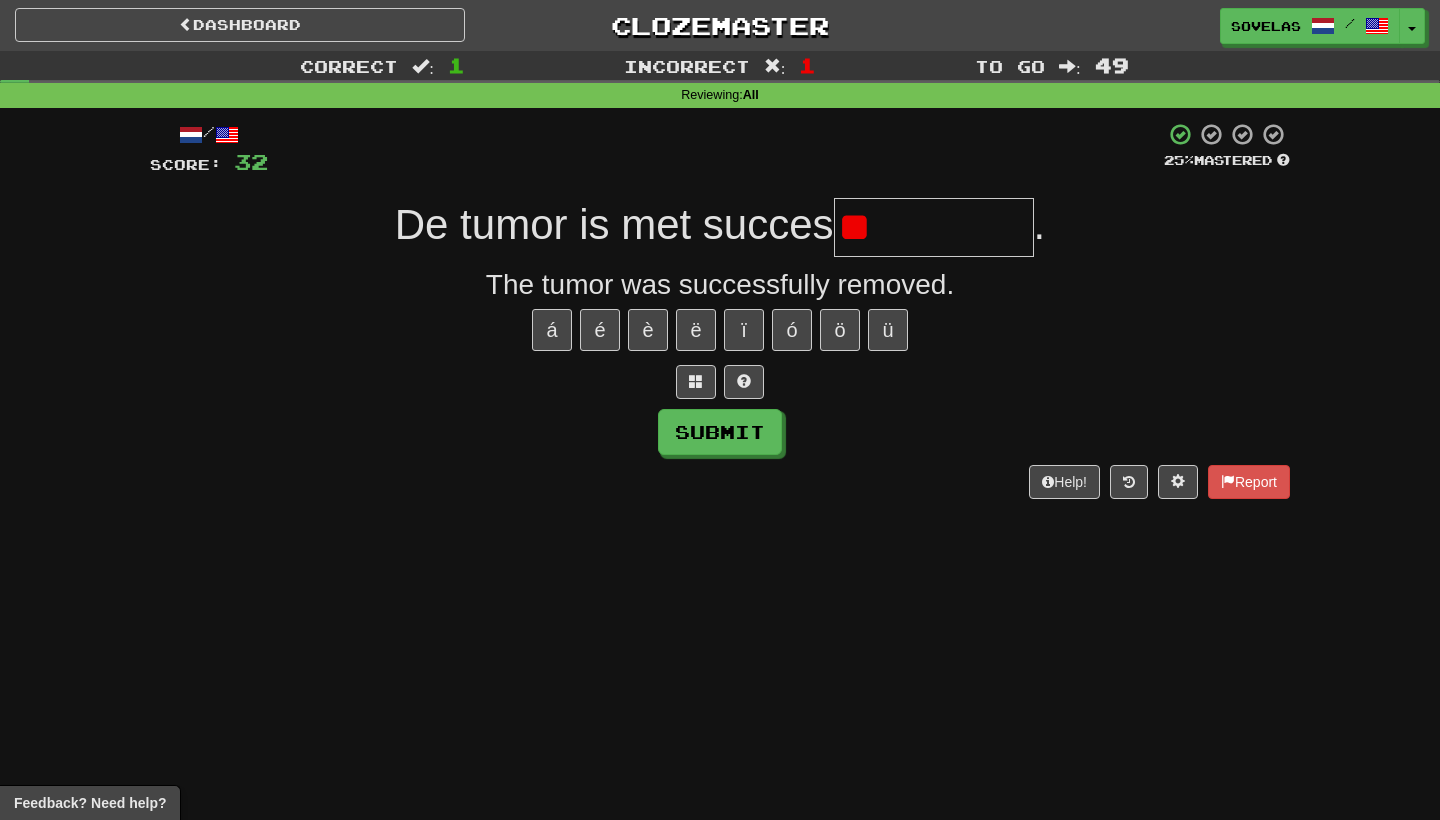type on "*" 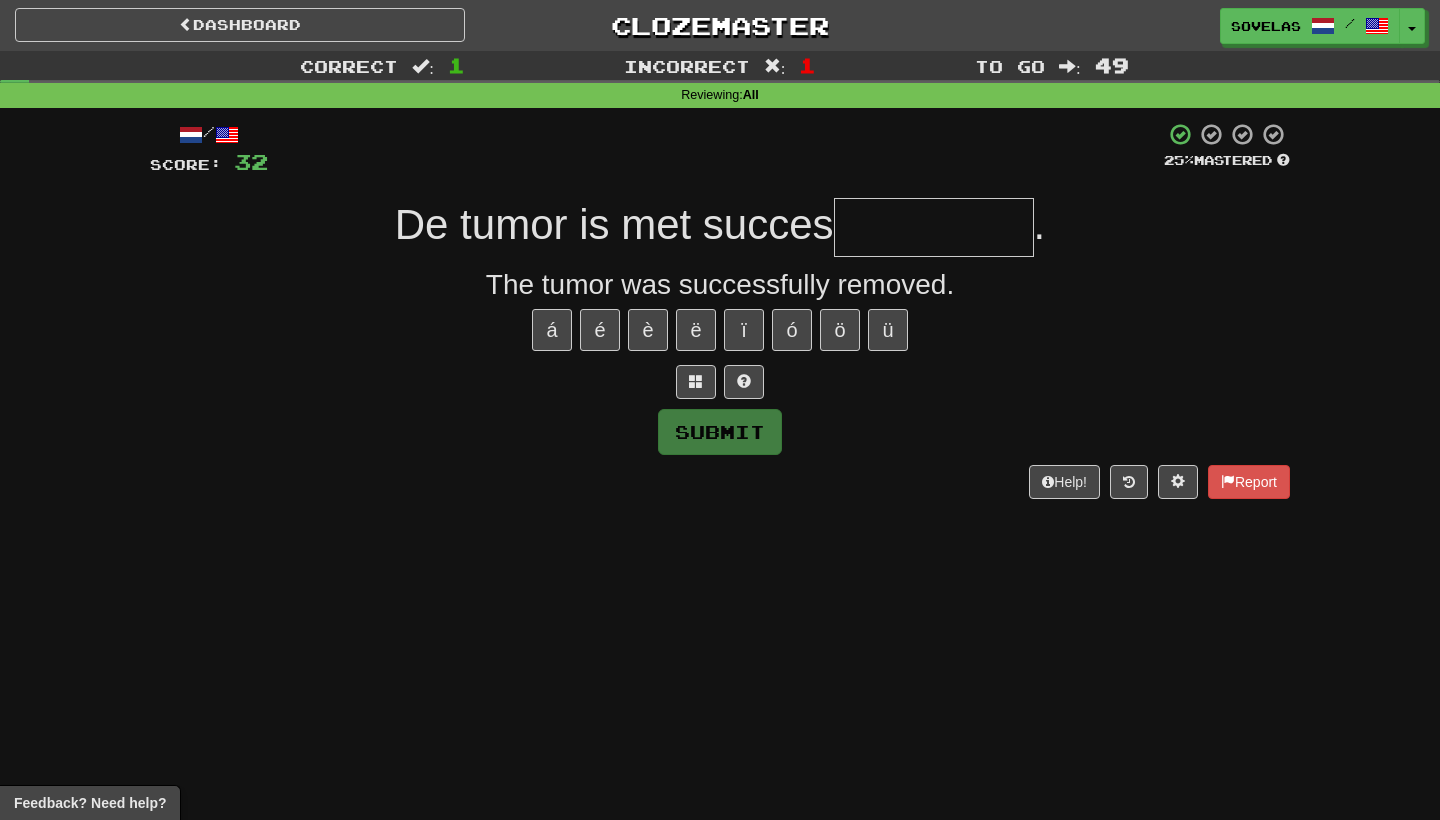 type on "*" 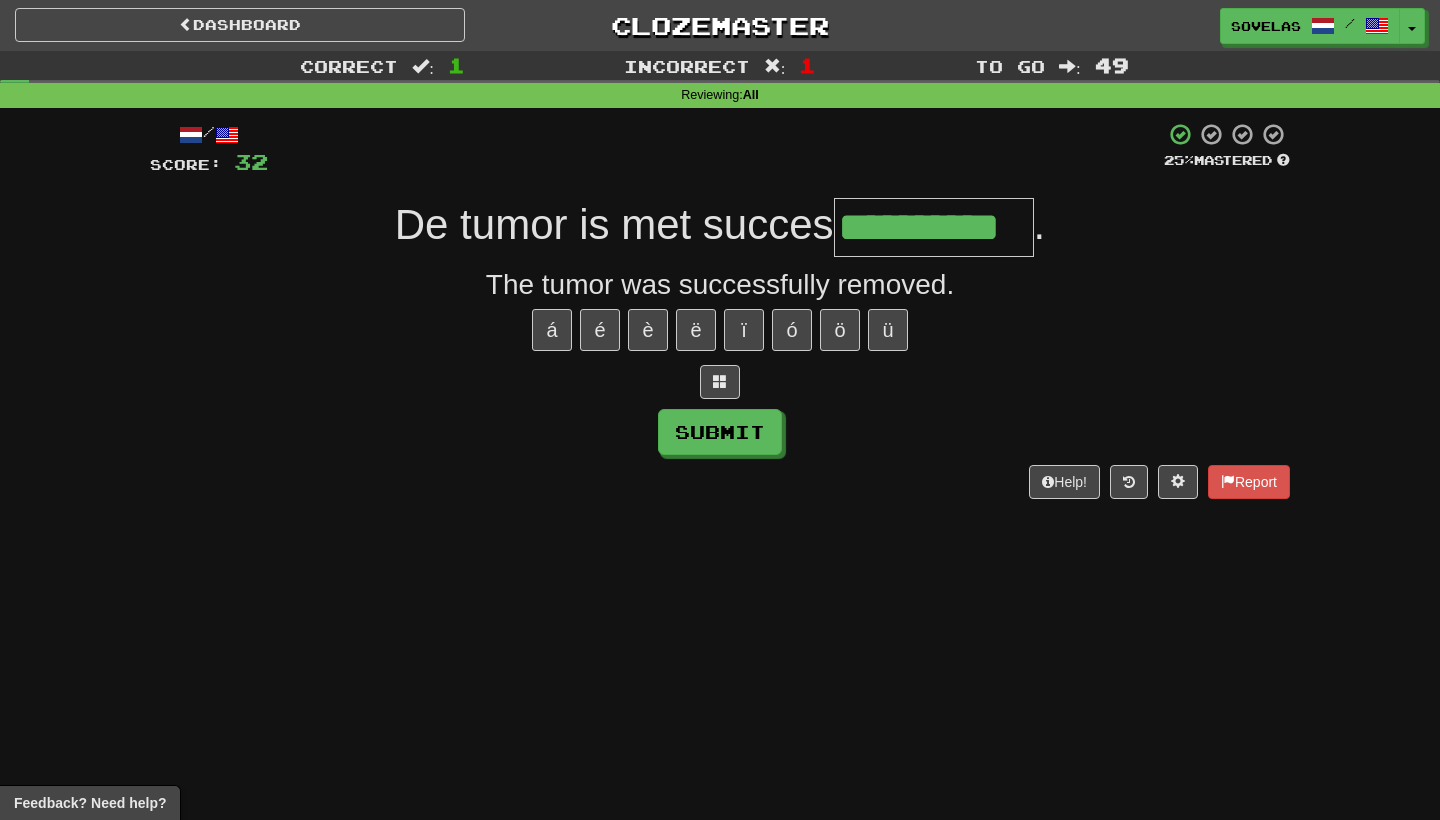 type on "**********" 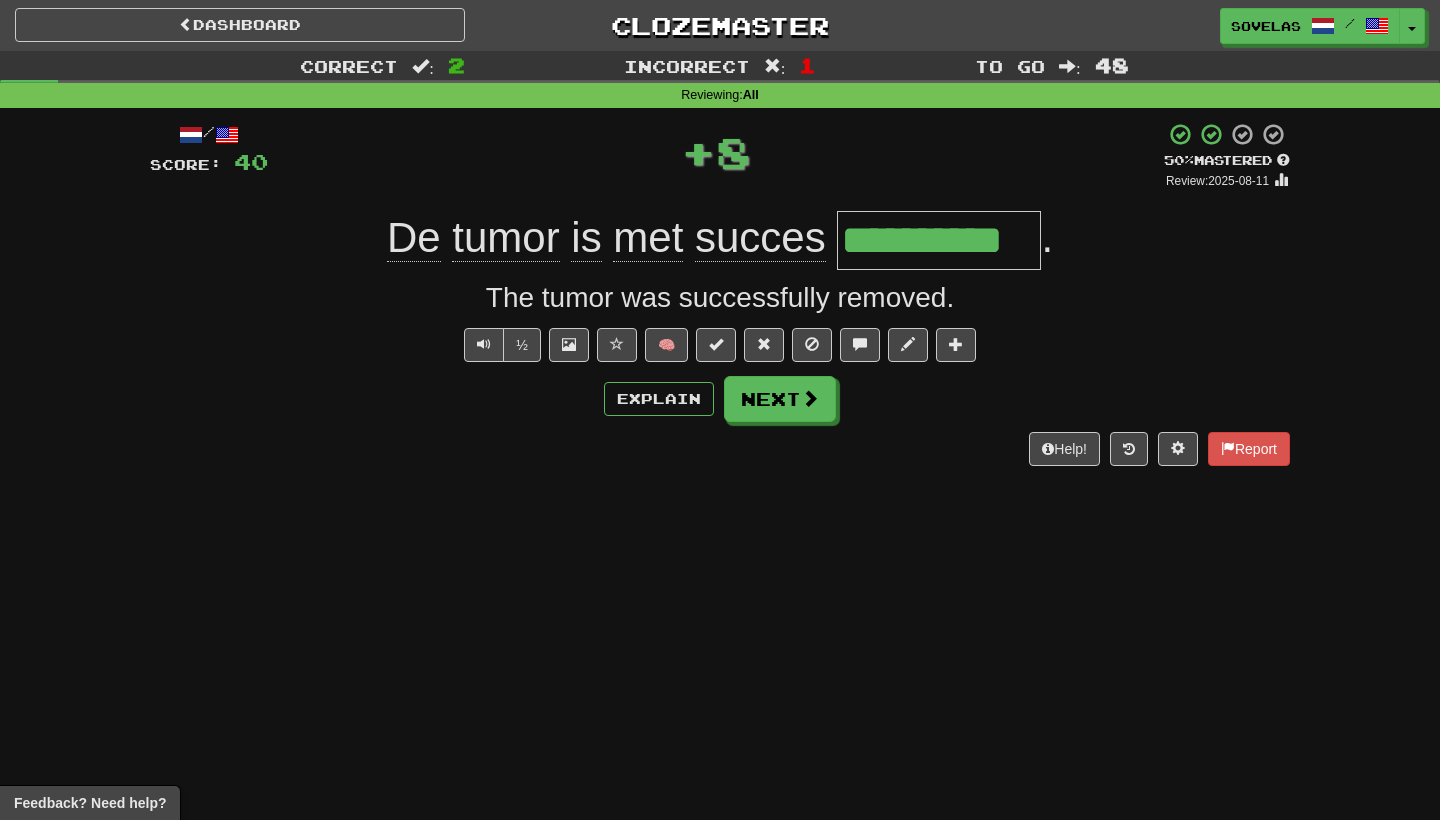 click on "**********" at bounding box center [939, 240] 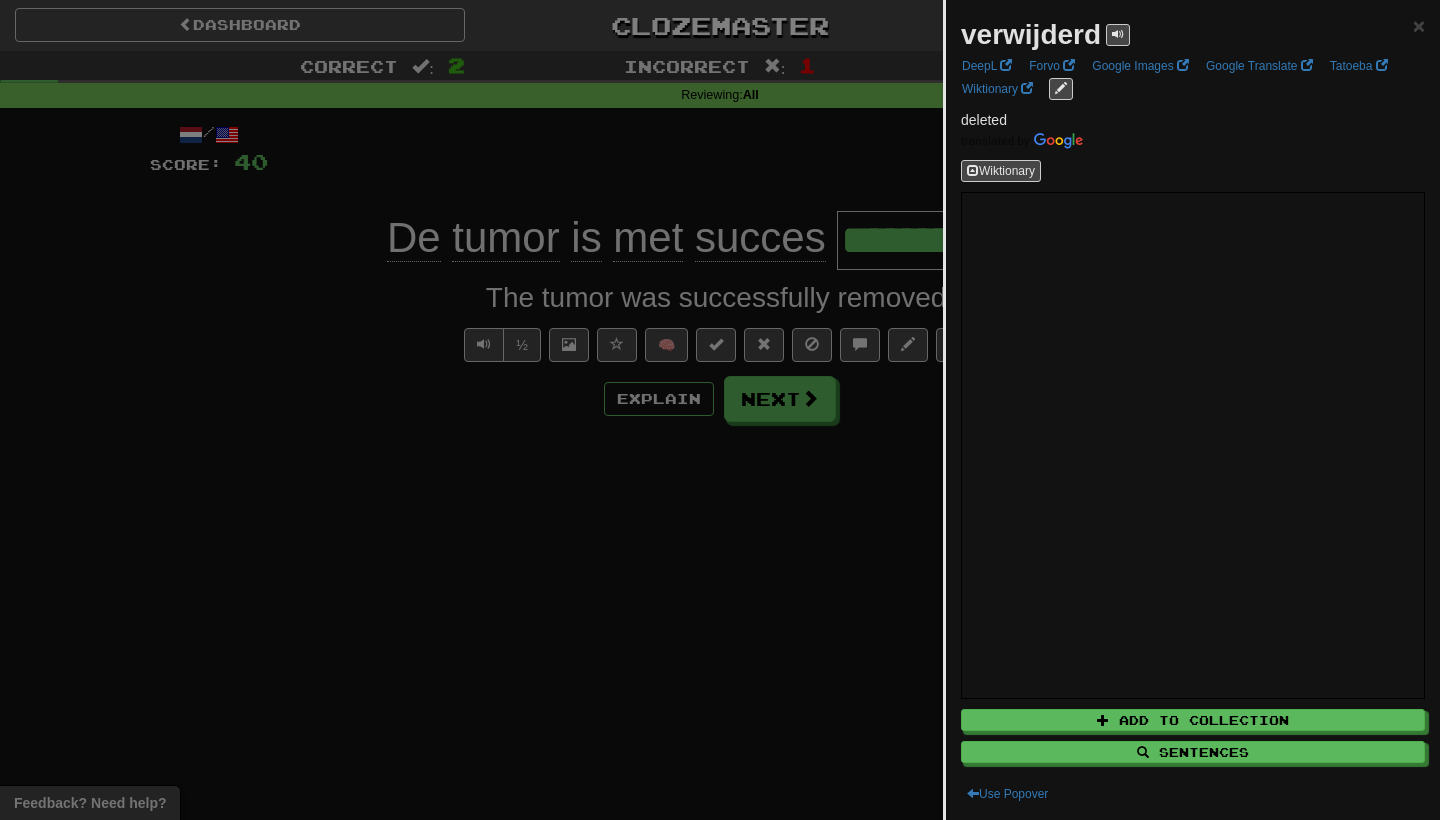 click at bounding box center (720, 410) 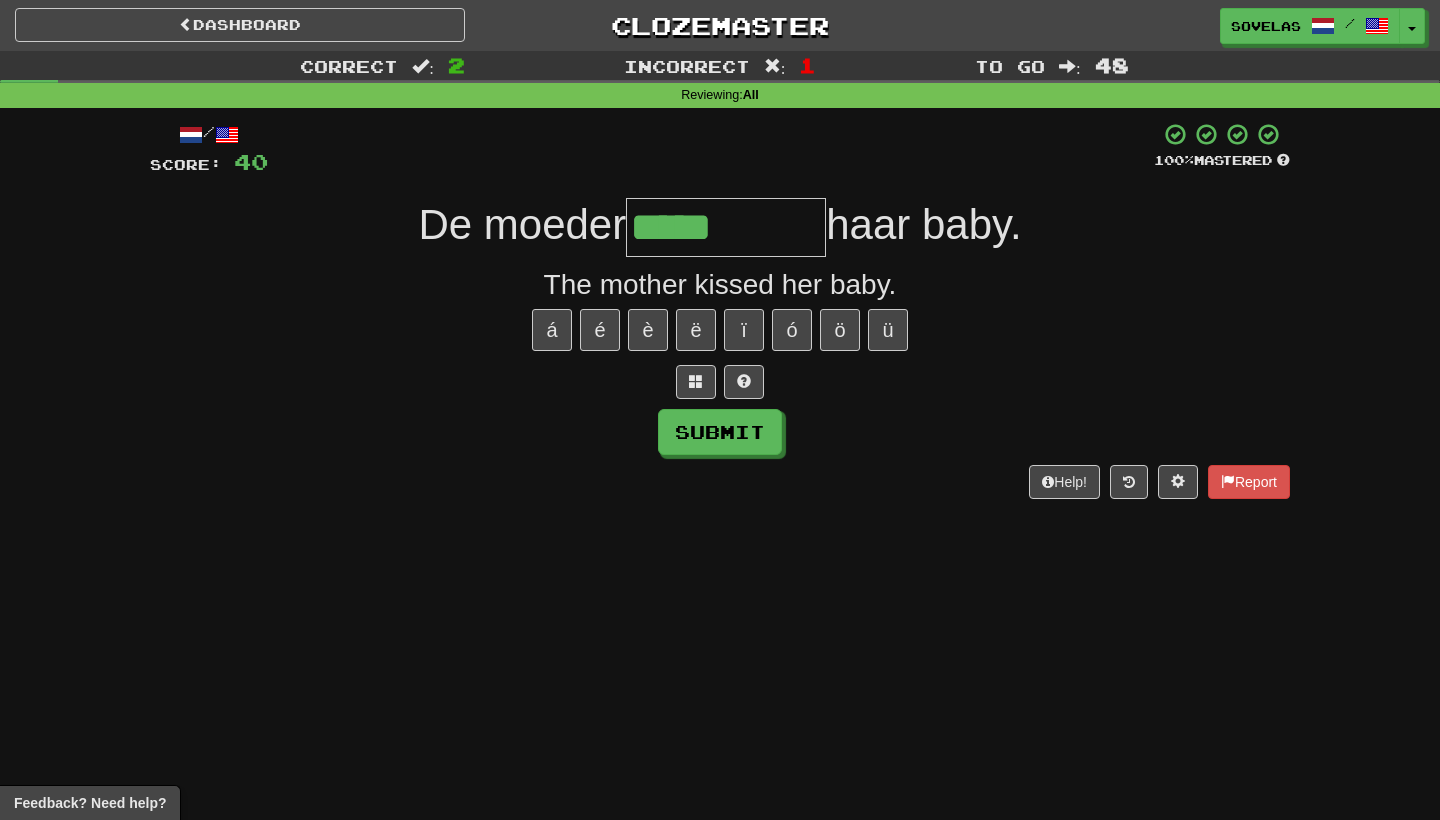 type on "*****" 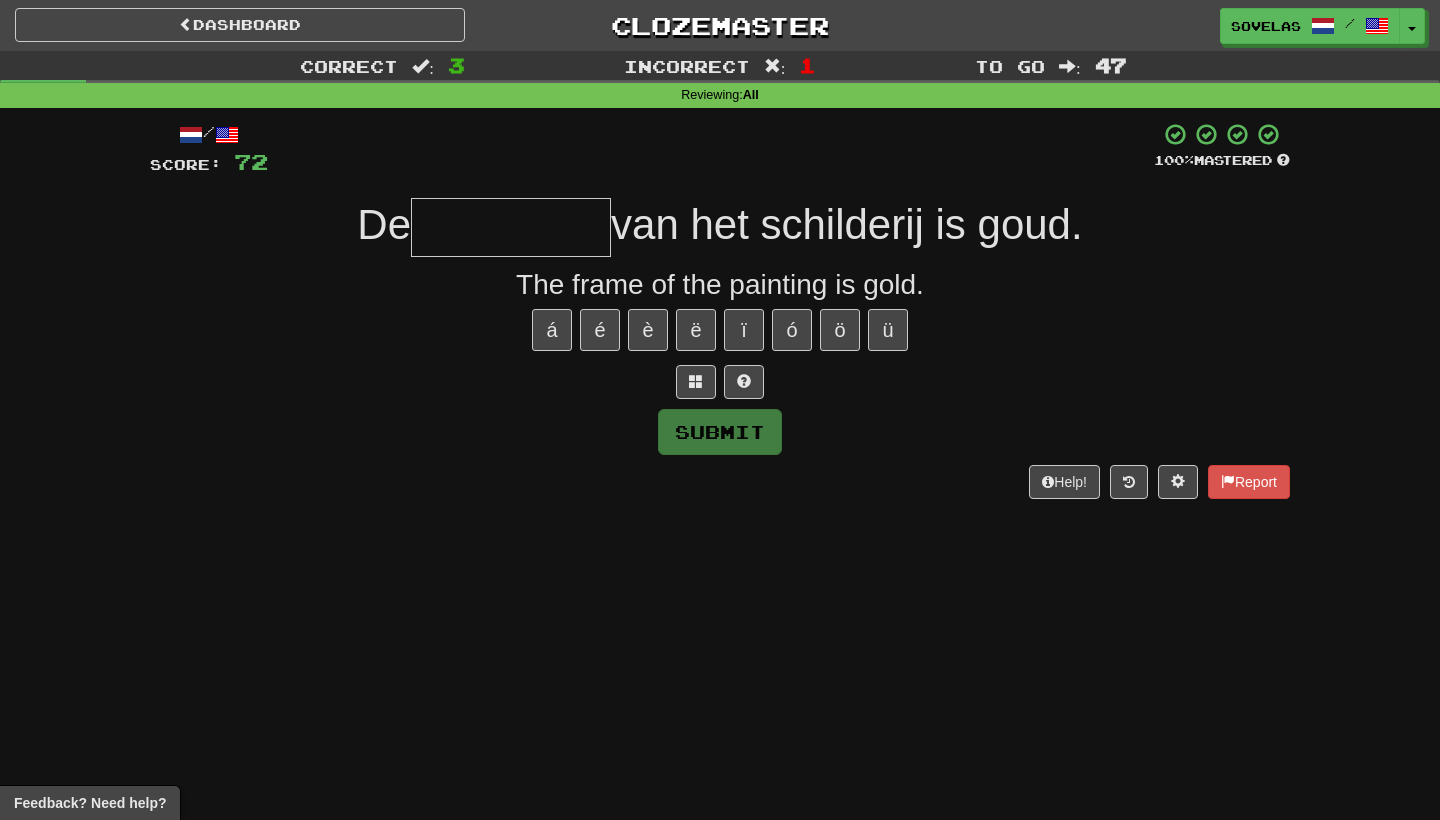 type on "*" 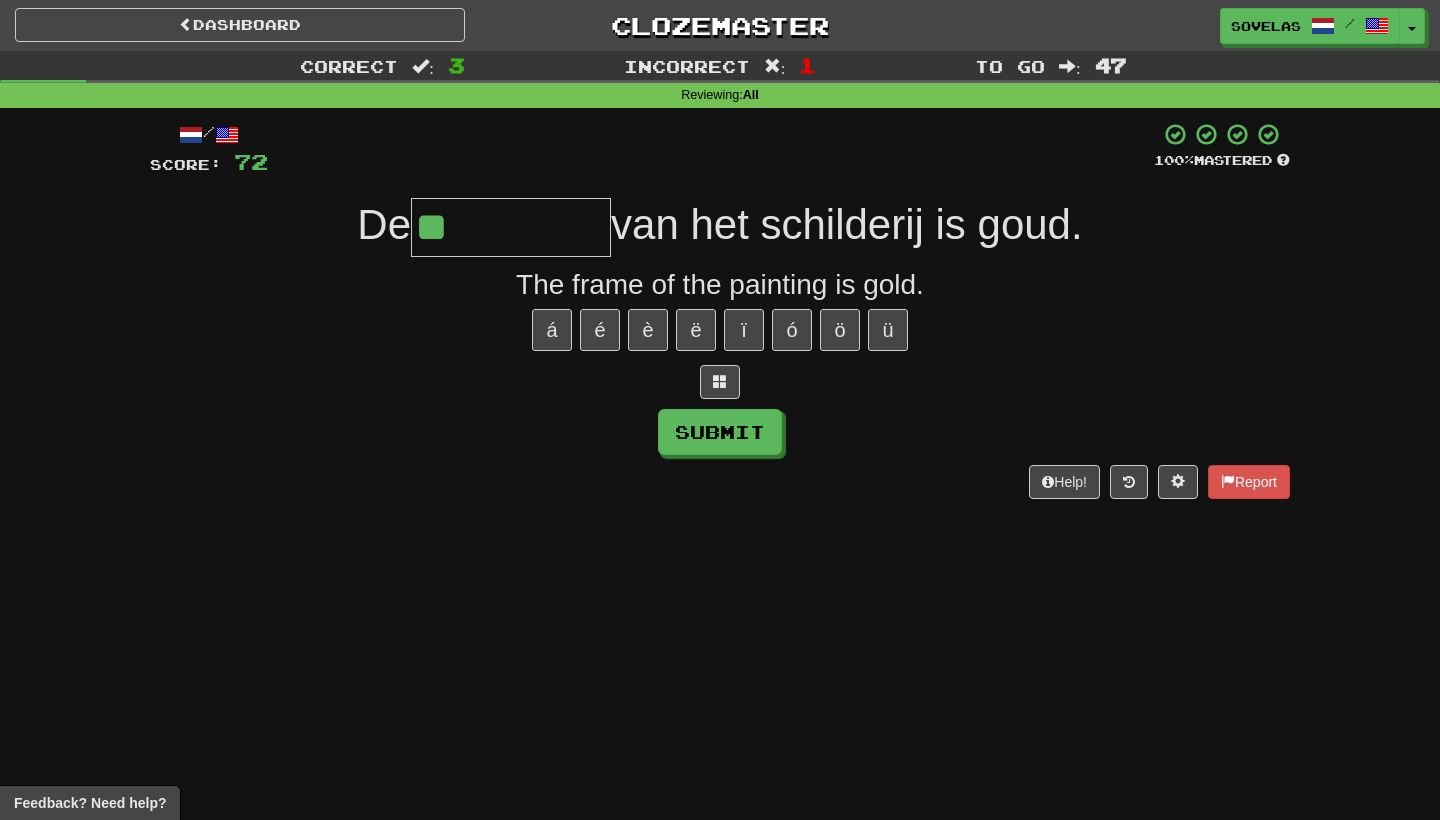 type on "*****" 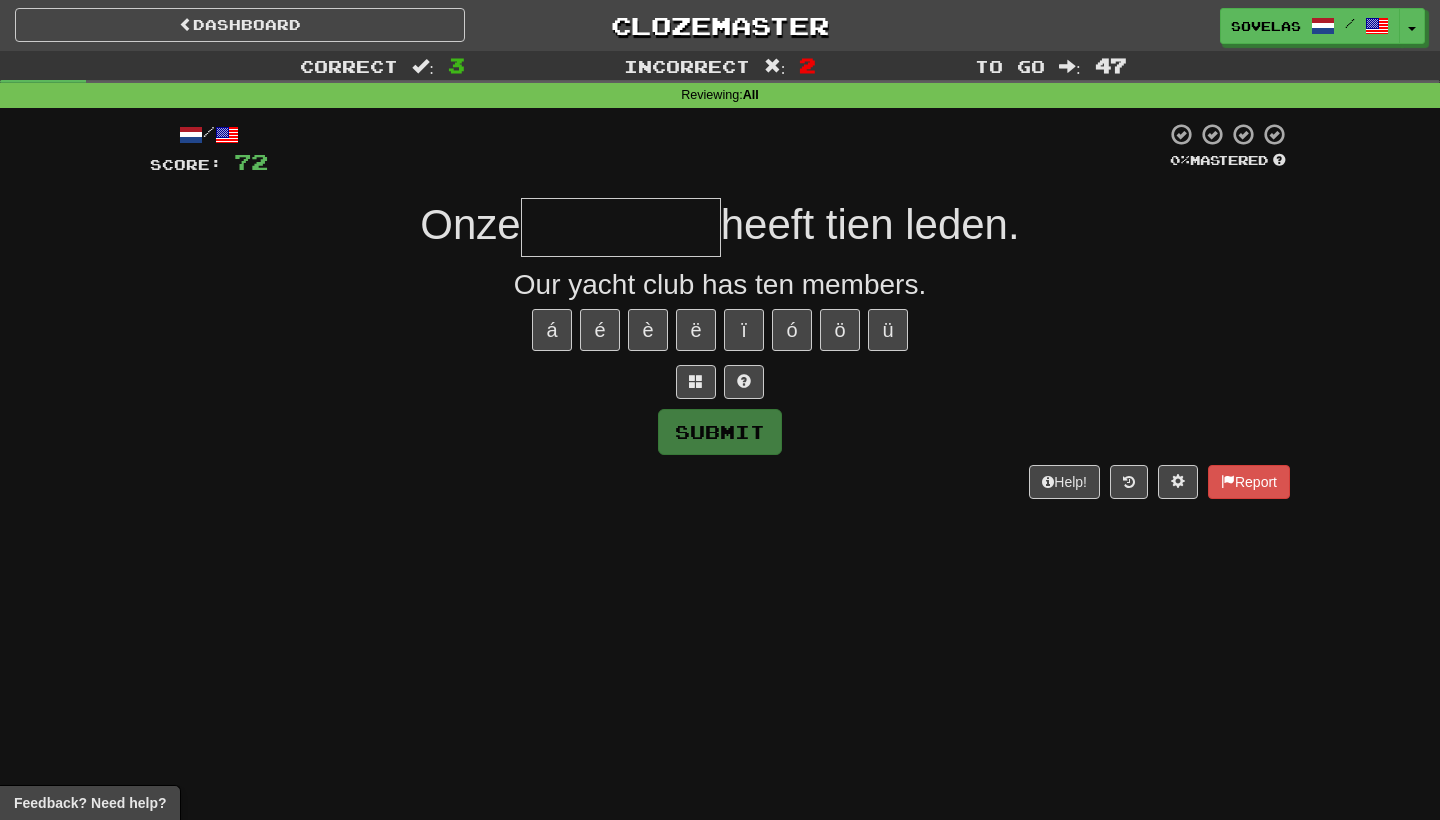 type on "*" 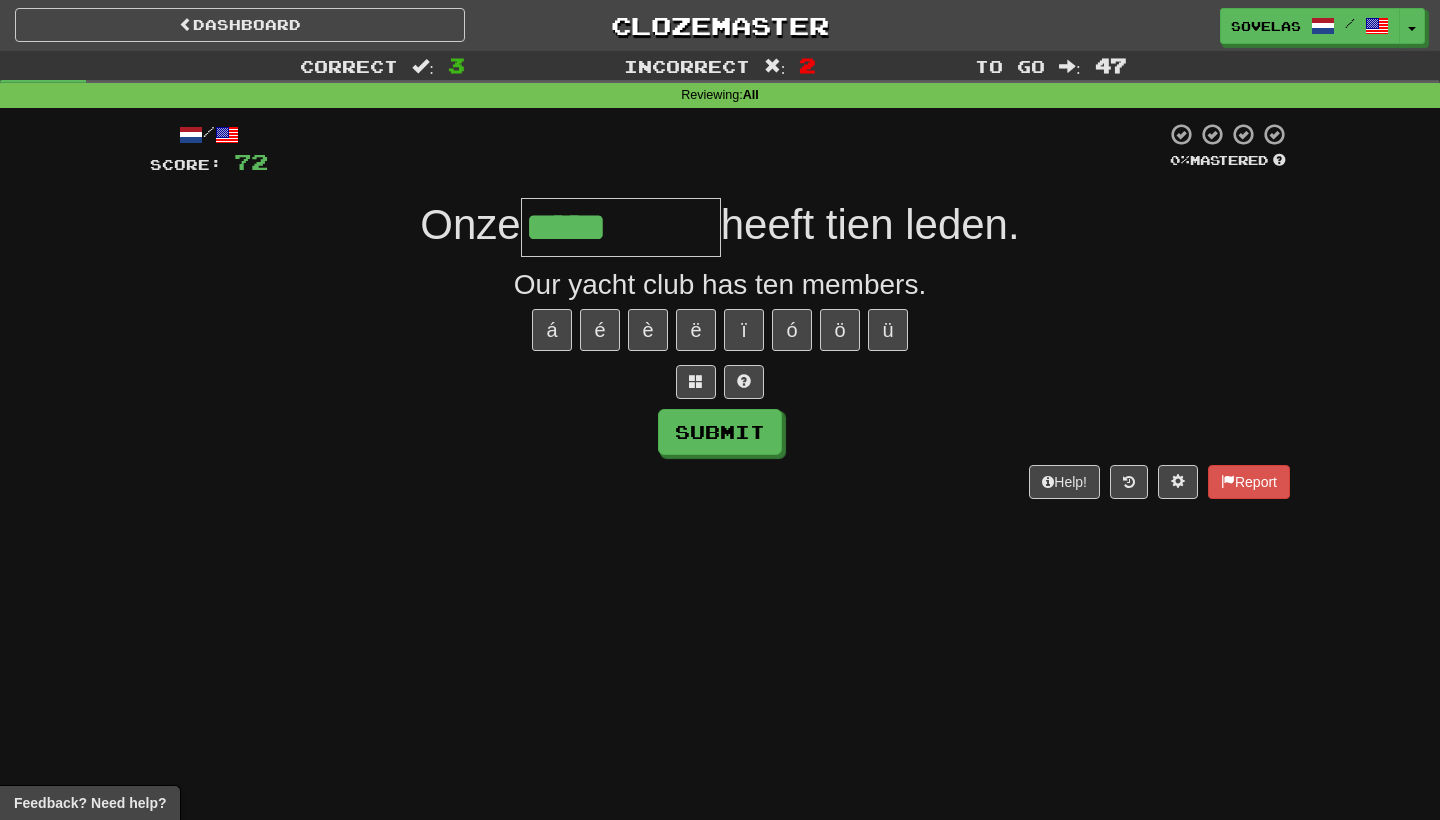 type on "*********" 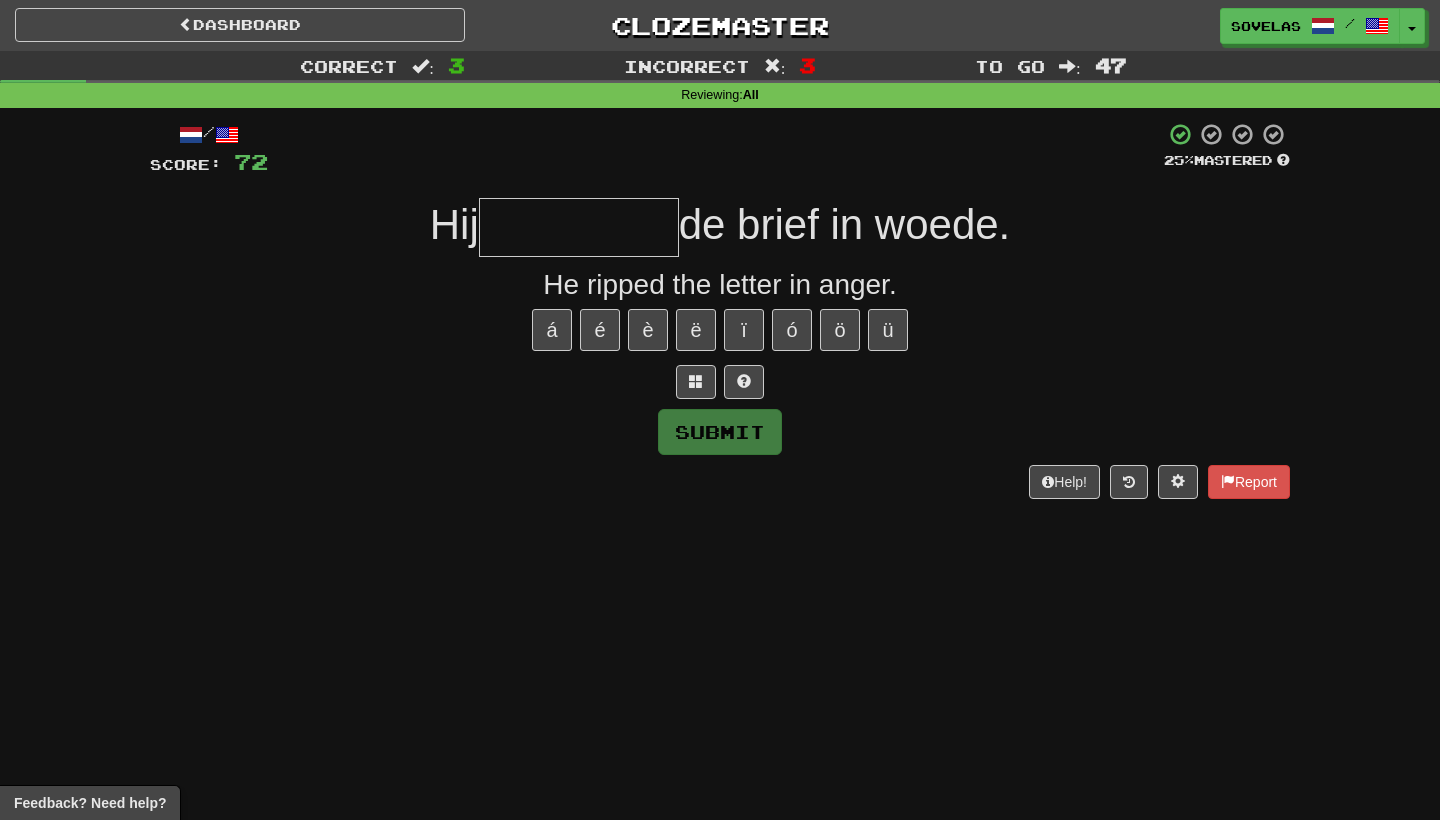 type on "*" 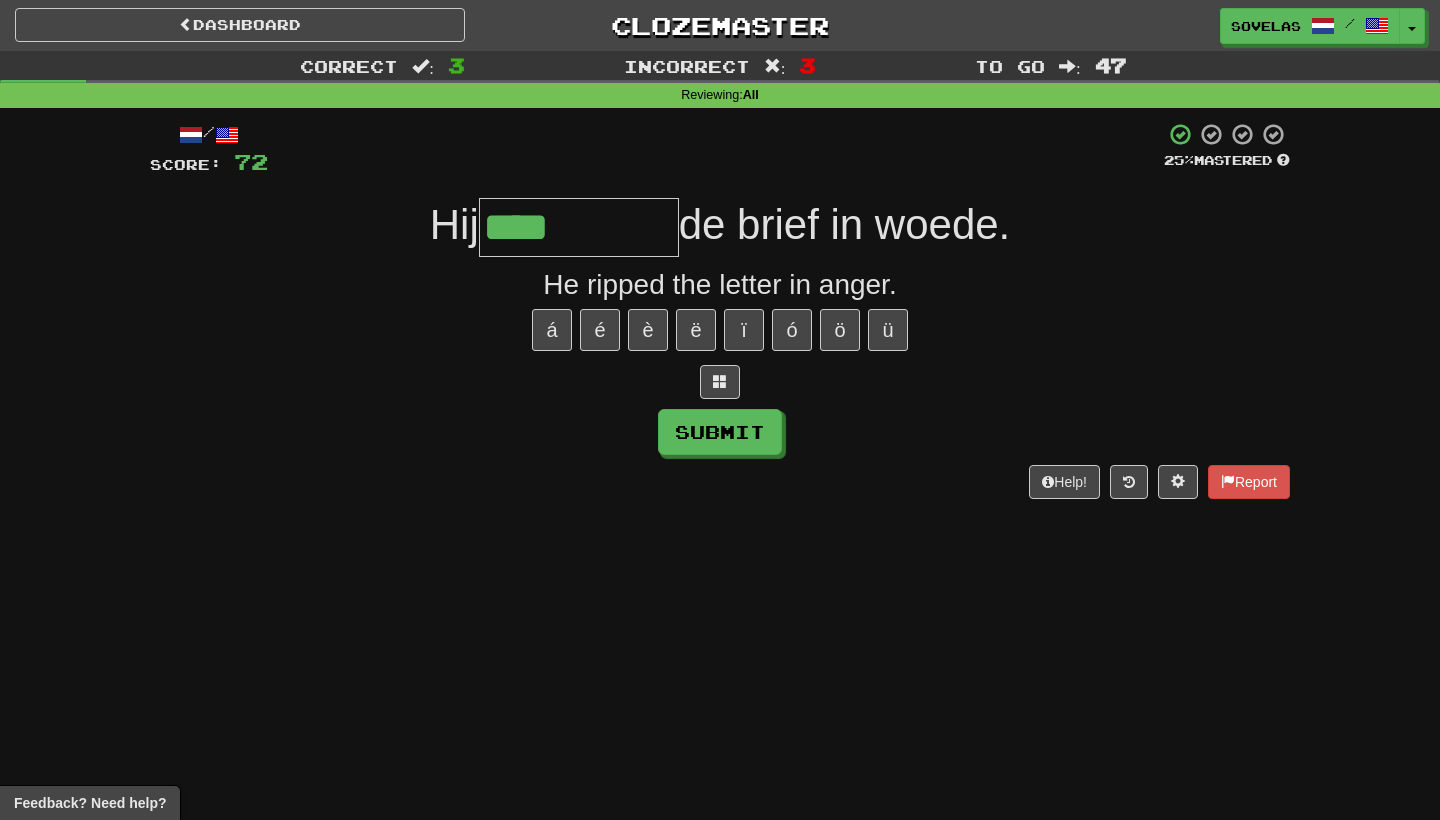 type on "********" 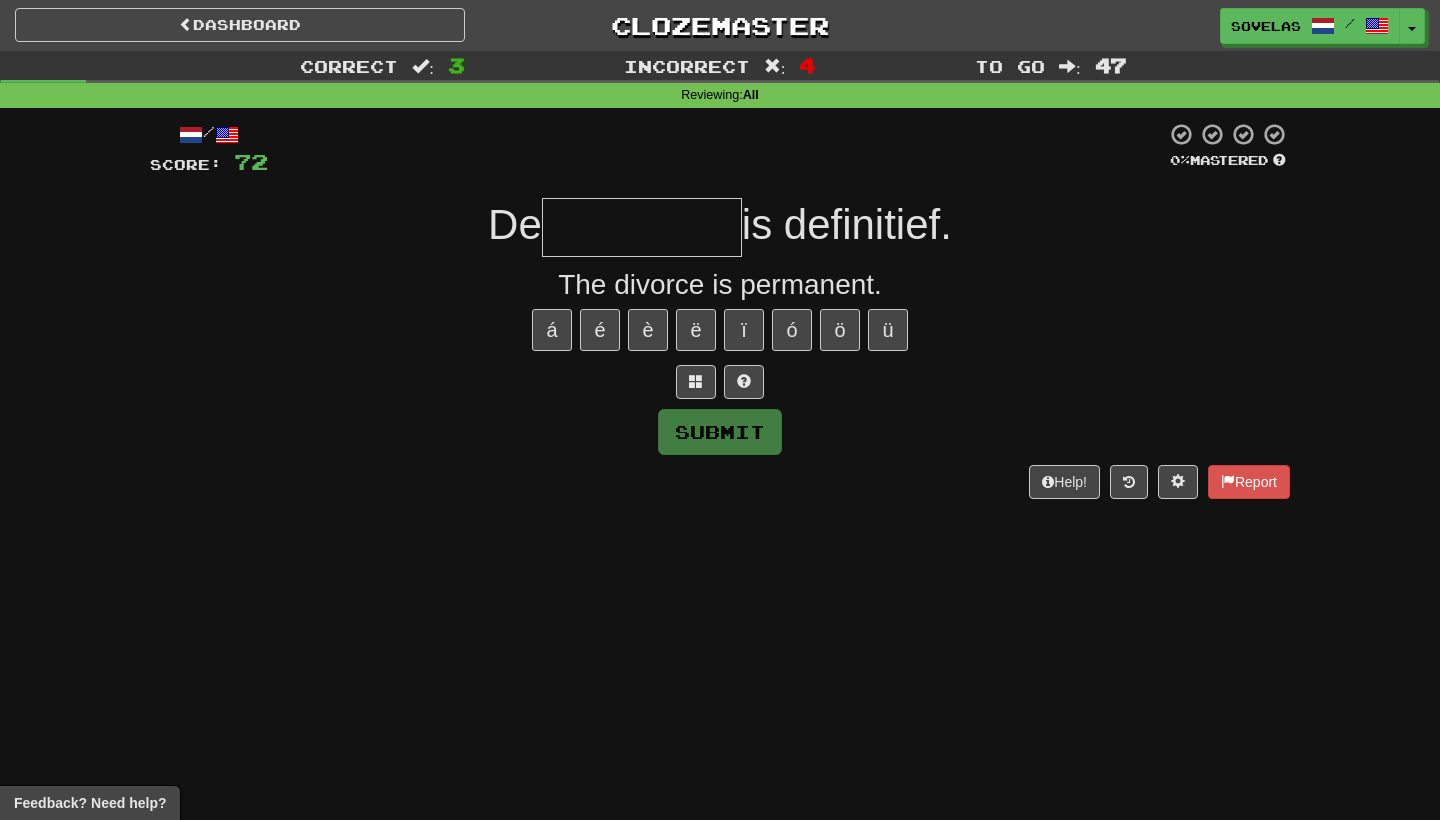 type on "*" 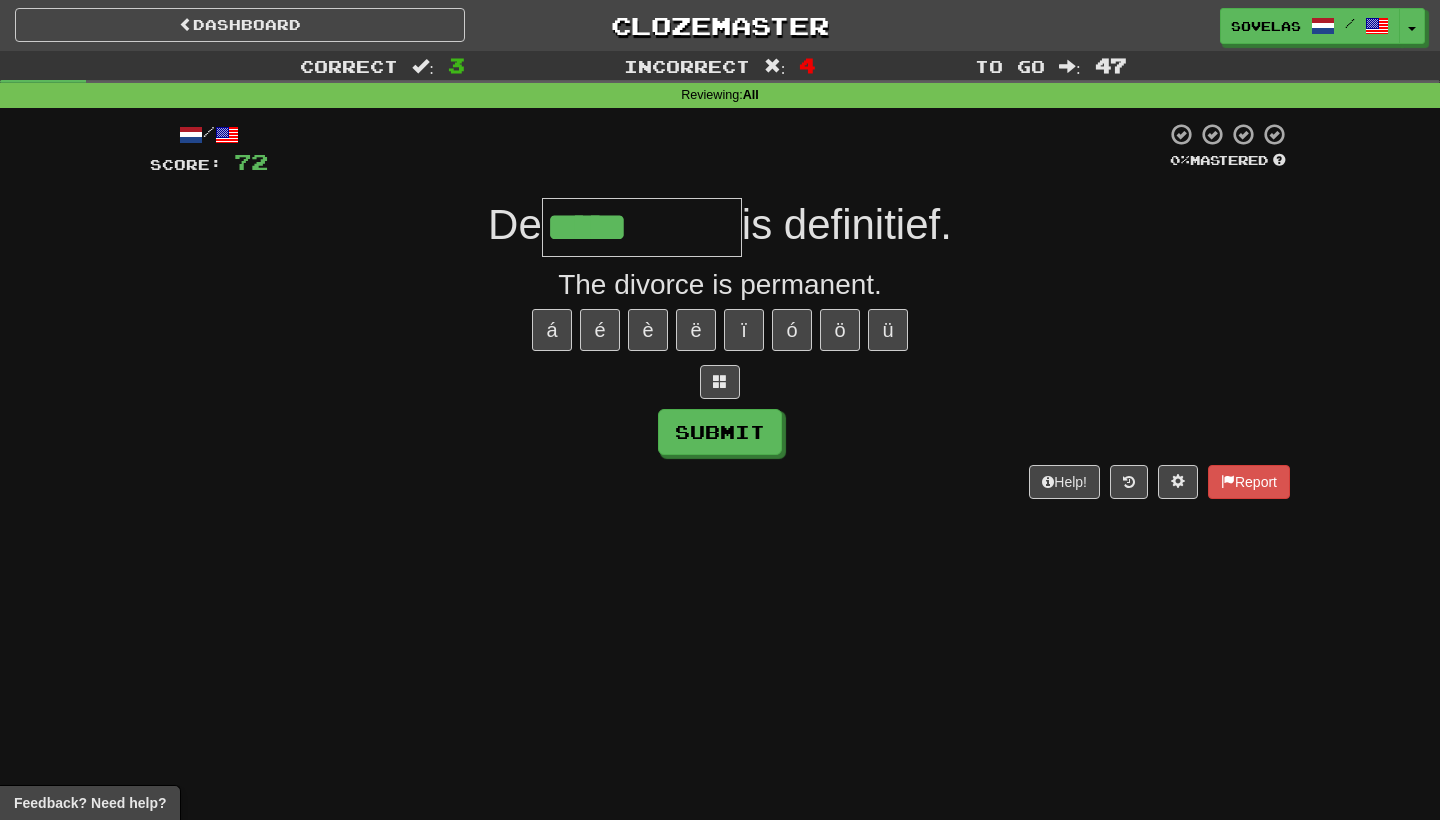 type on "**********" 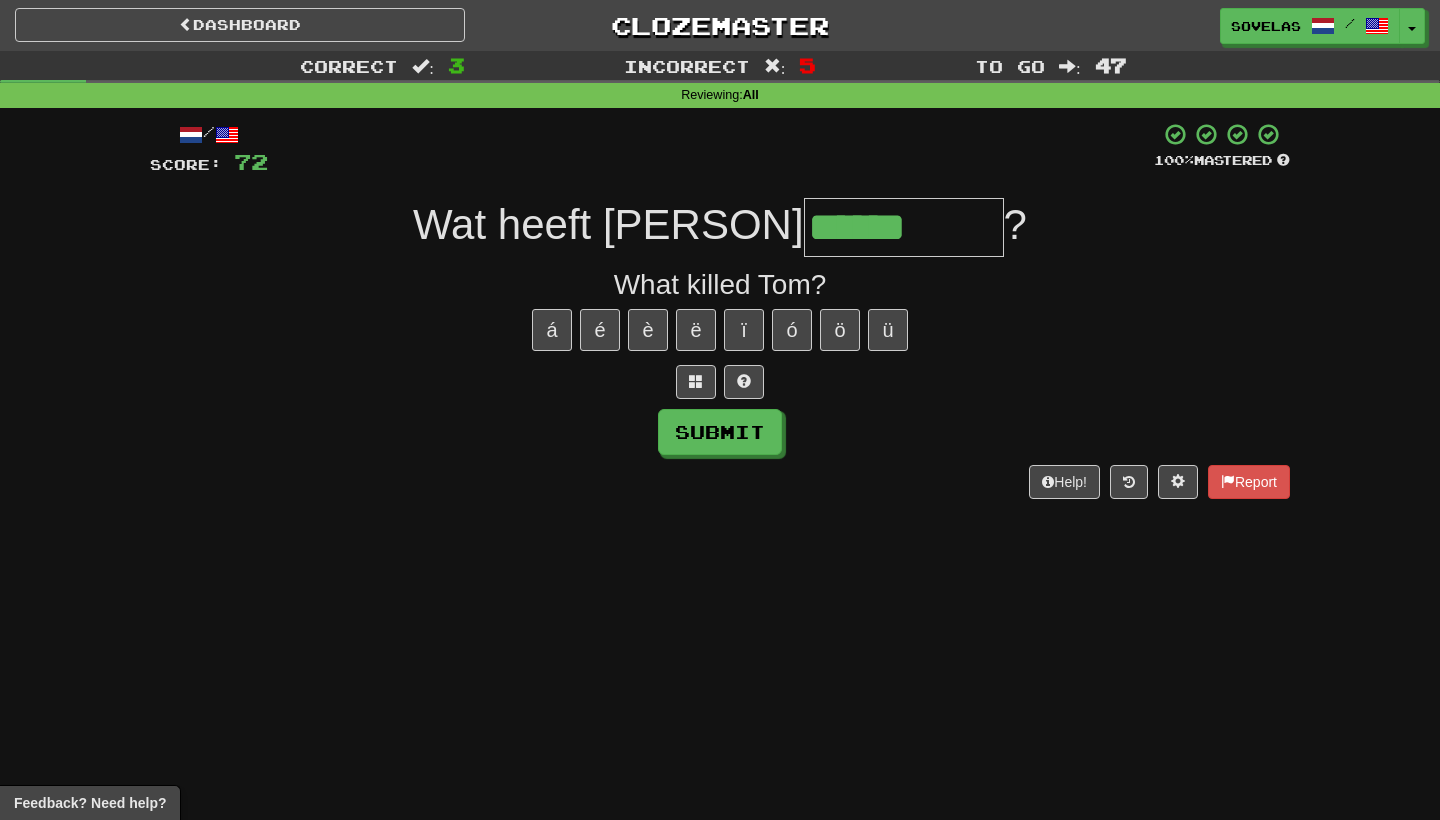 type on "******" 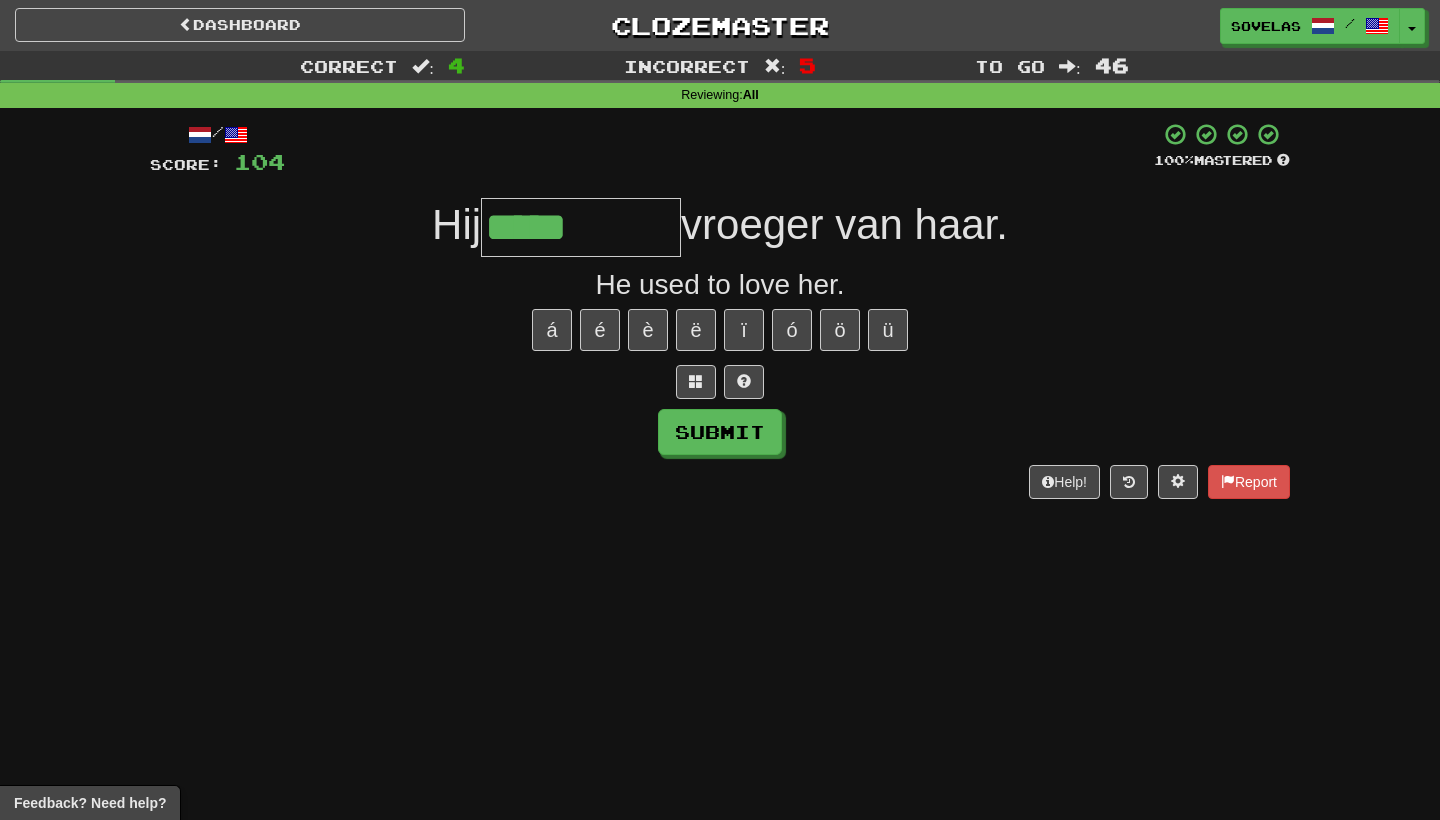 type on "*****" 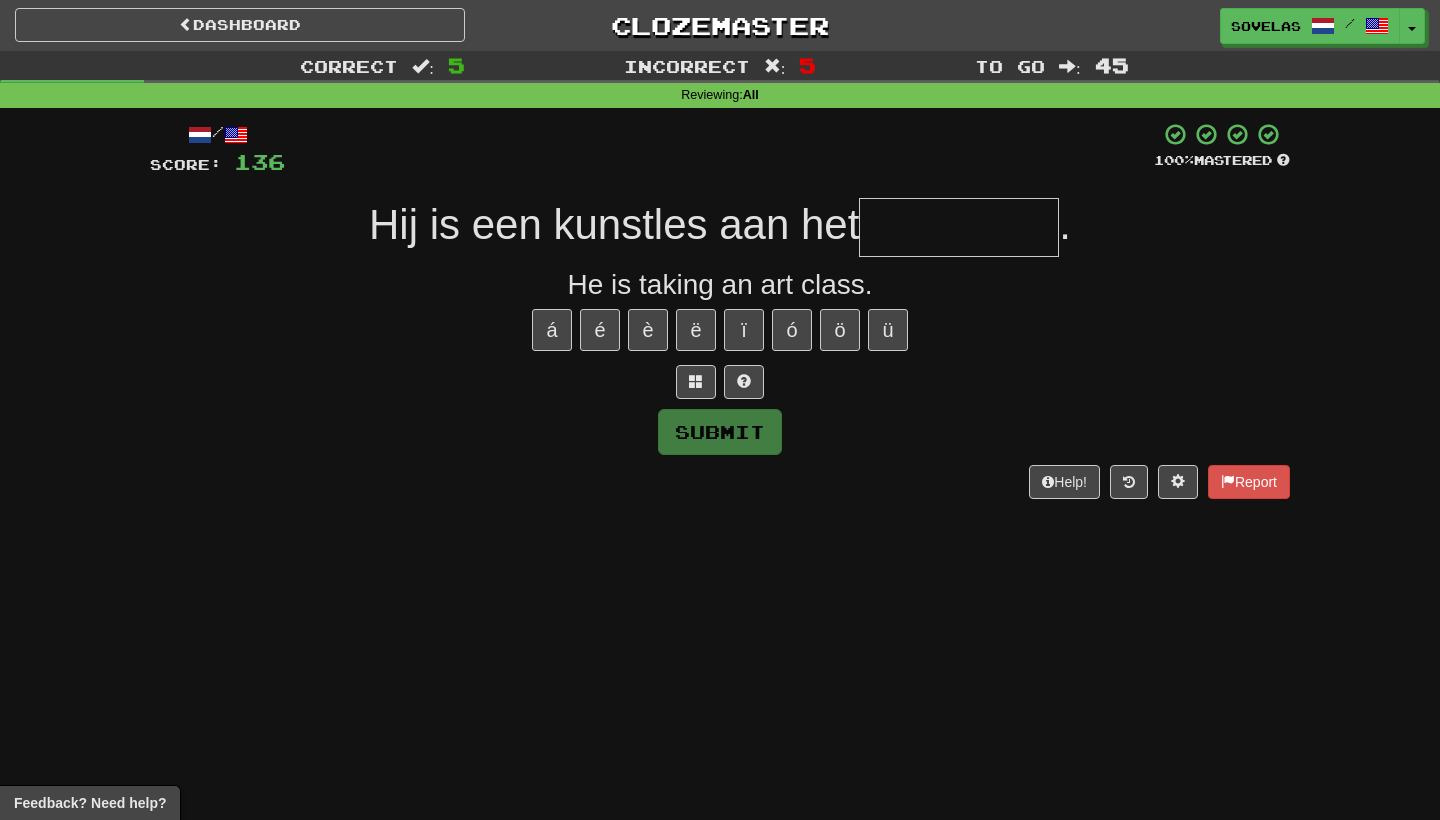 type on "*" 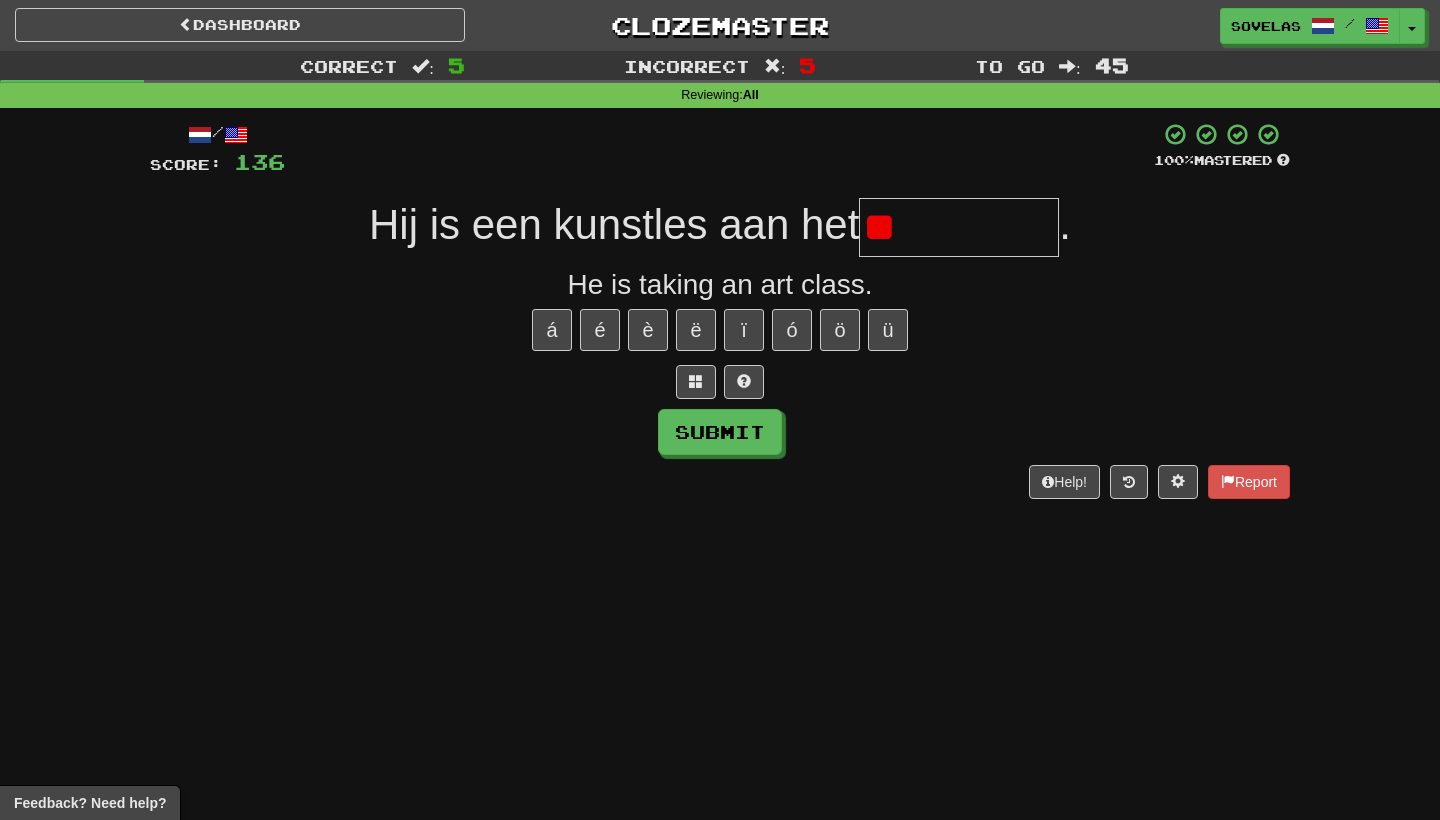 type on "*" 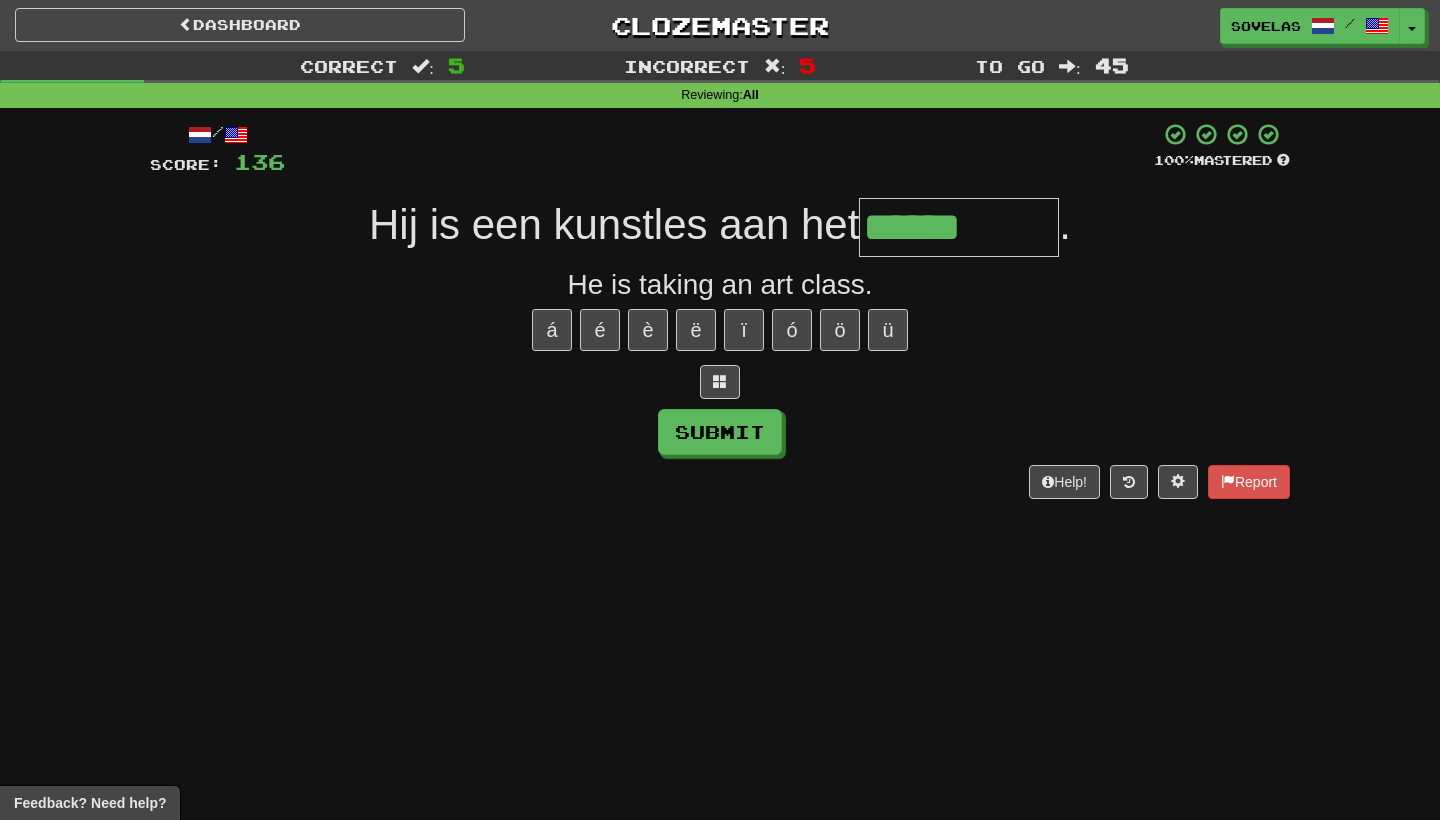 type on "******" 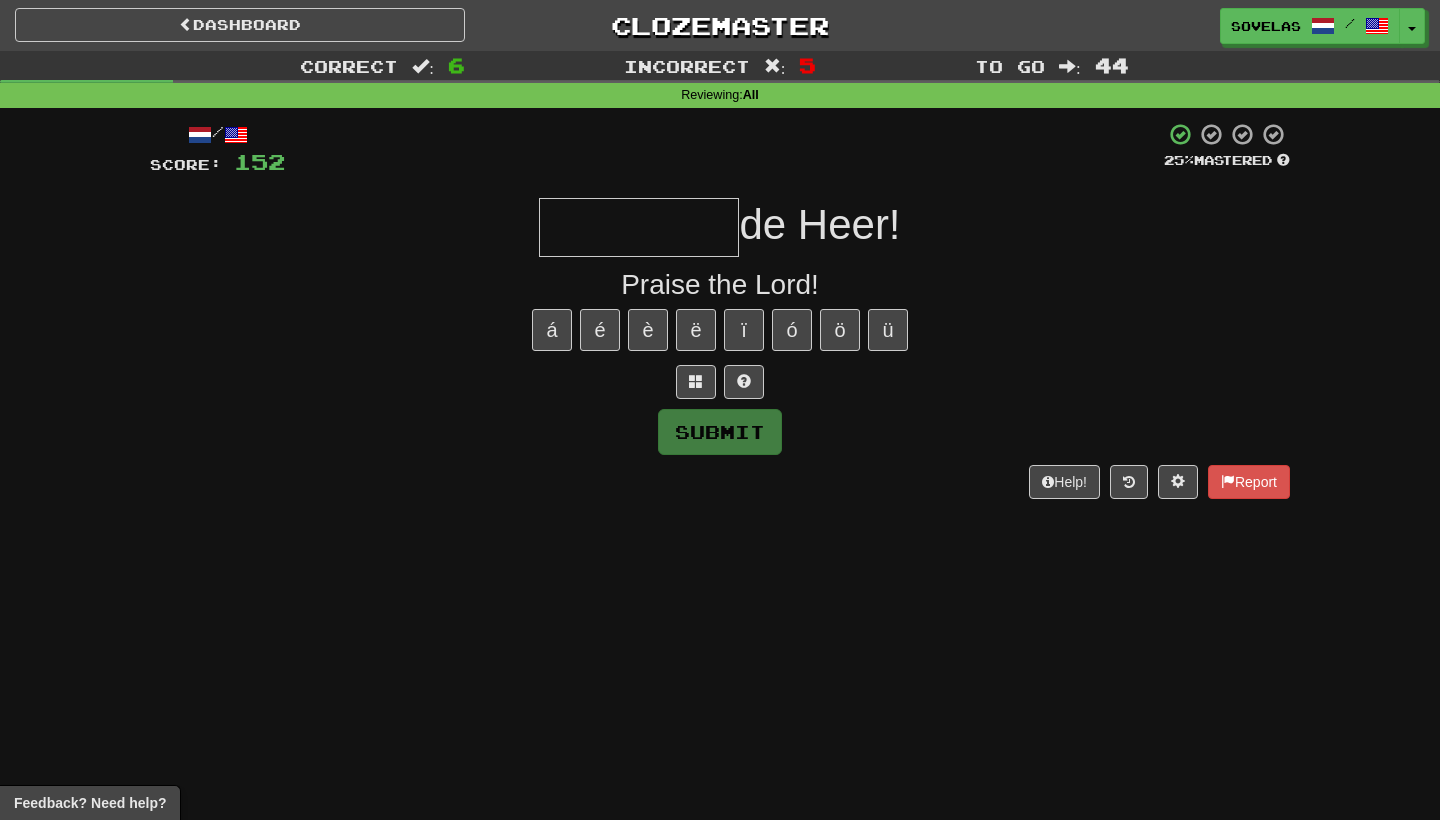 type on "*" 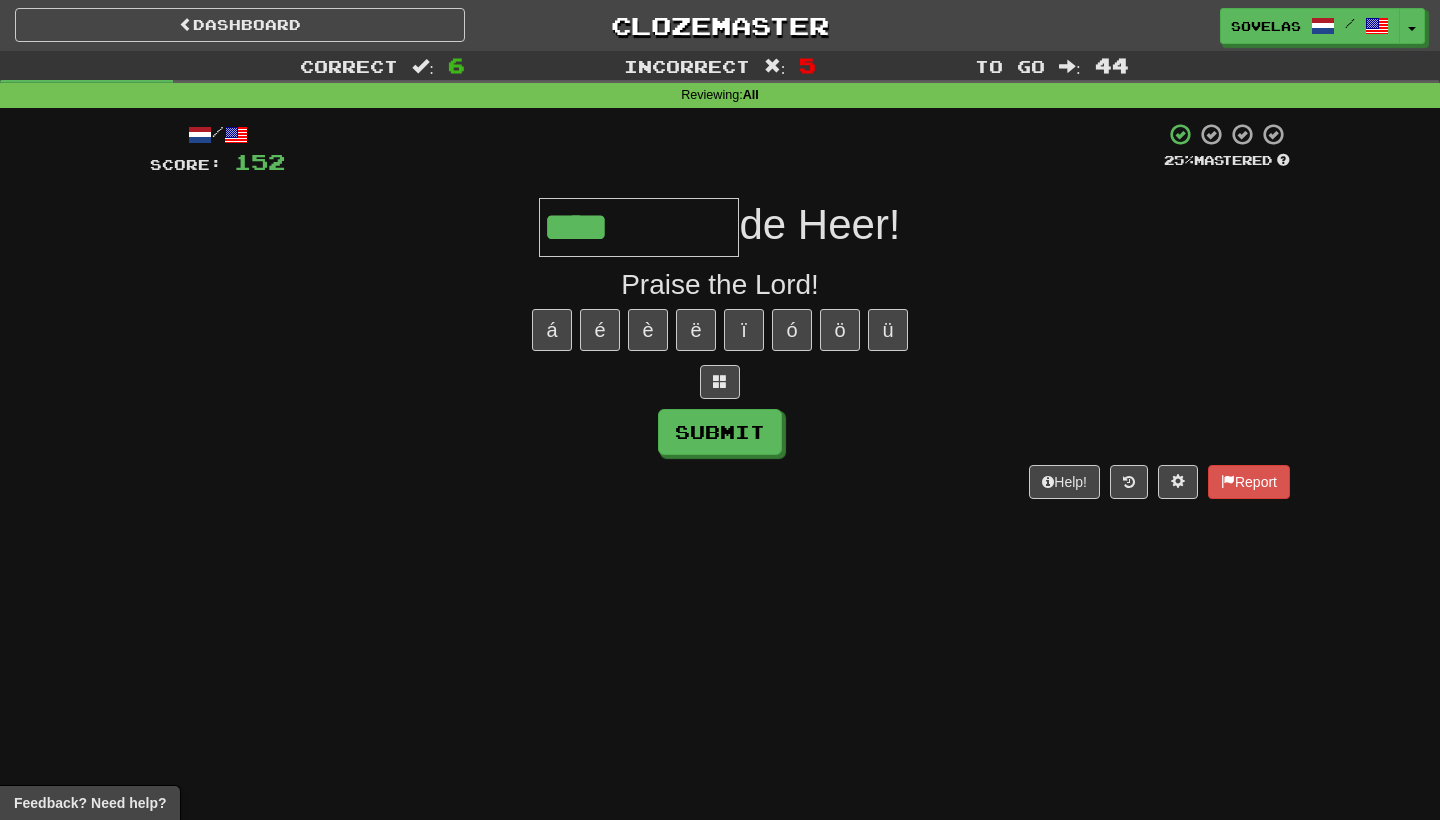 type on "****" 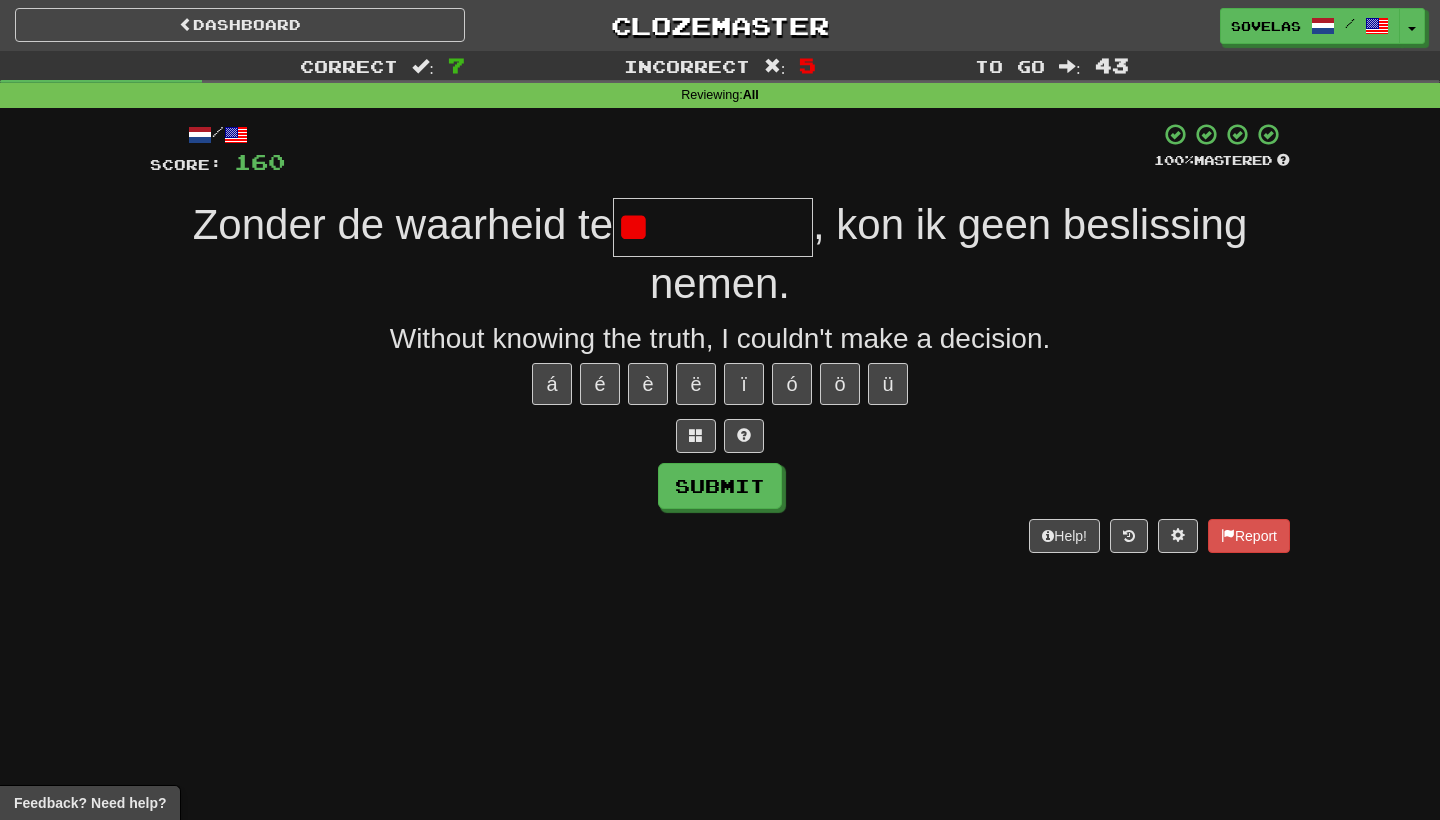 type on "*" 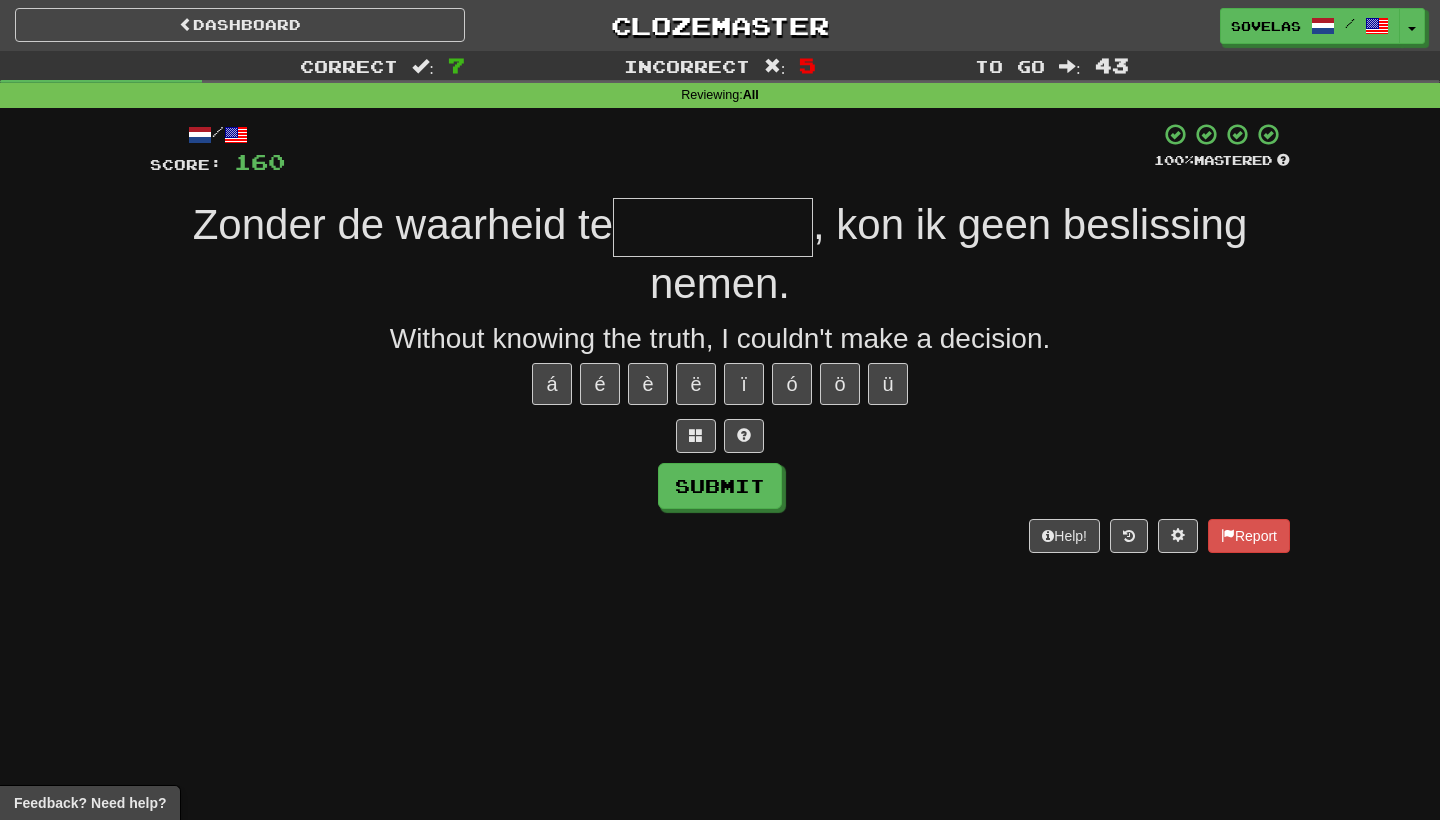 type on "*" 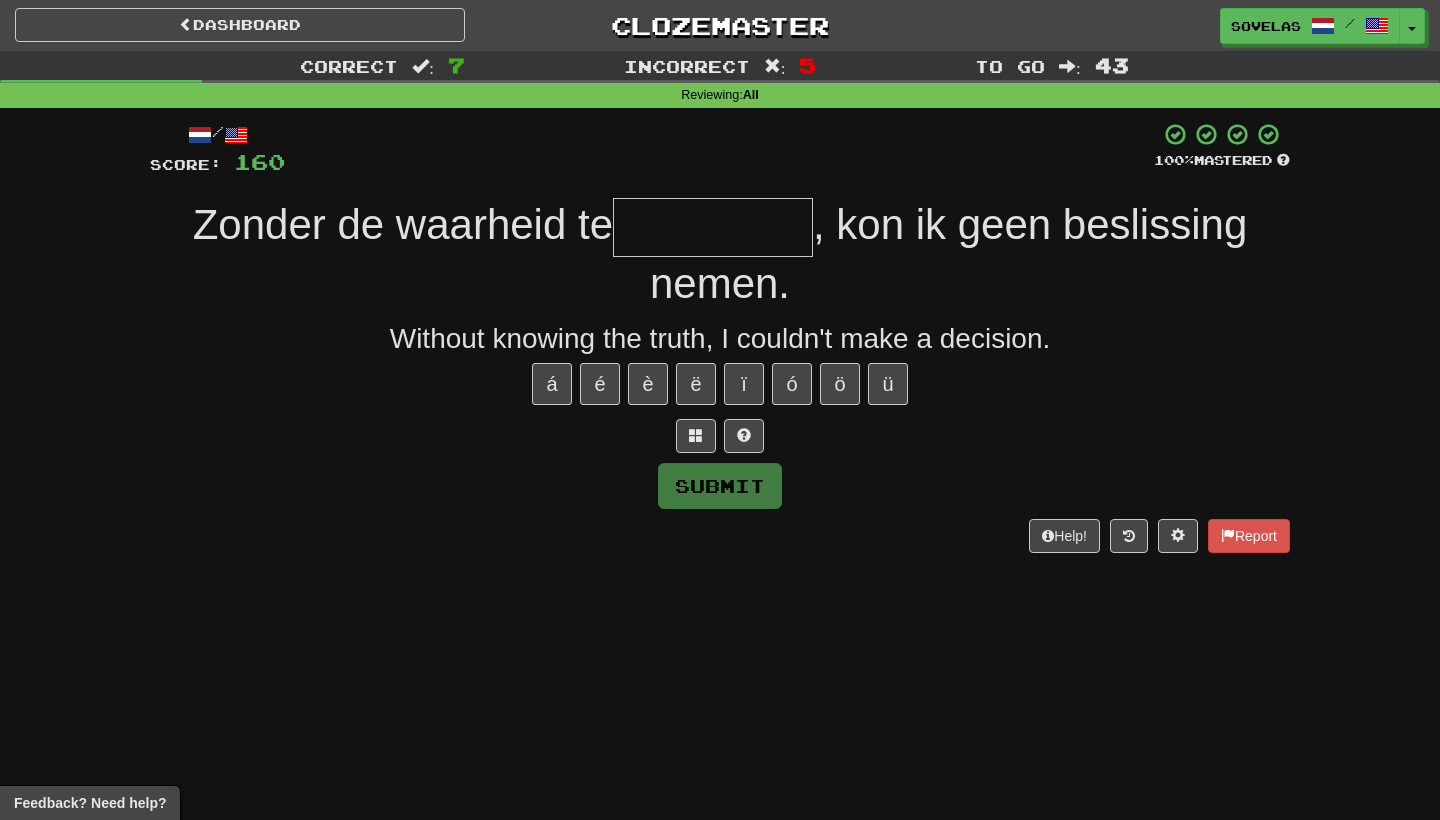 type on "*" 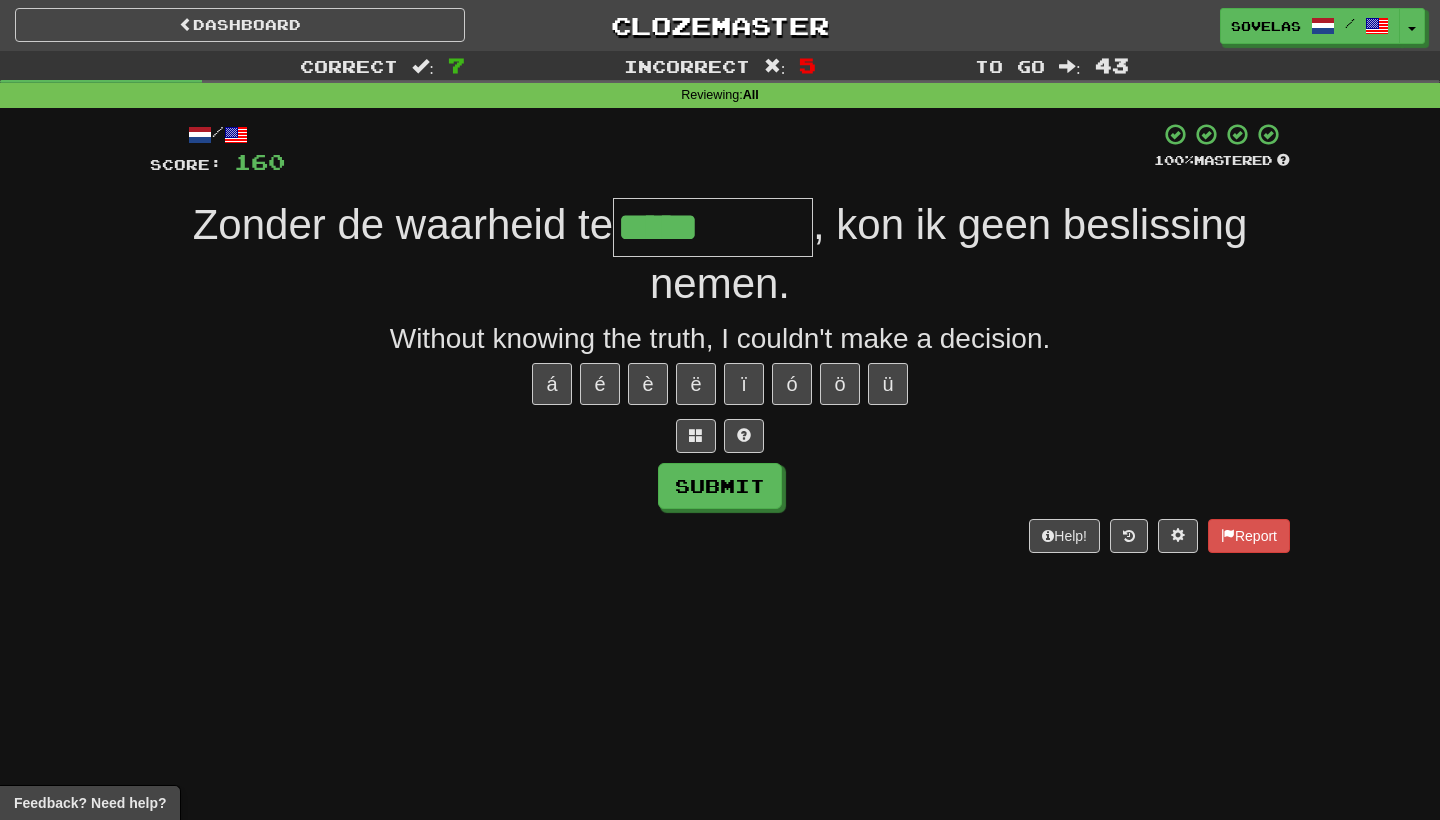 type on "*****" 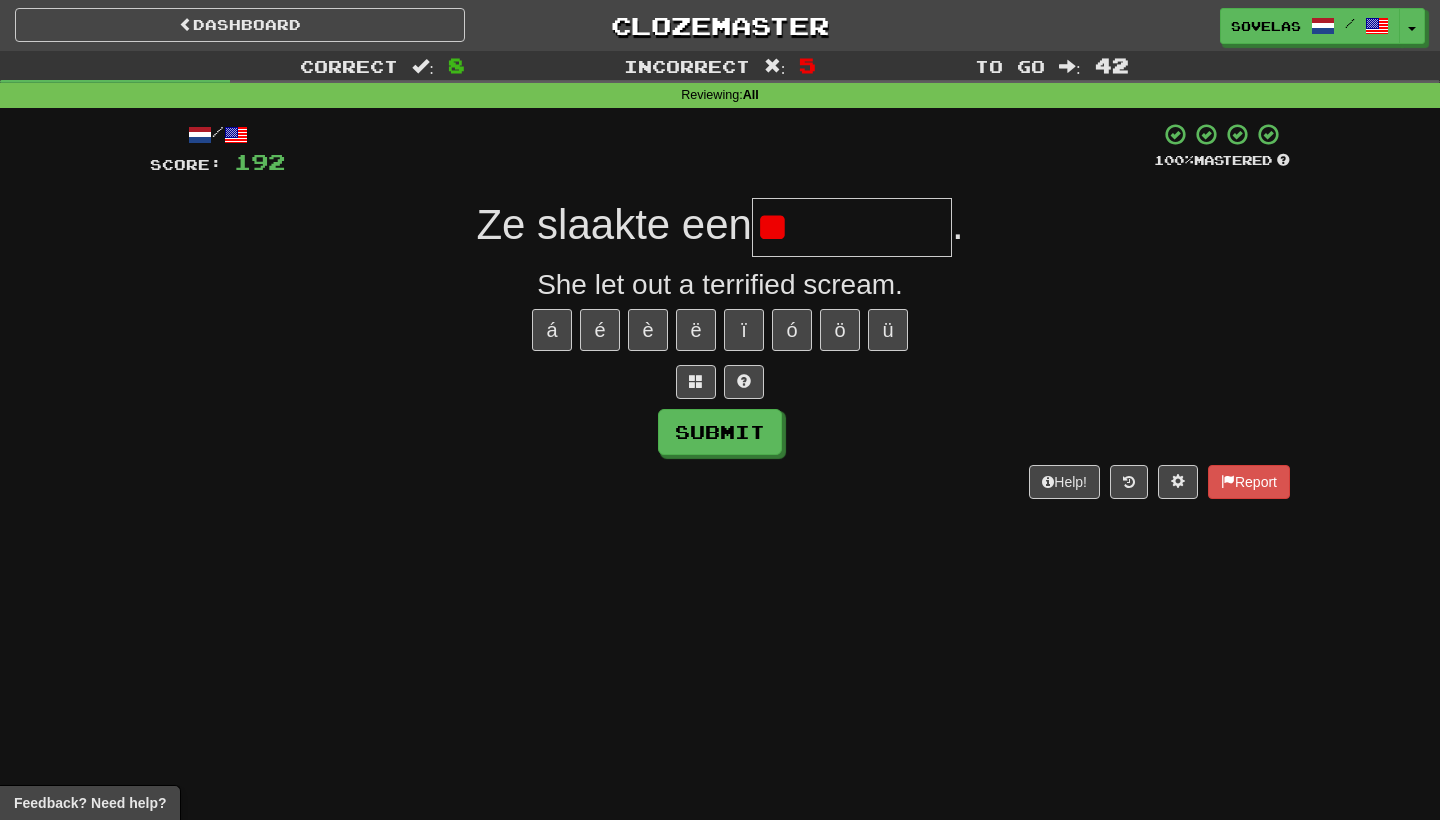type on "*" 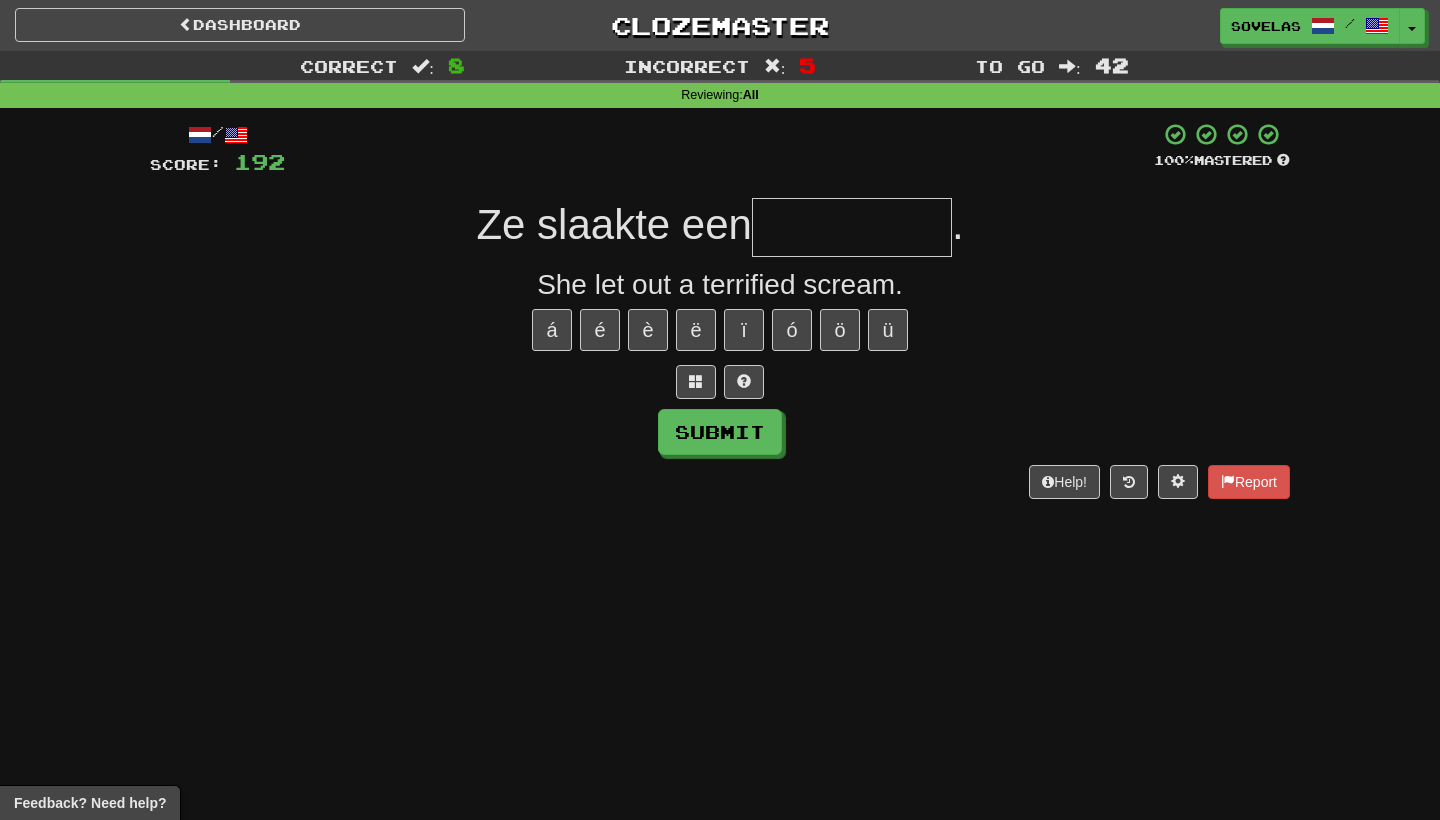 type on "*" 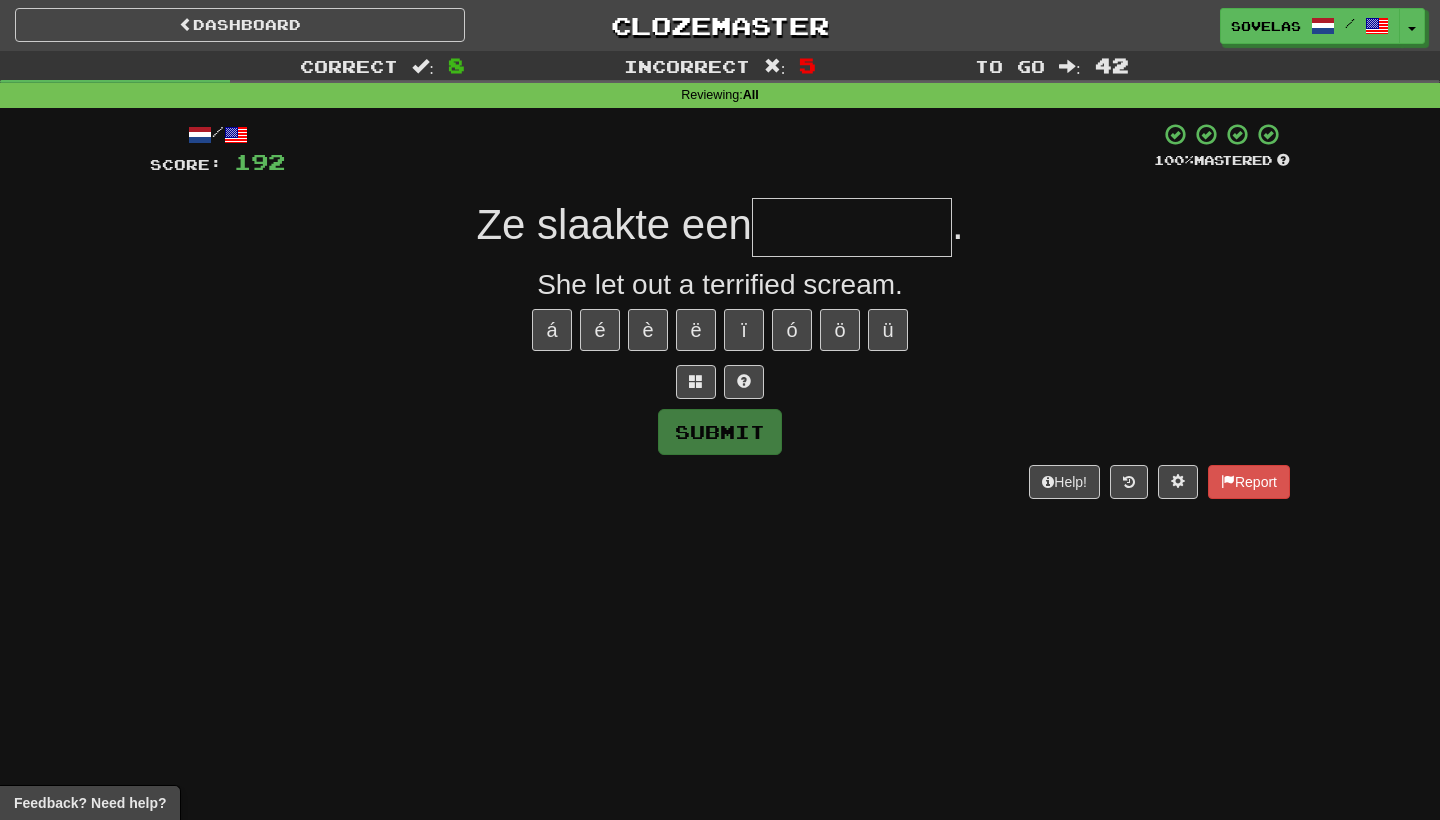 type on "*" 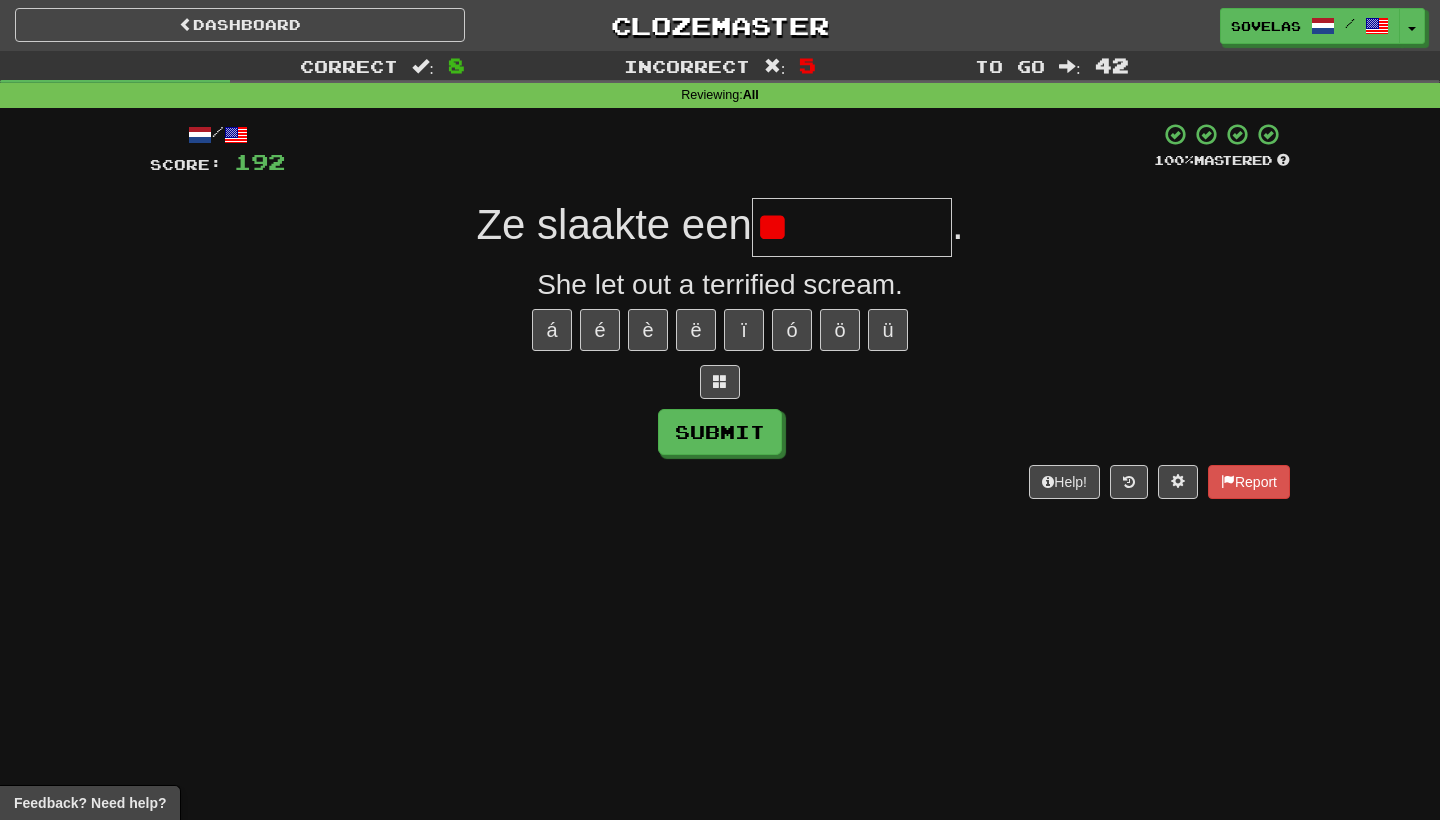 type on "**********" 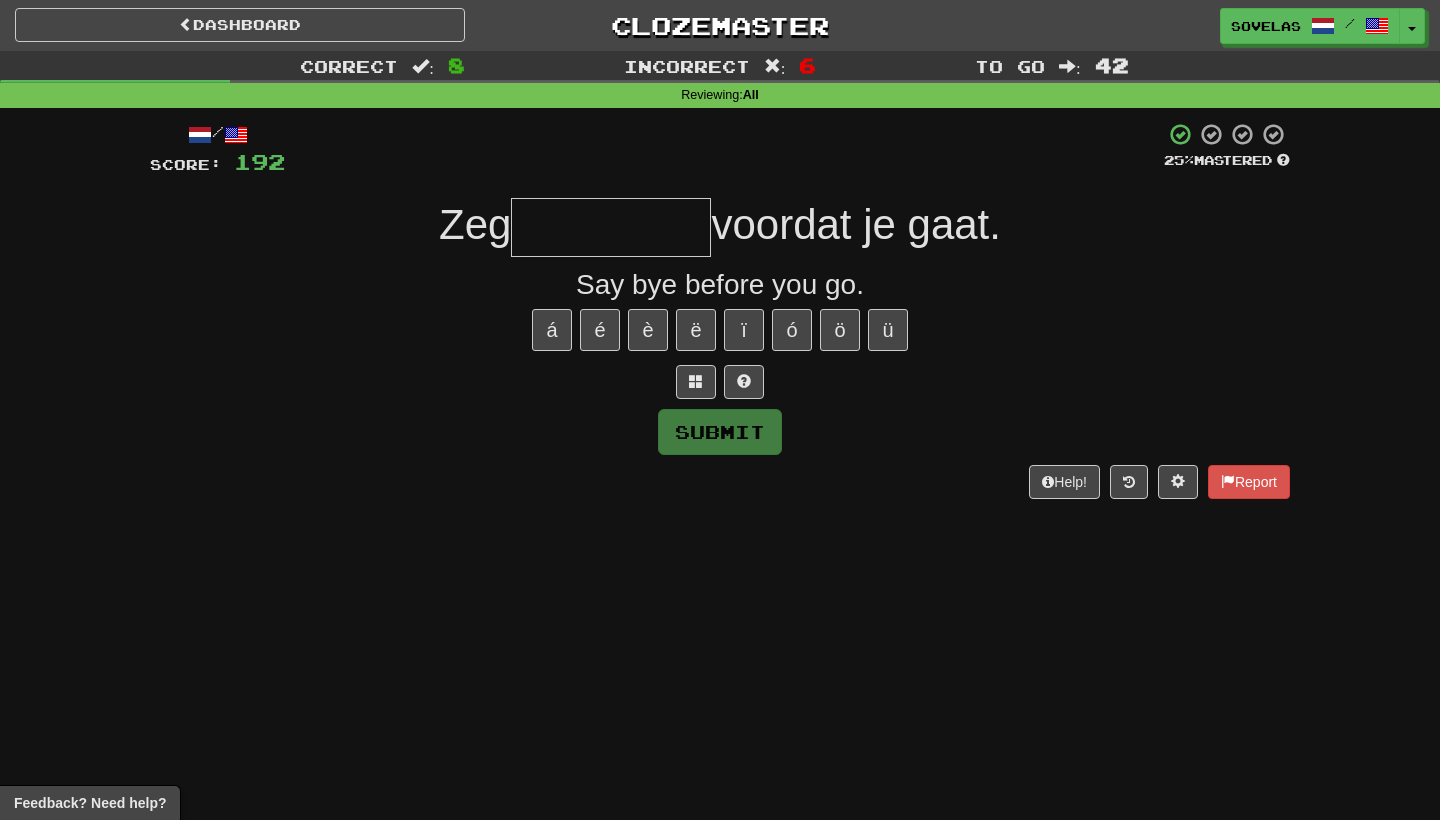 type on "*" 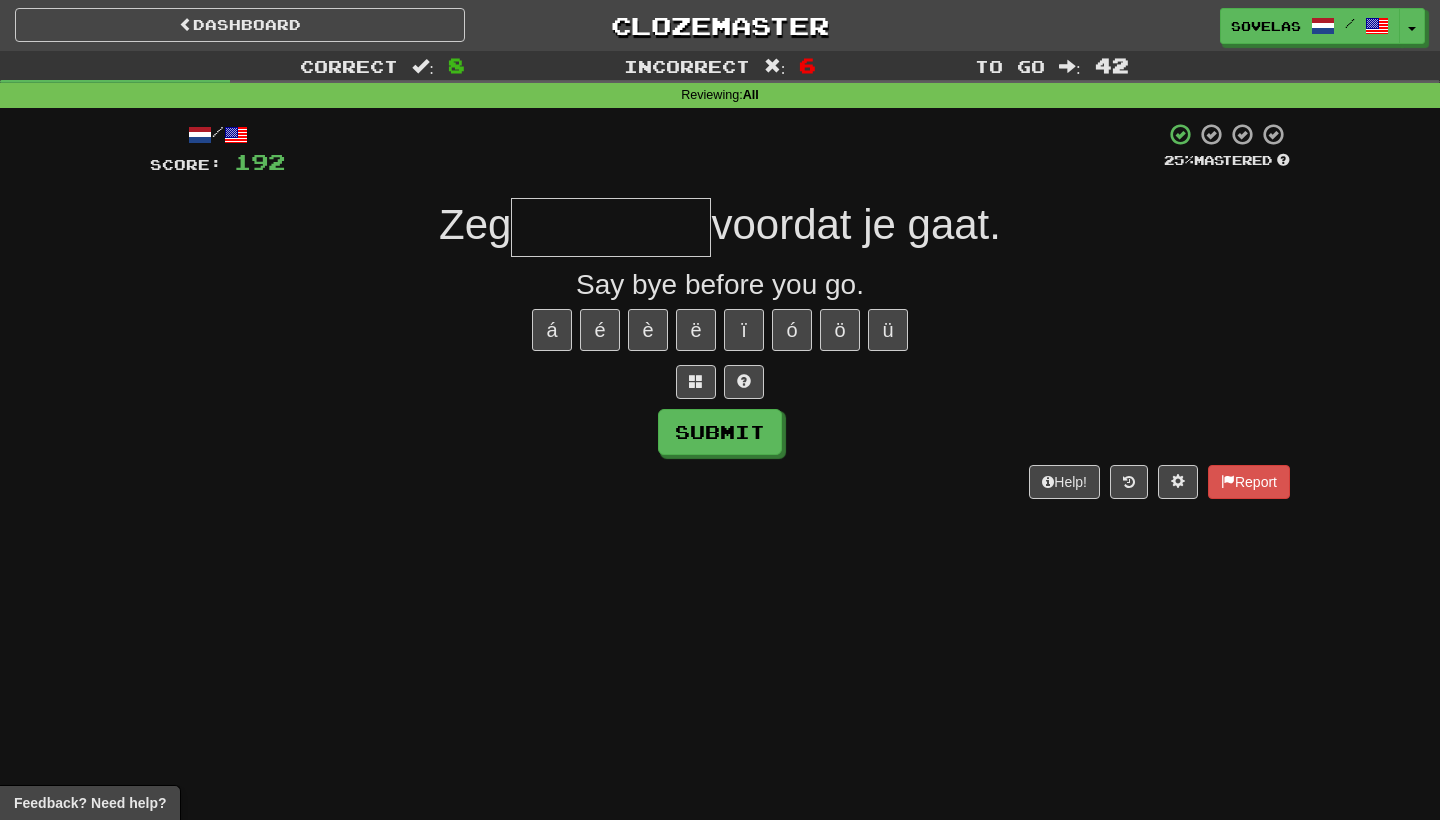 type on "*" 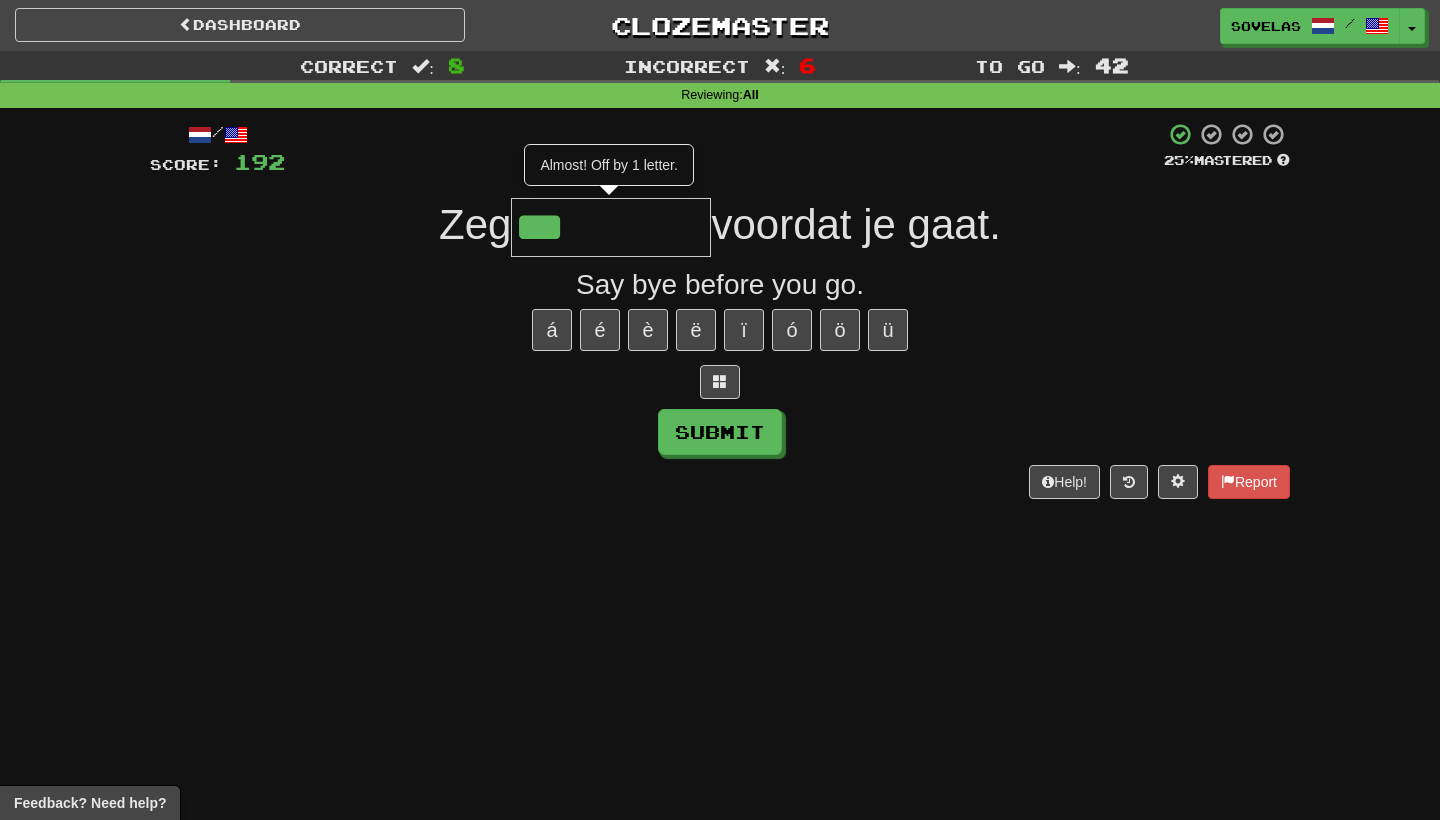 type on "***" 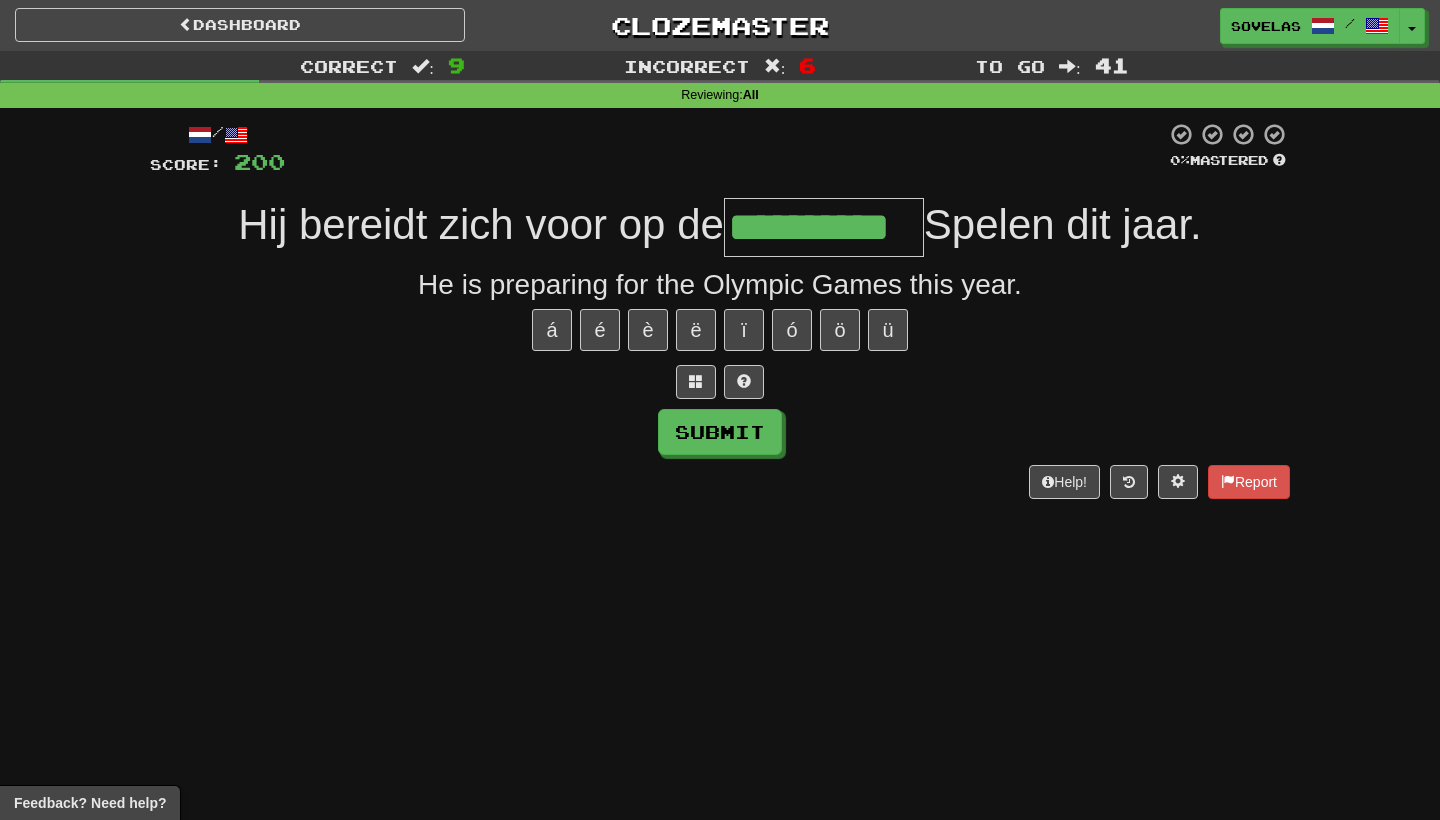 type on "**********" 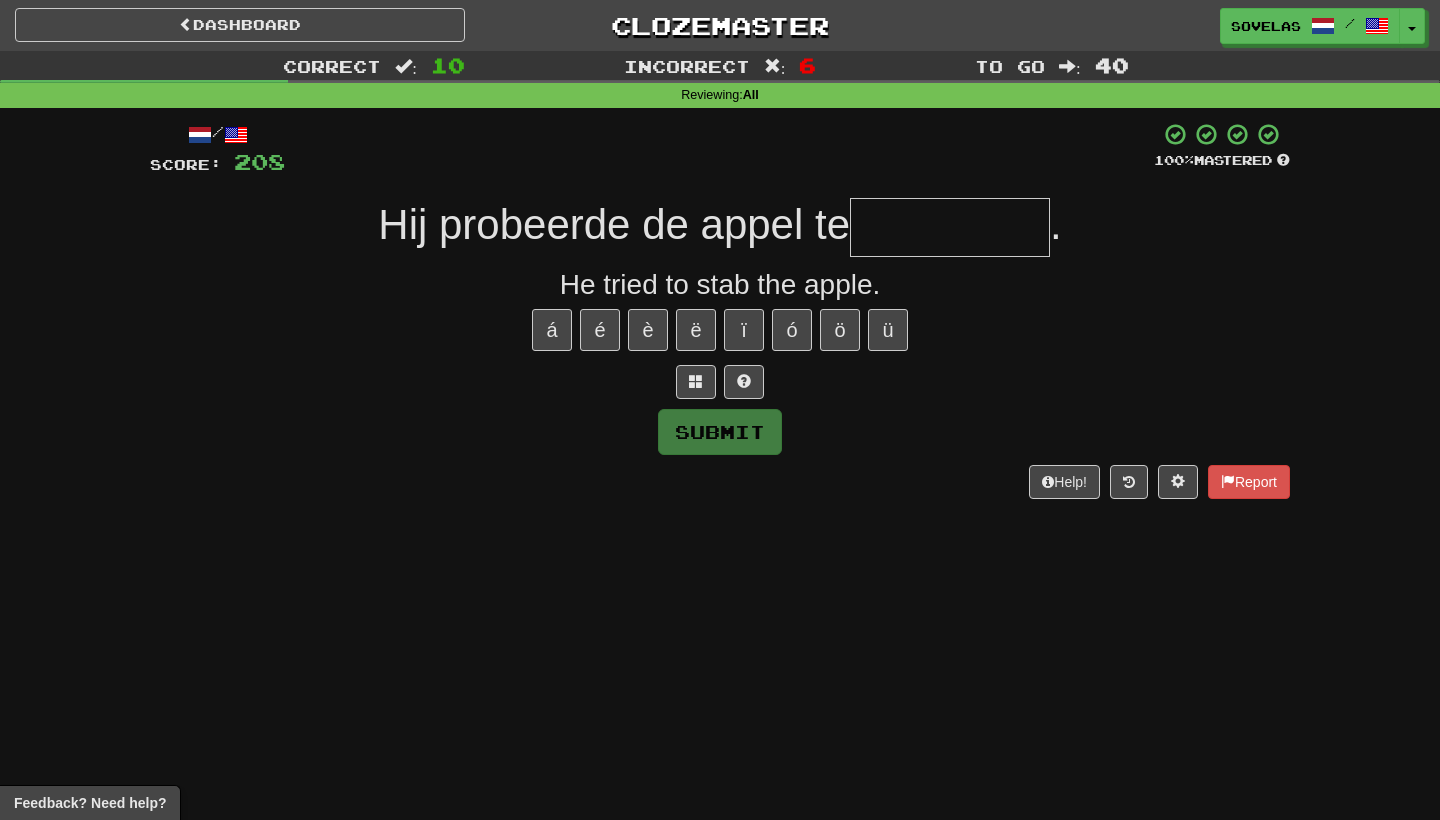 type on "*" 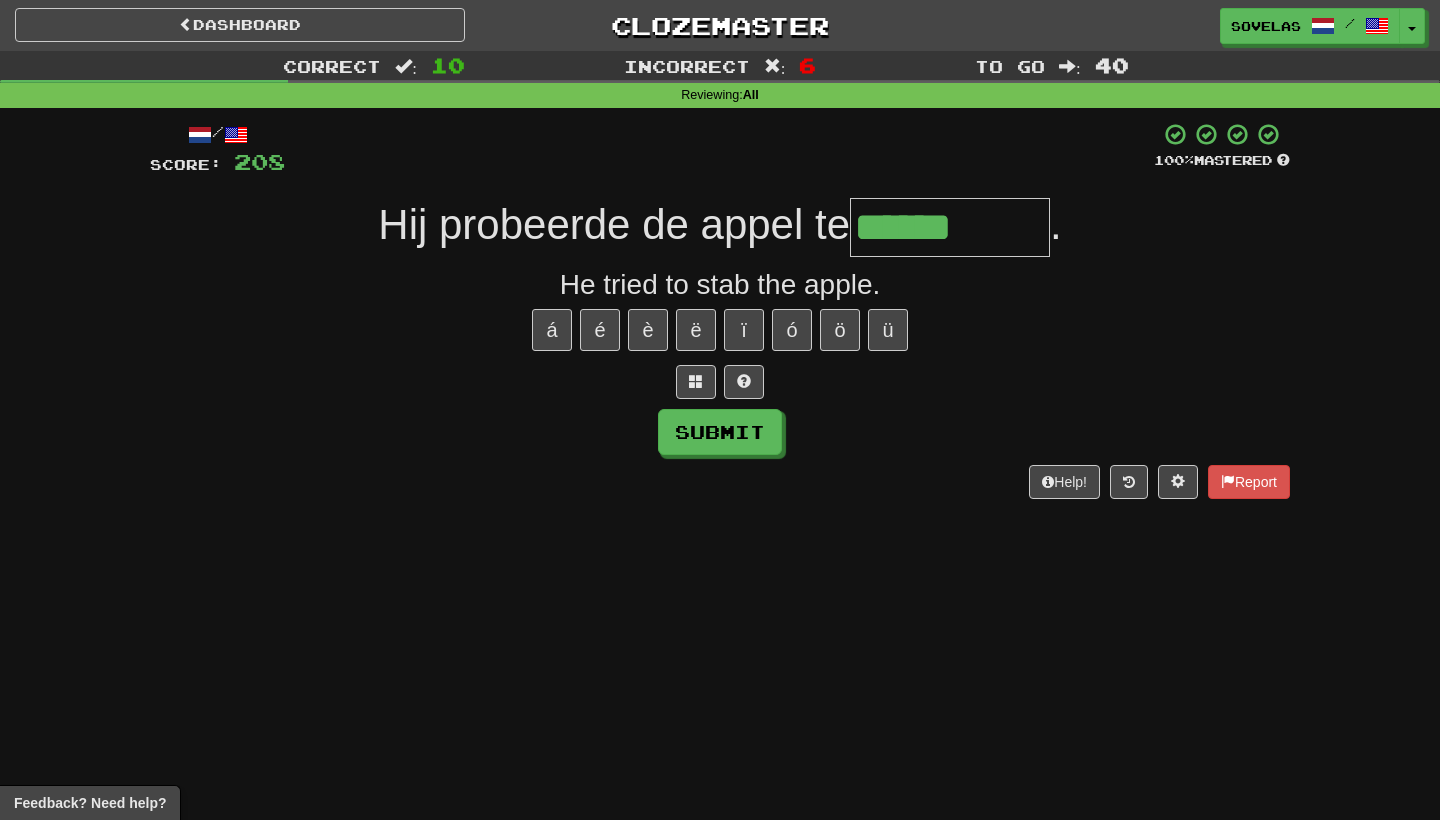 type on "******" 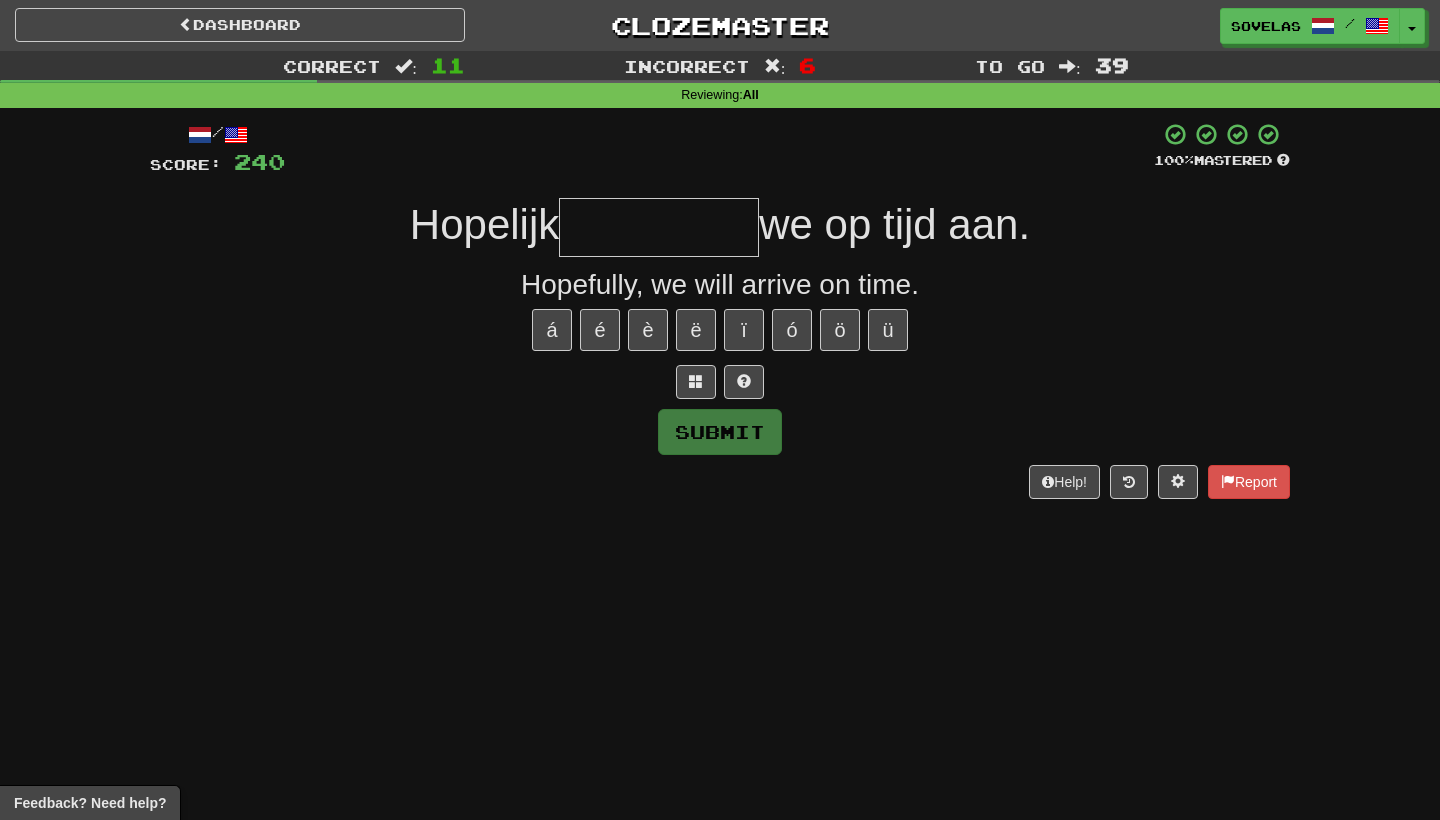 type on "*" 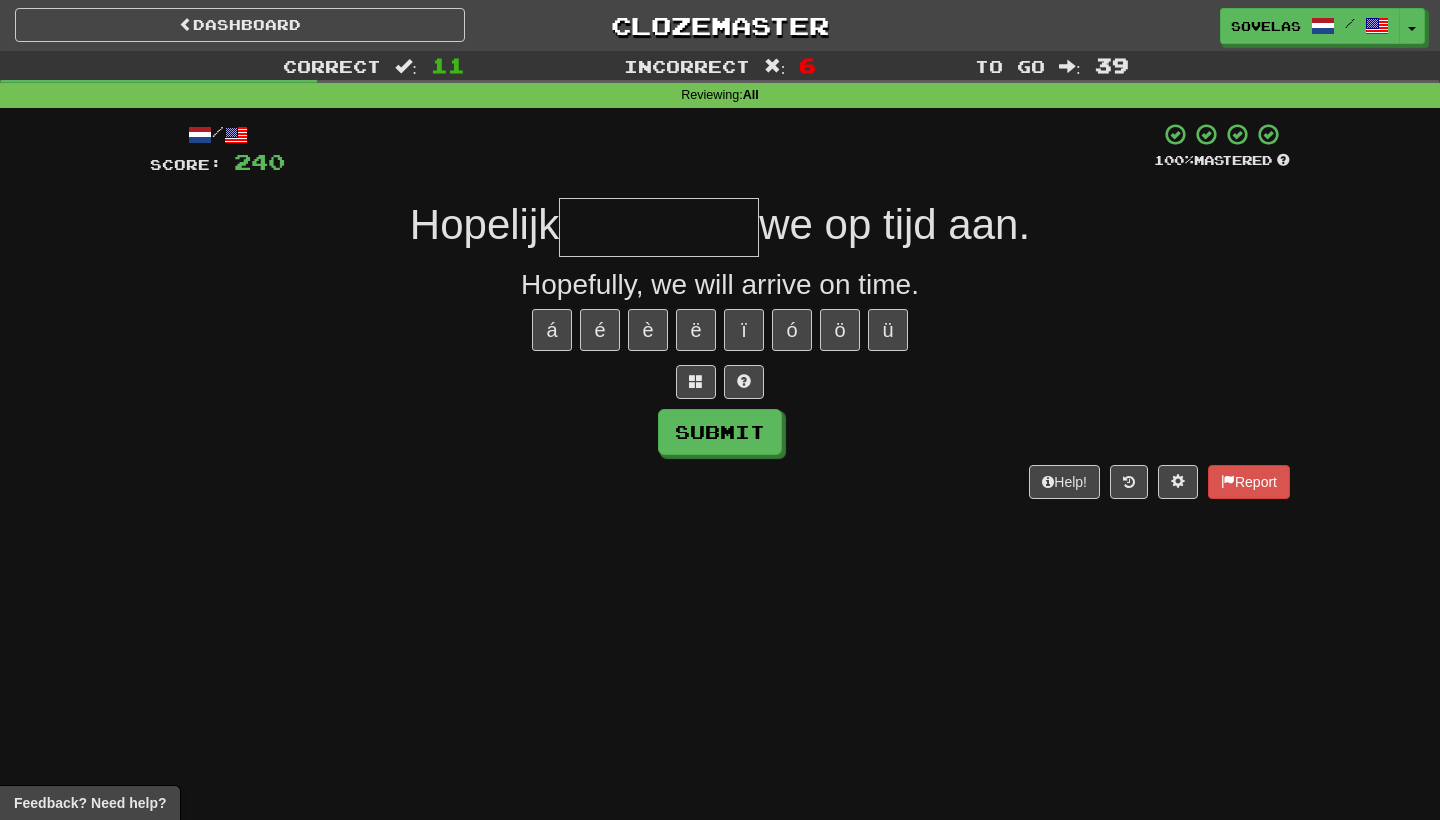 type on "*" 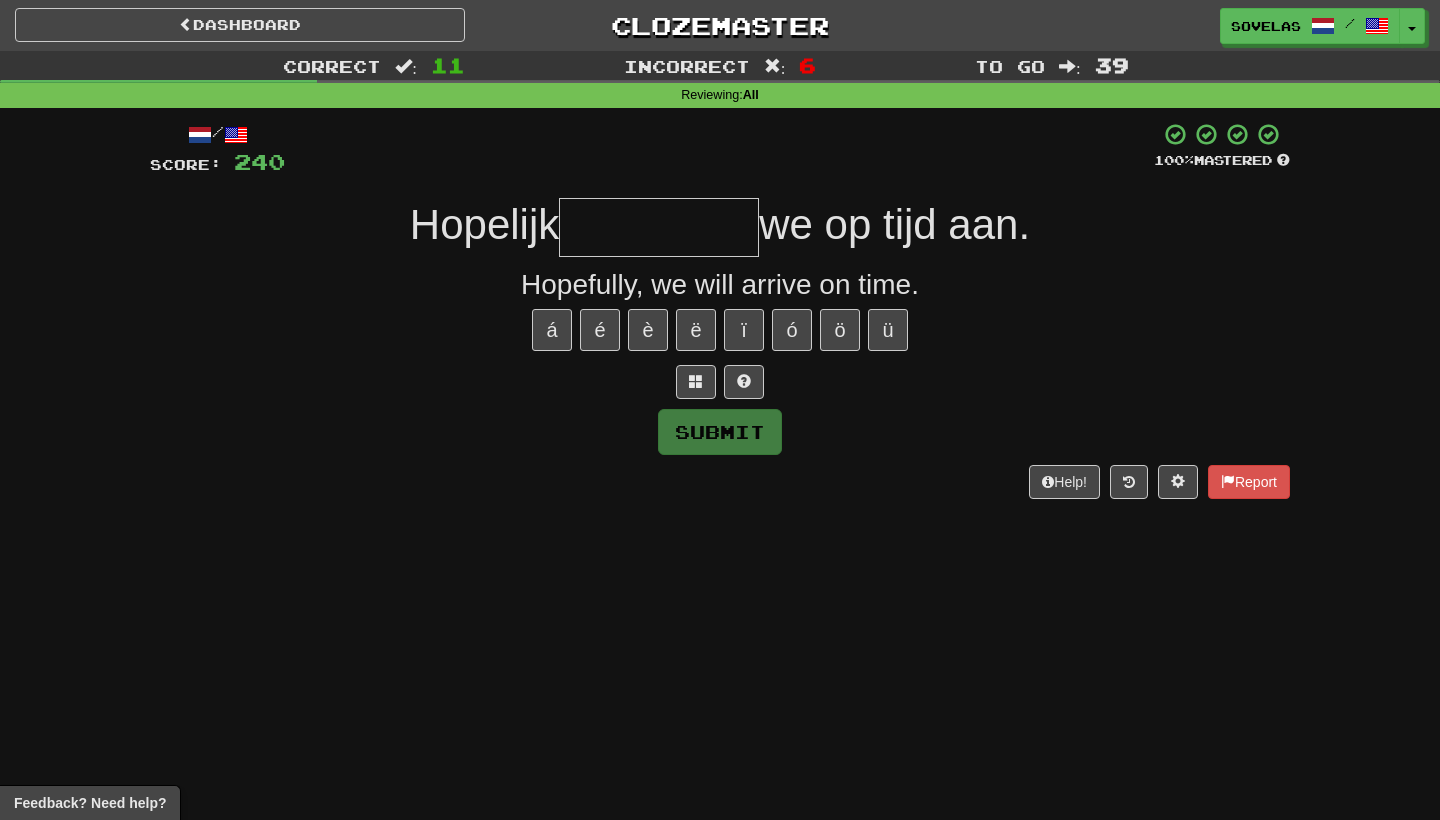 type on "*" 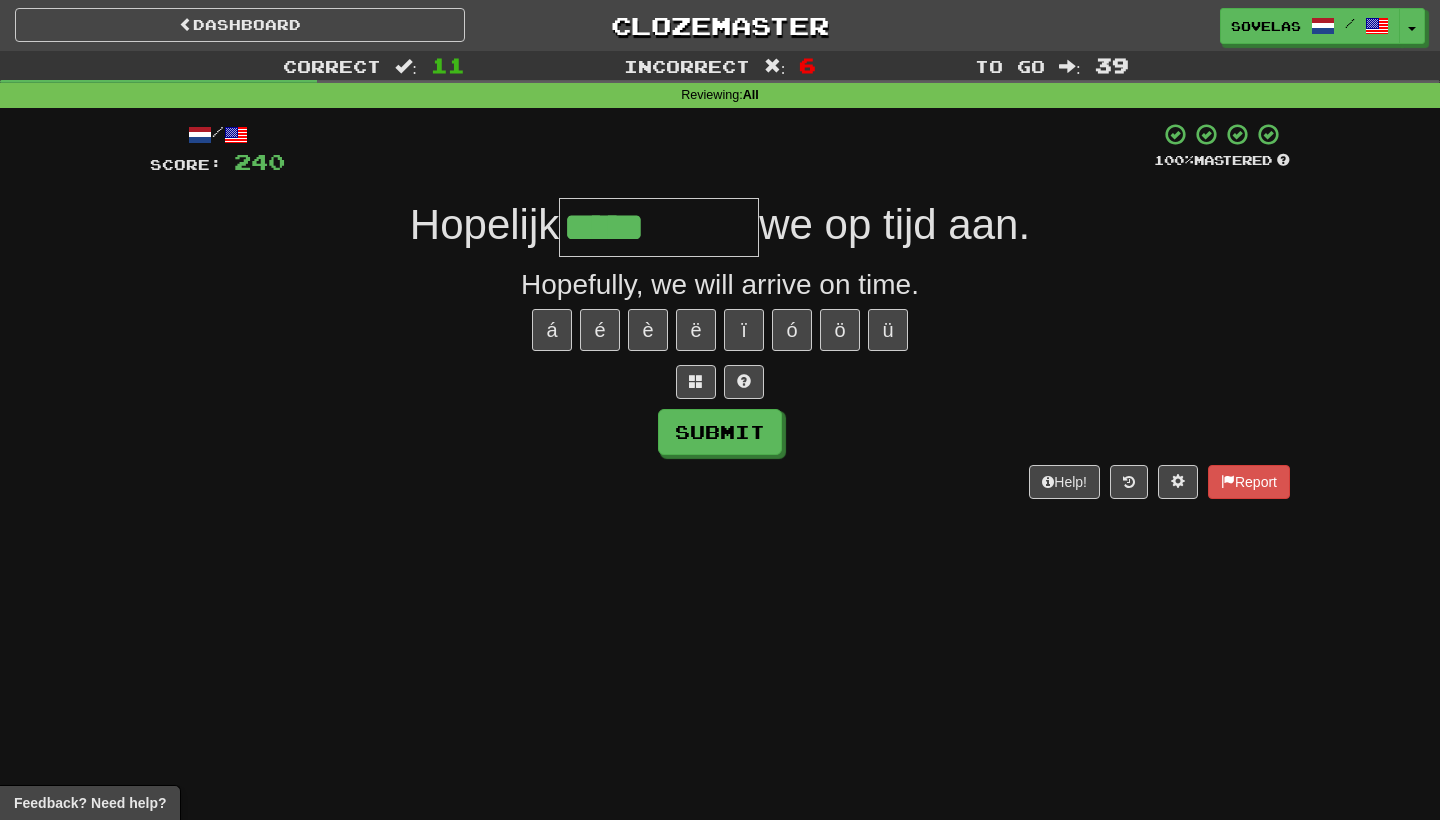 type on "*****" 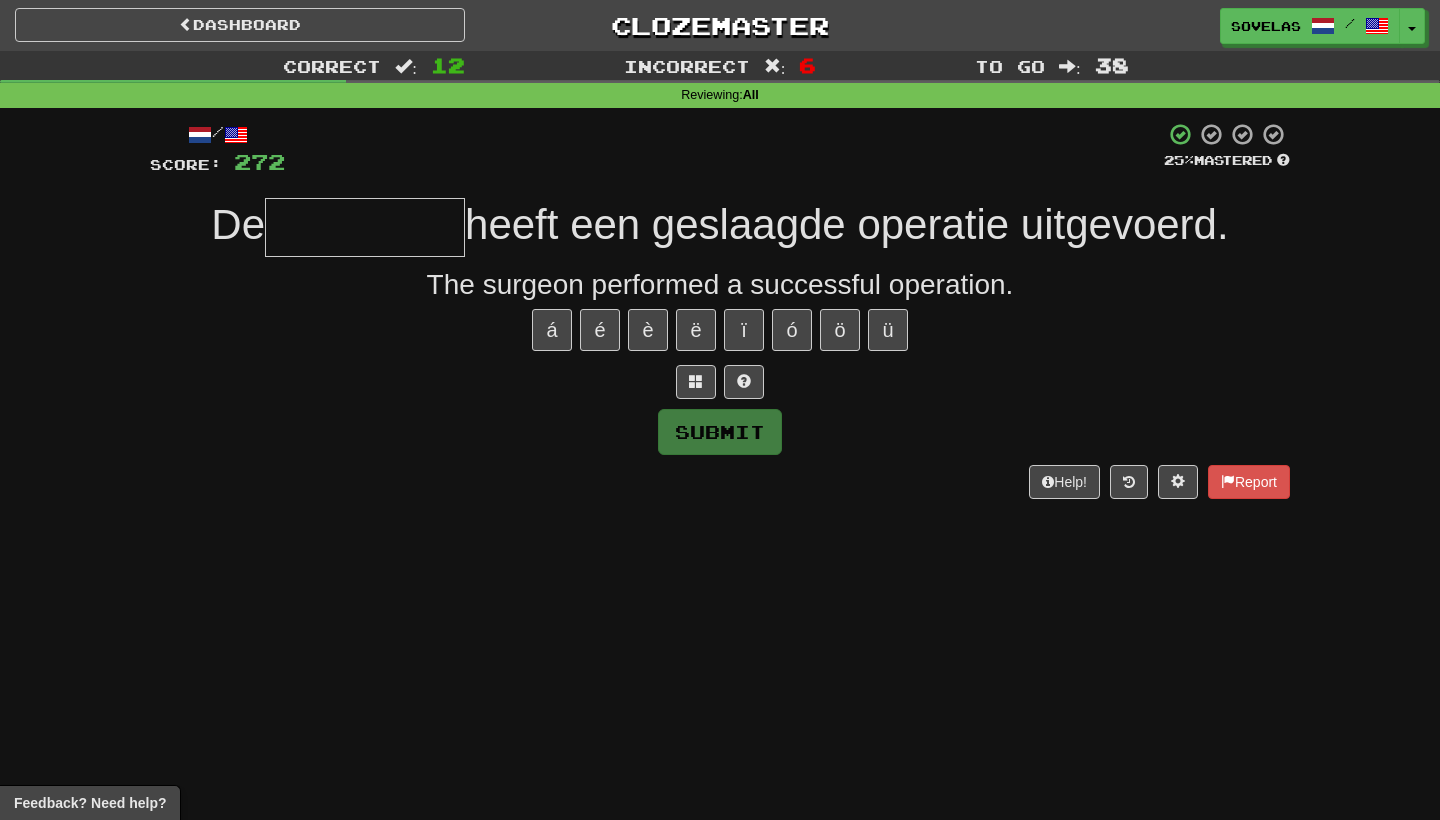 type on "*" 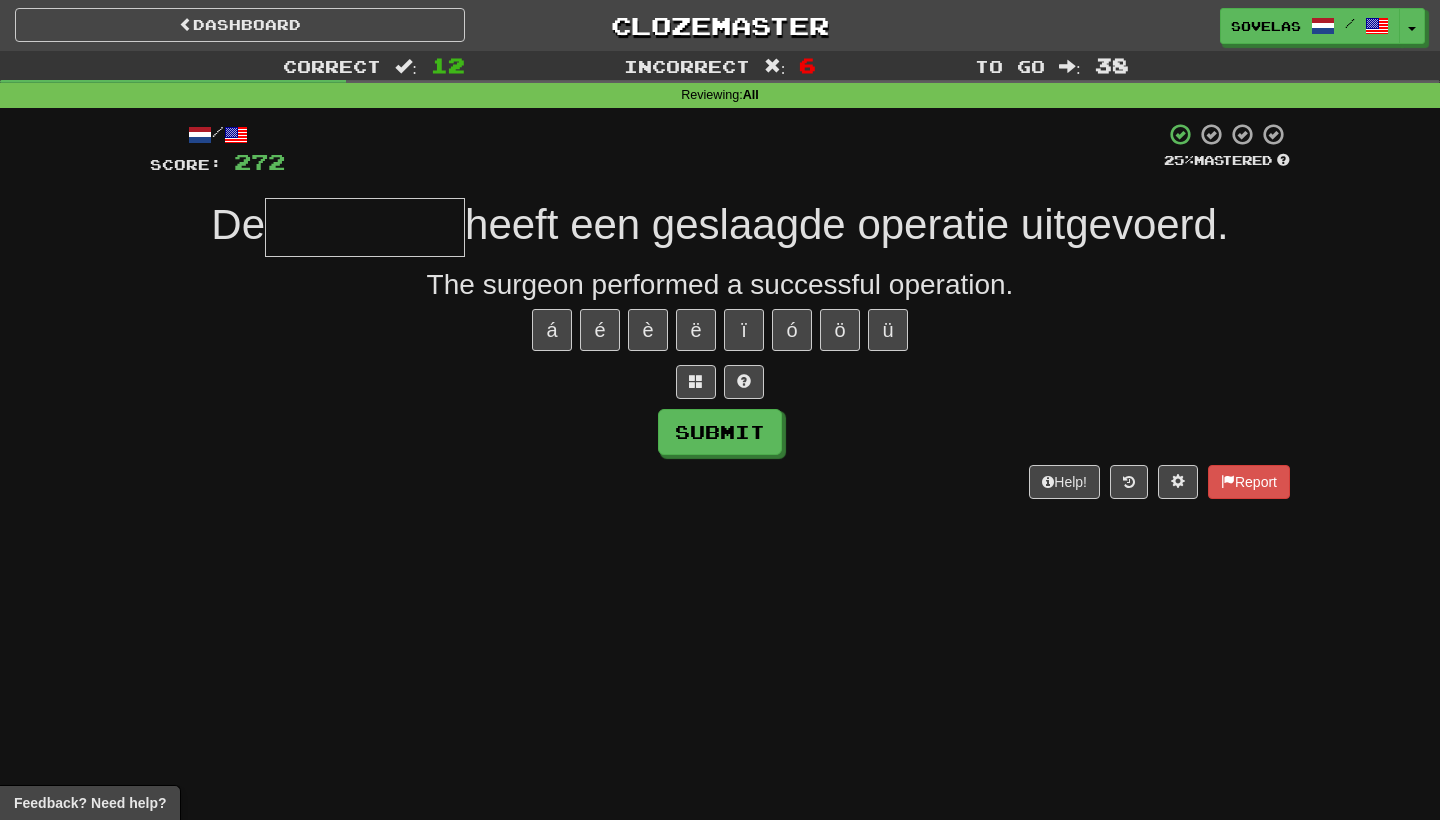type on "*" 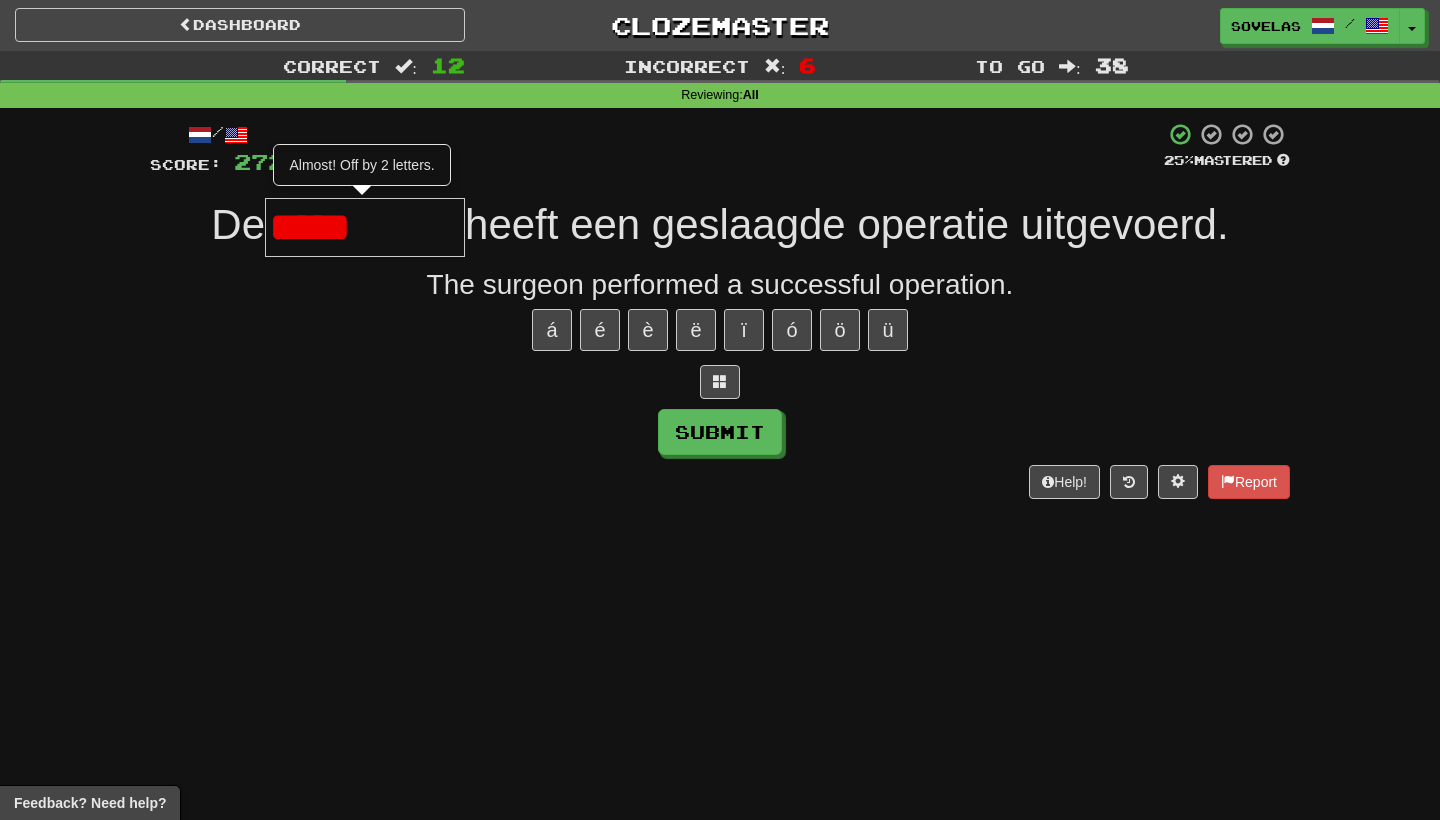 type on "*******" 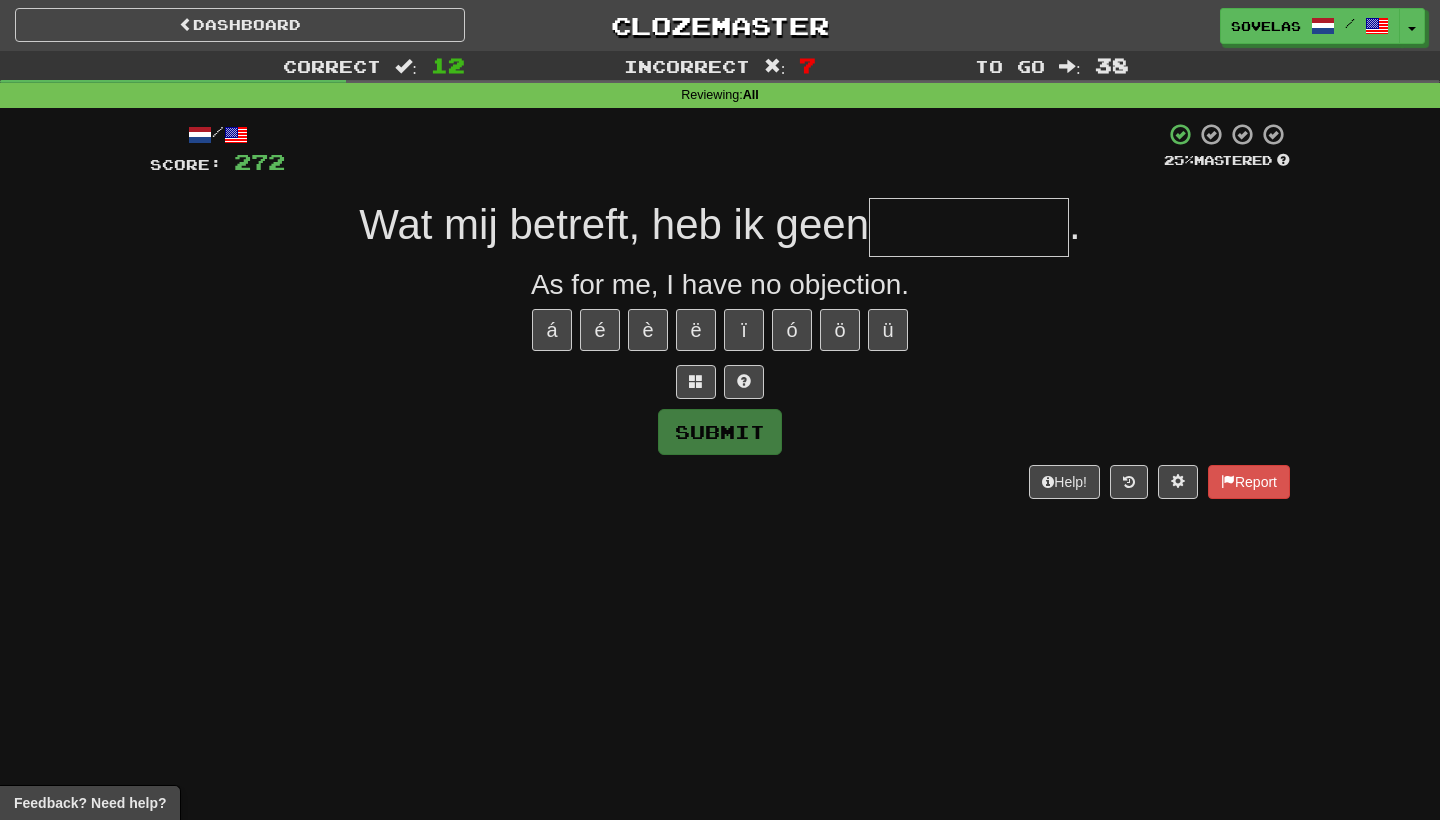type on "*" 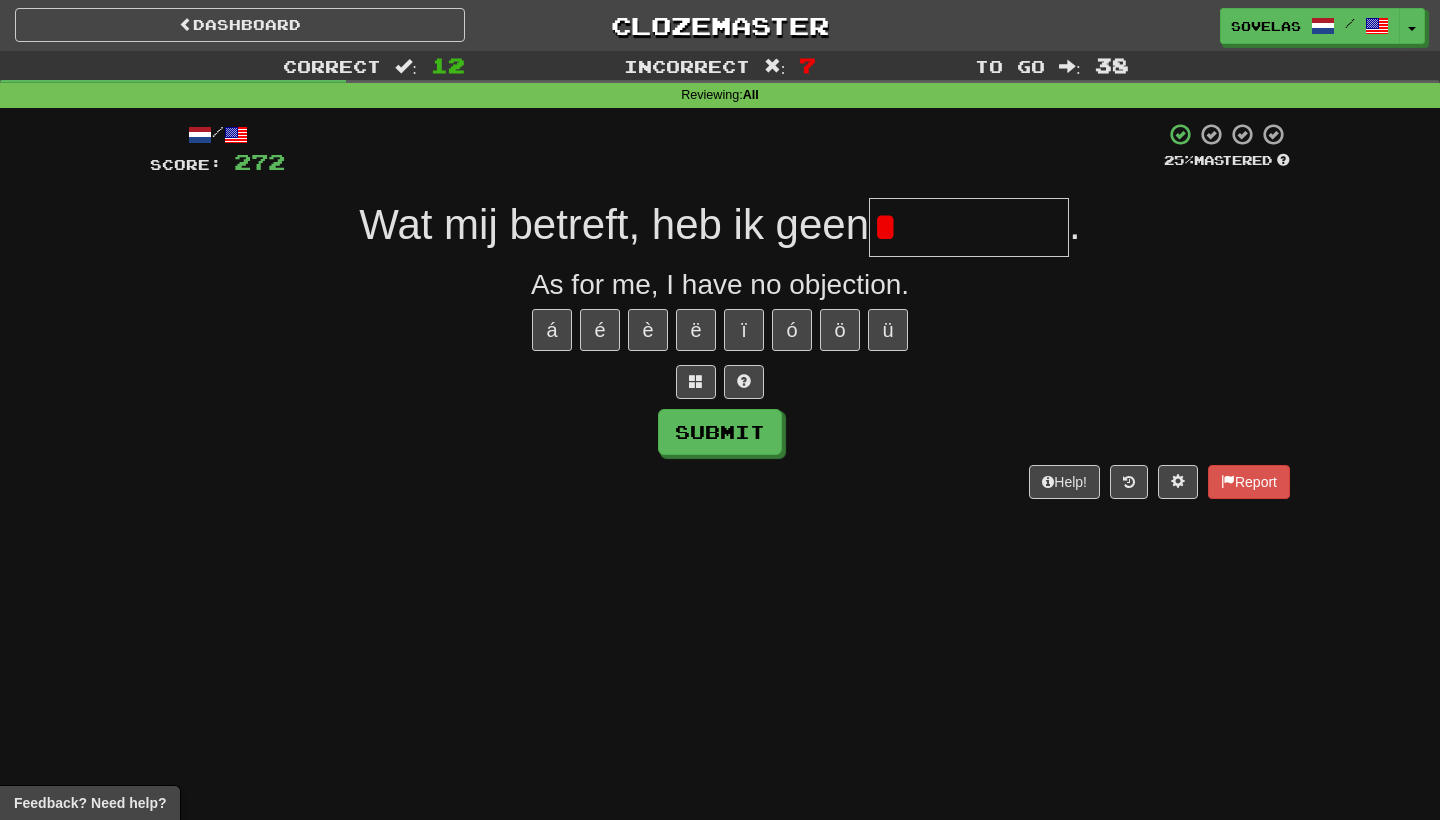 type on "*******" 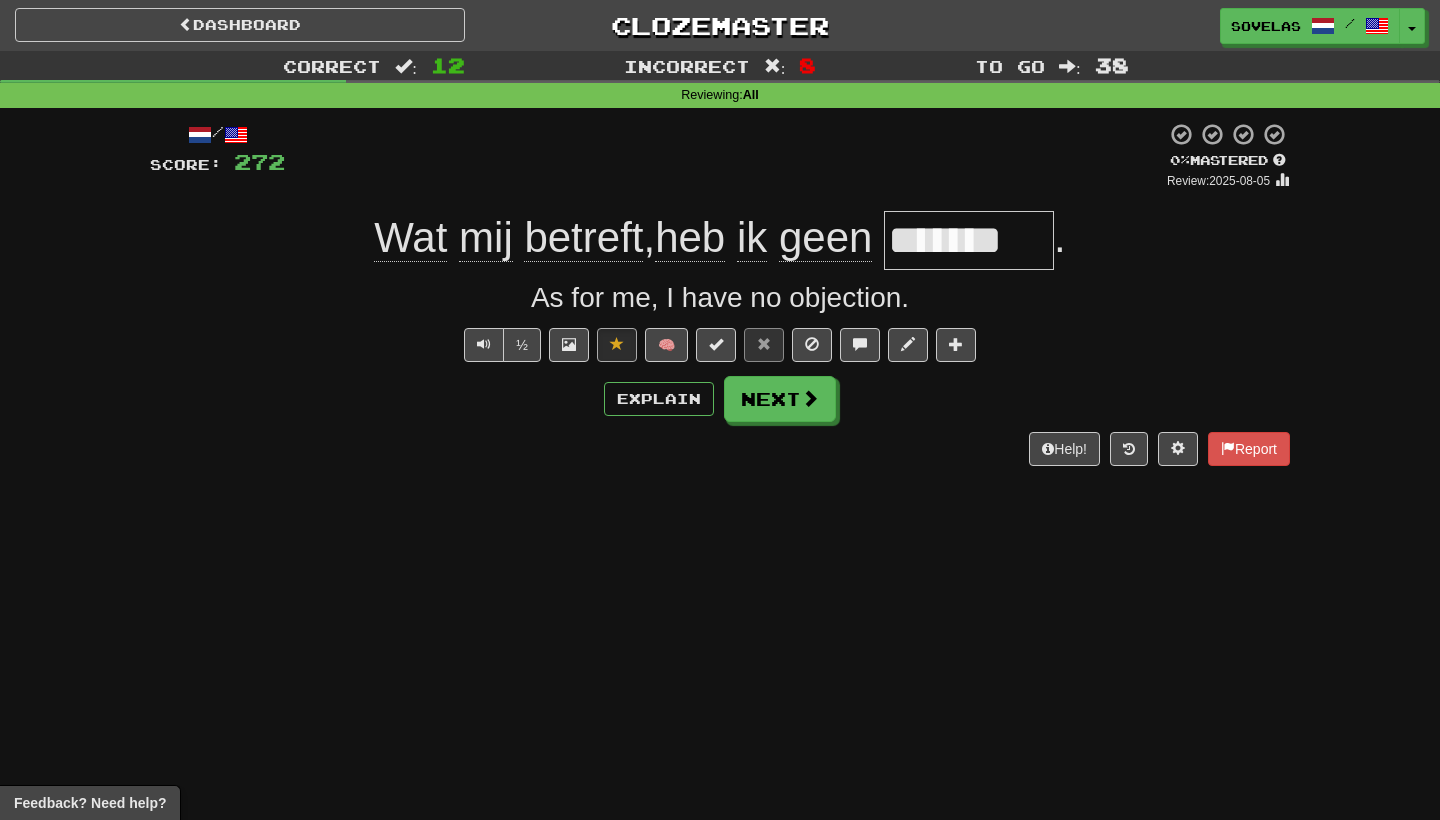 click on "*******" at bounding box center [969, 240] 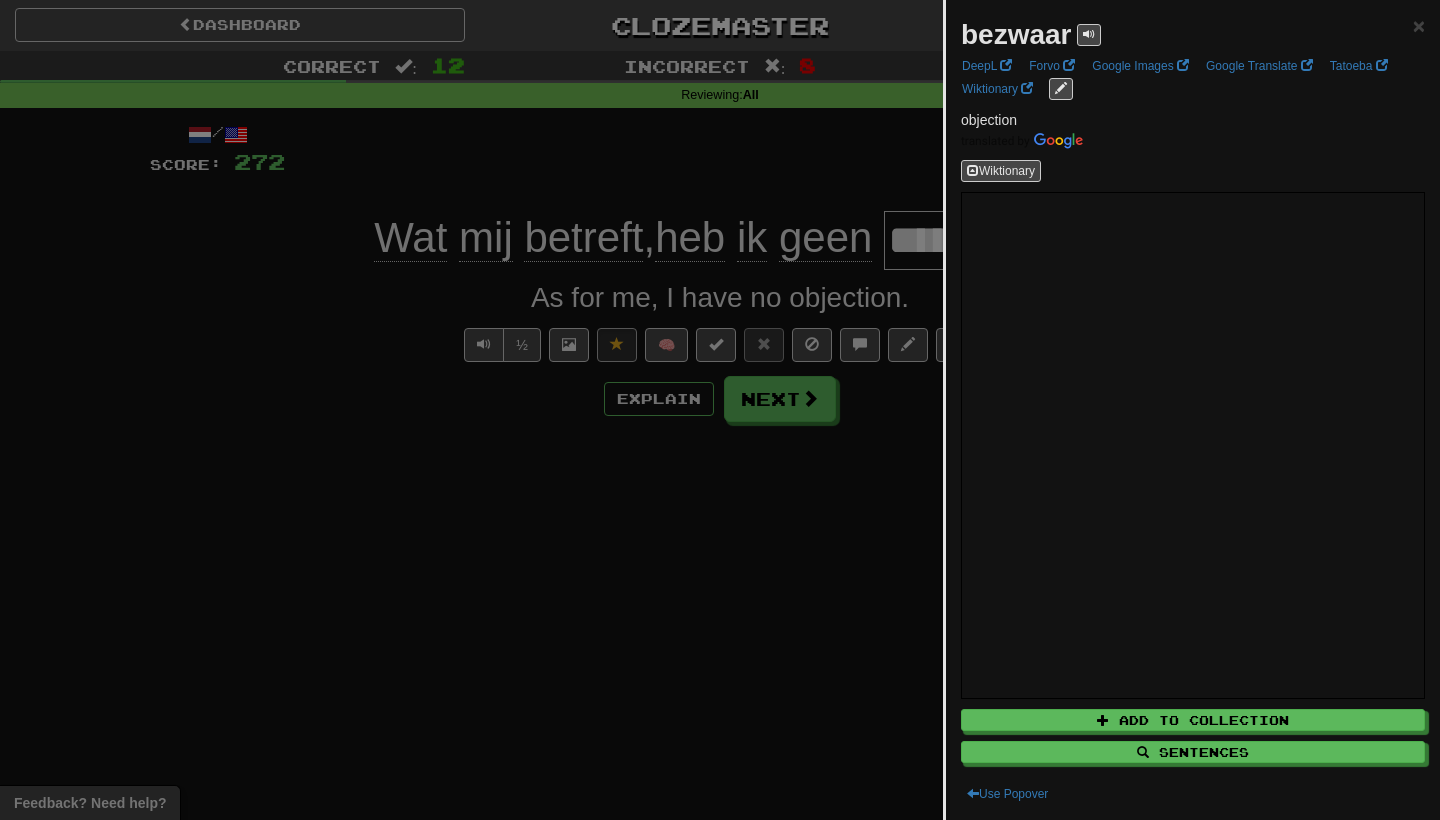 click at bounding box center [720, 410] 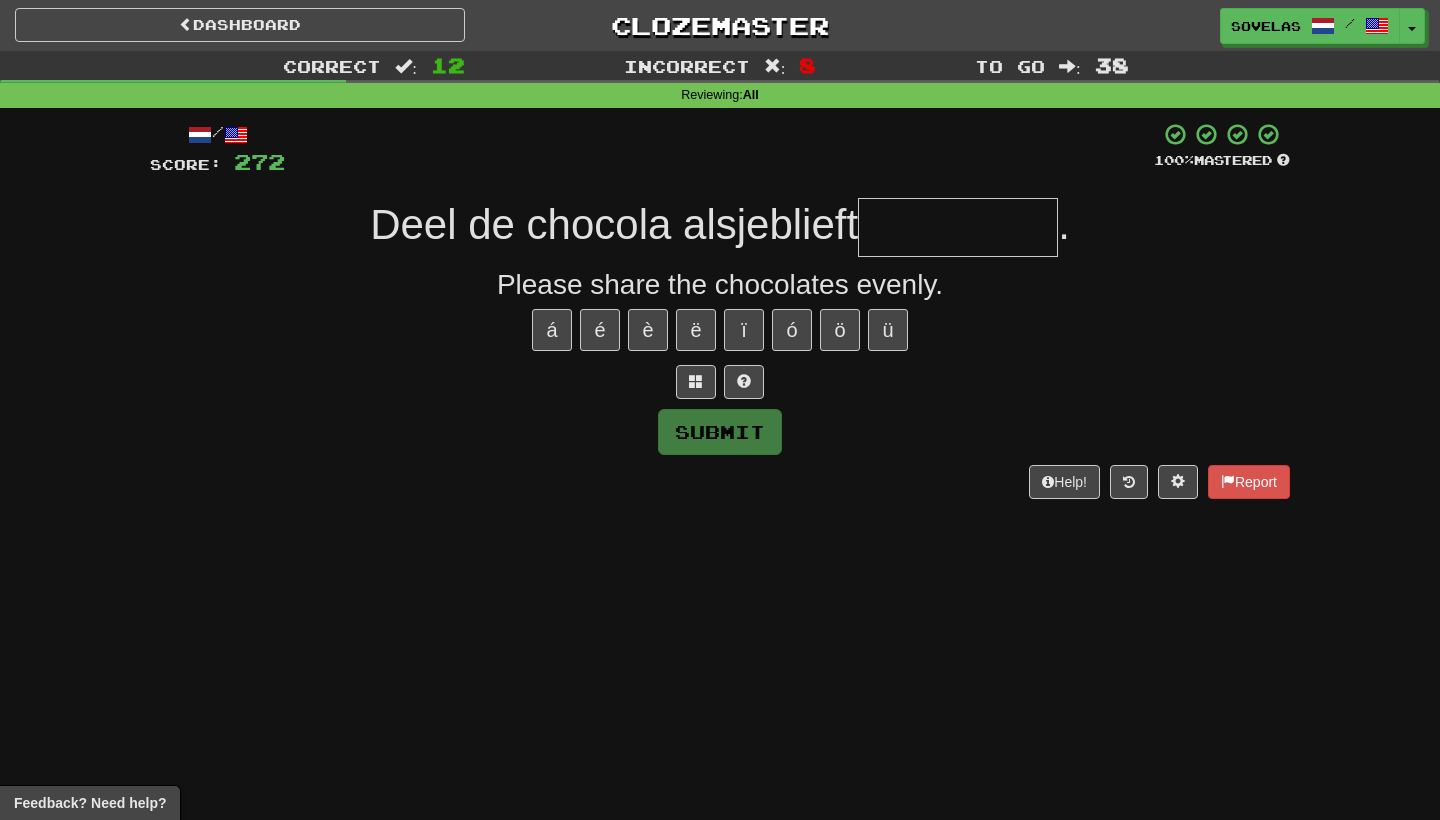 type on "*" 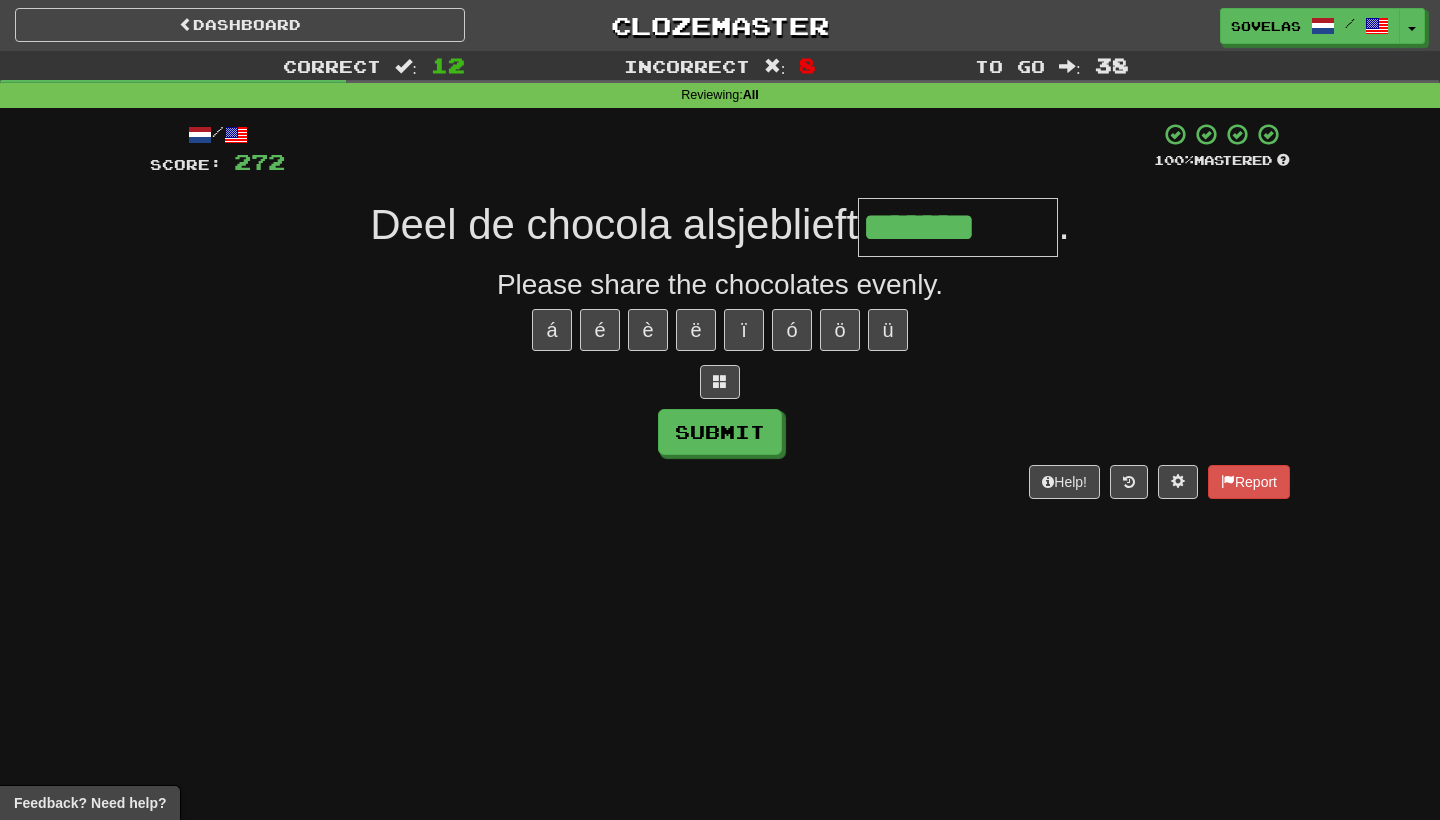 type on "*******" 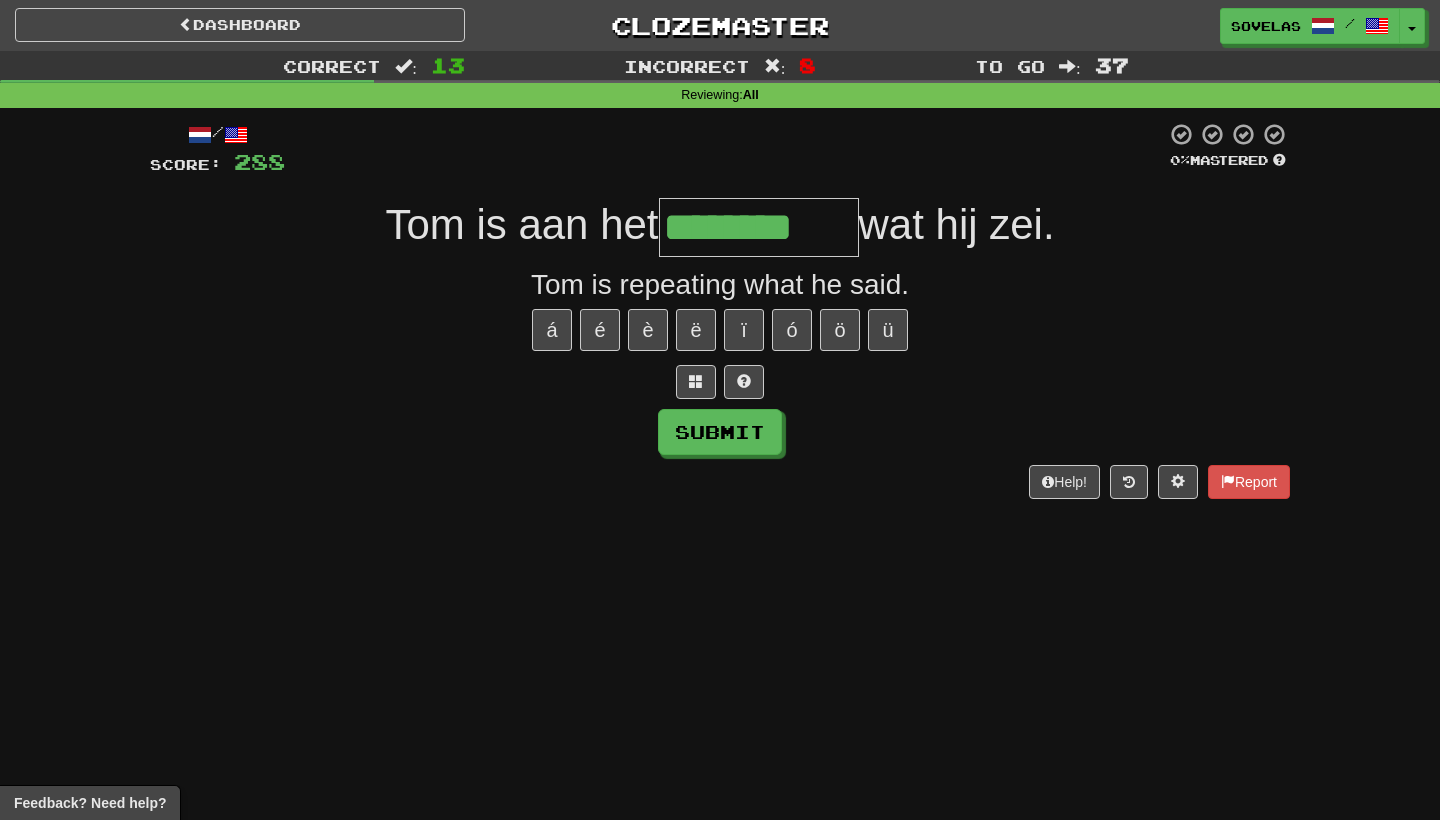 type on "********" 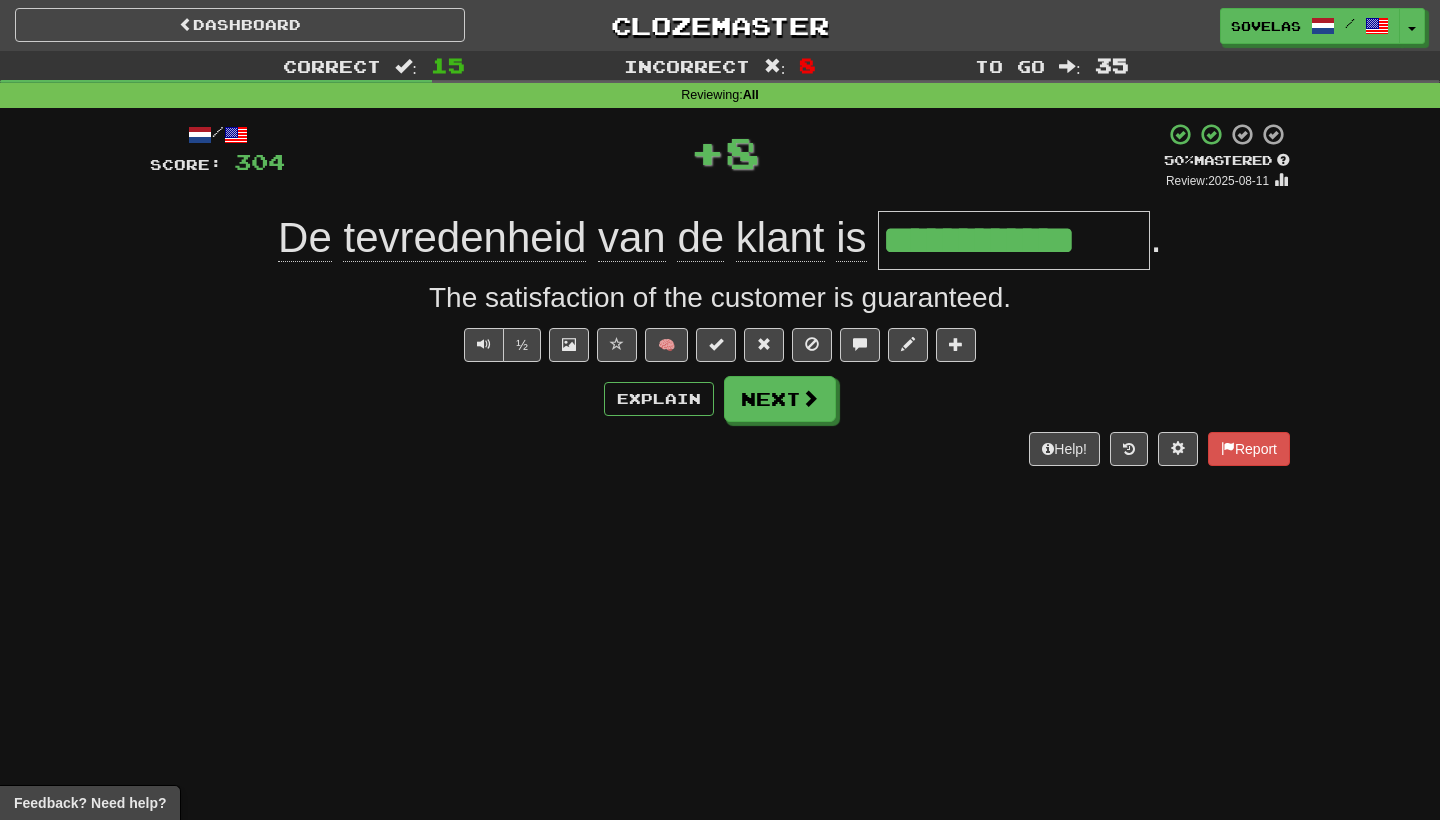 type on "*" 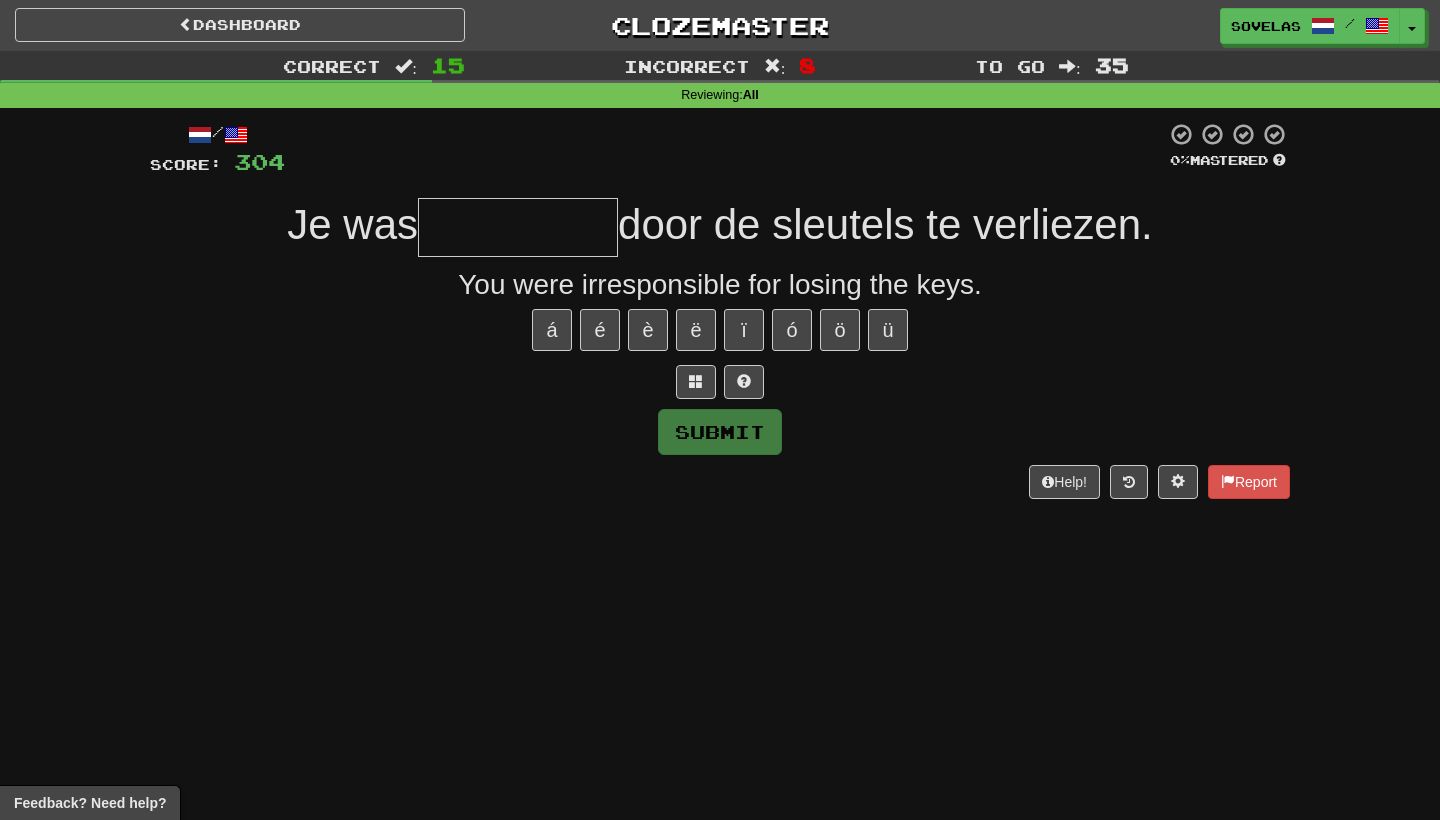 type on "*" 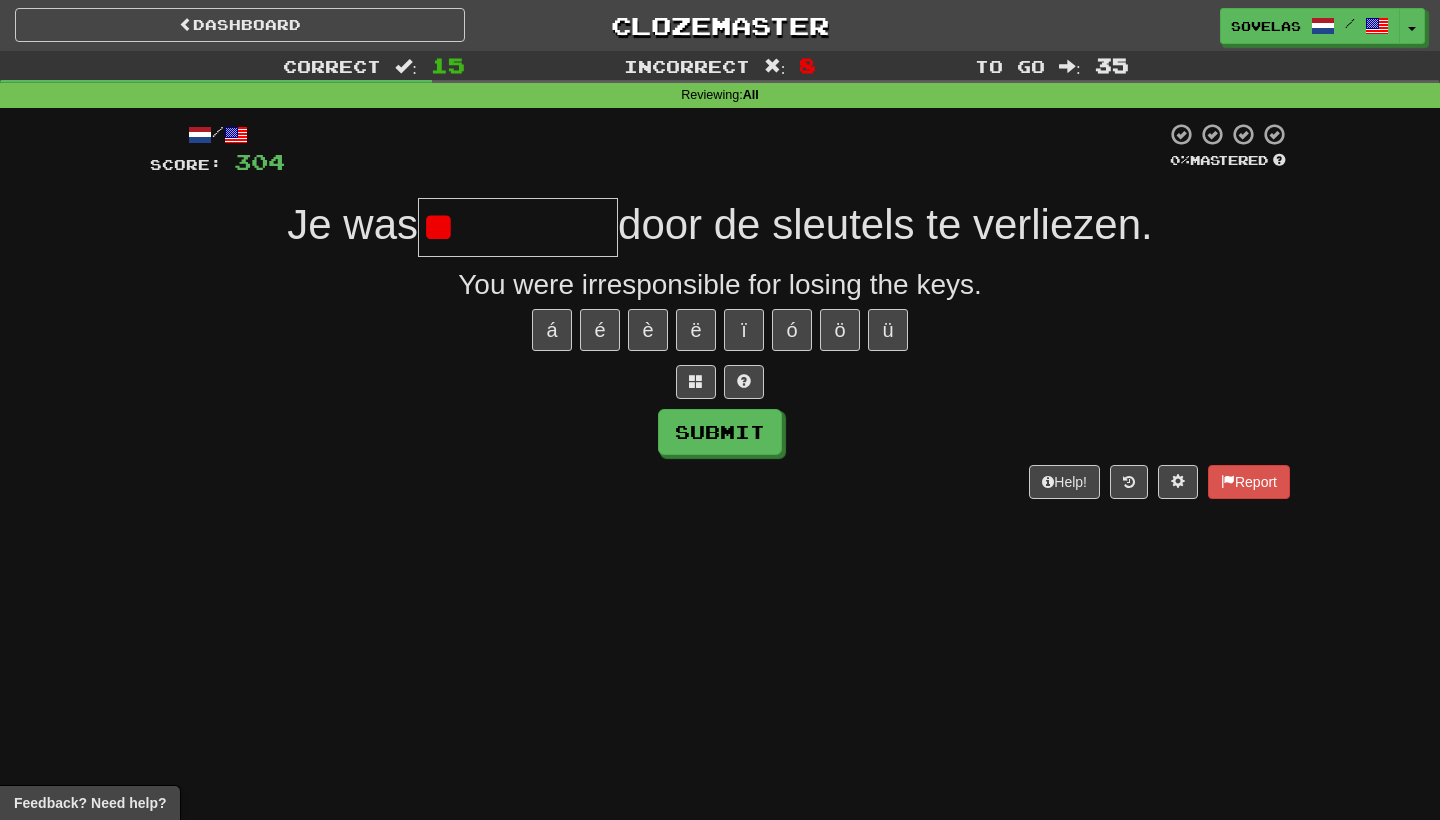 type on "*" 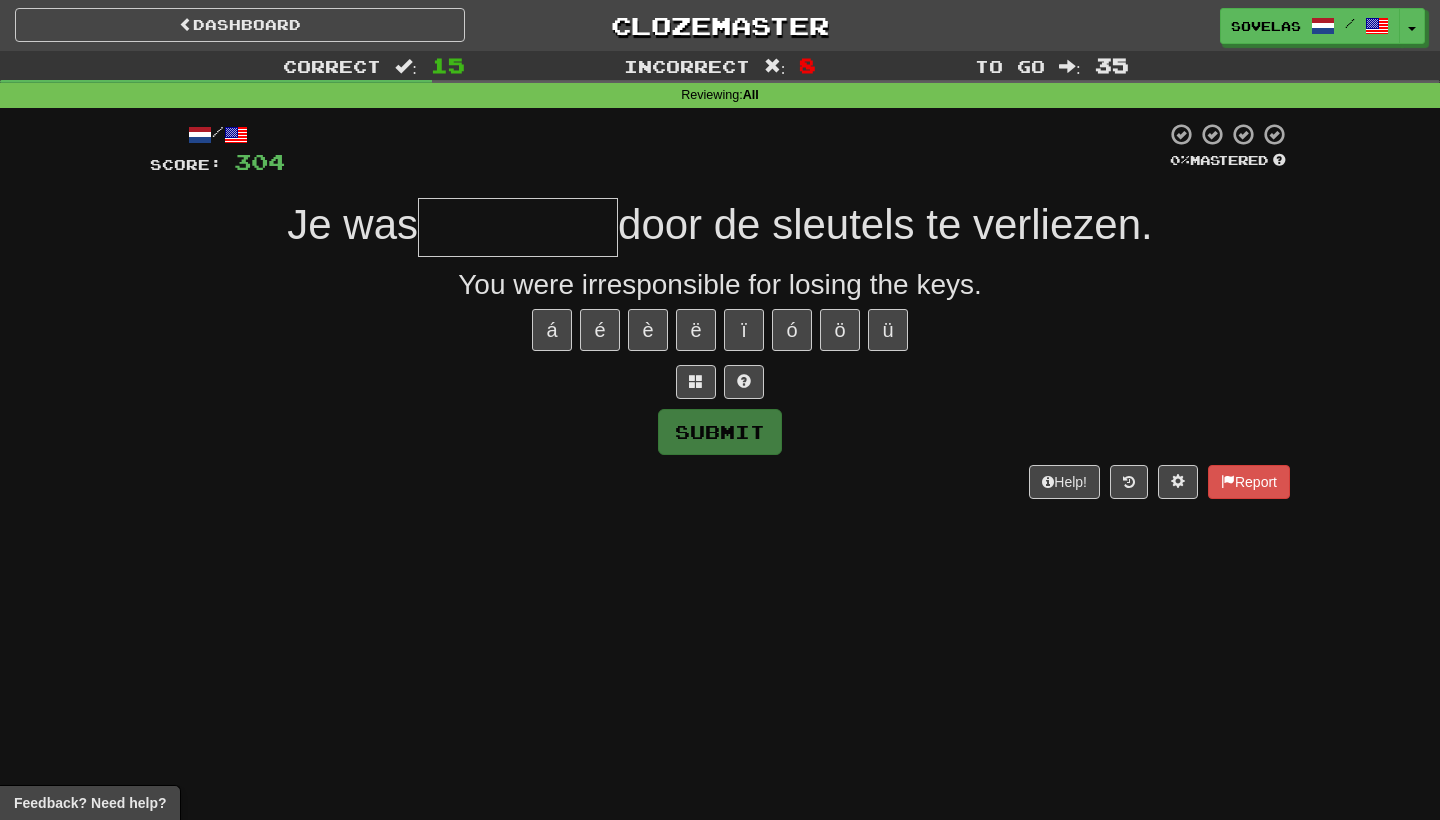 type on "*" 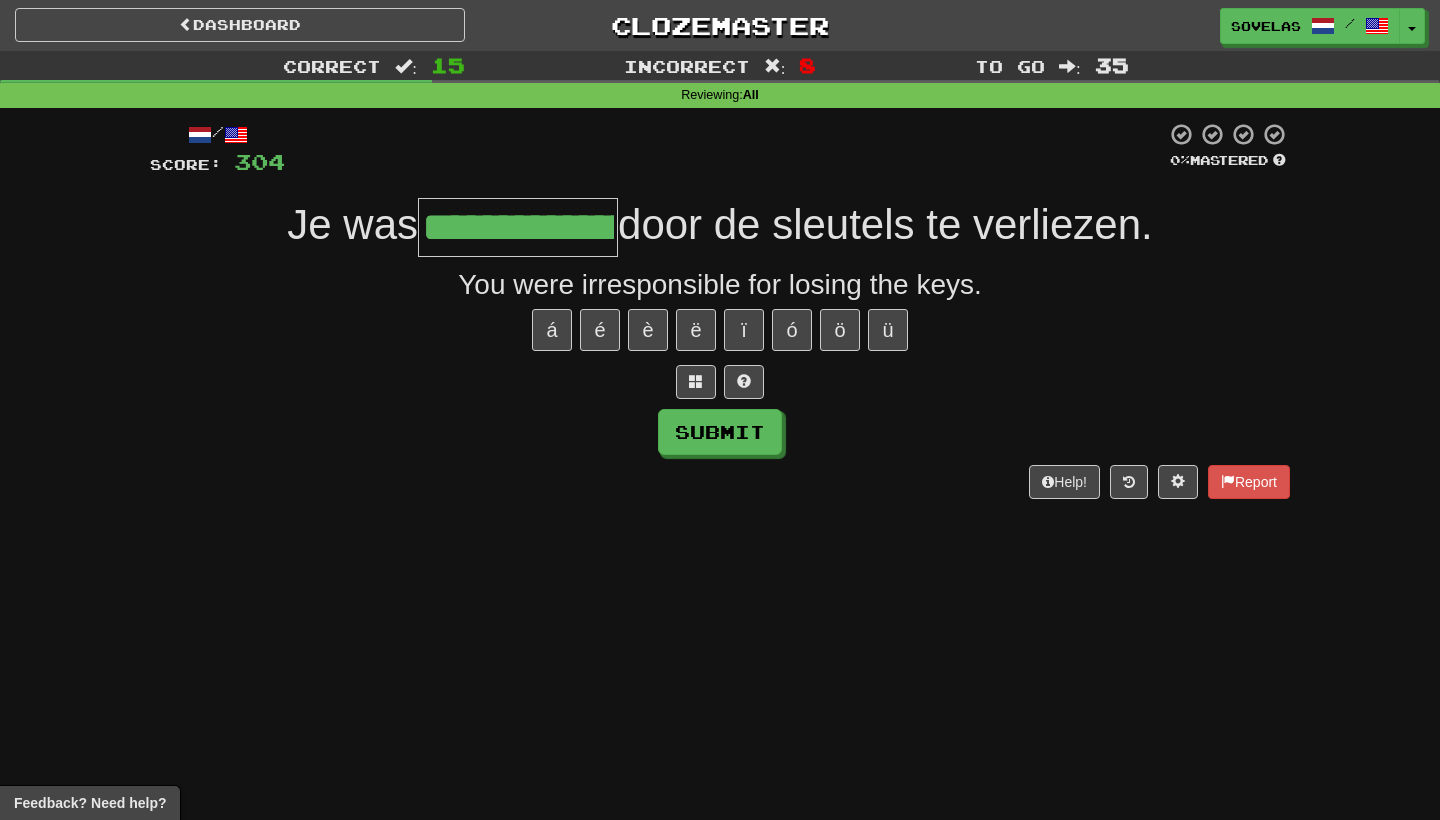 type on "**********" 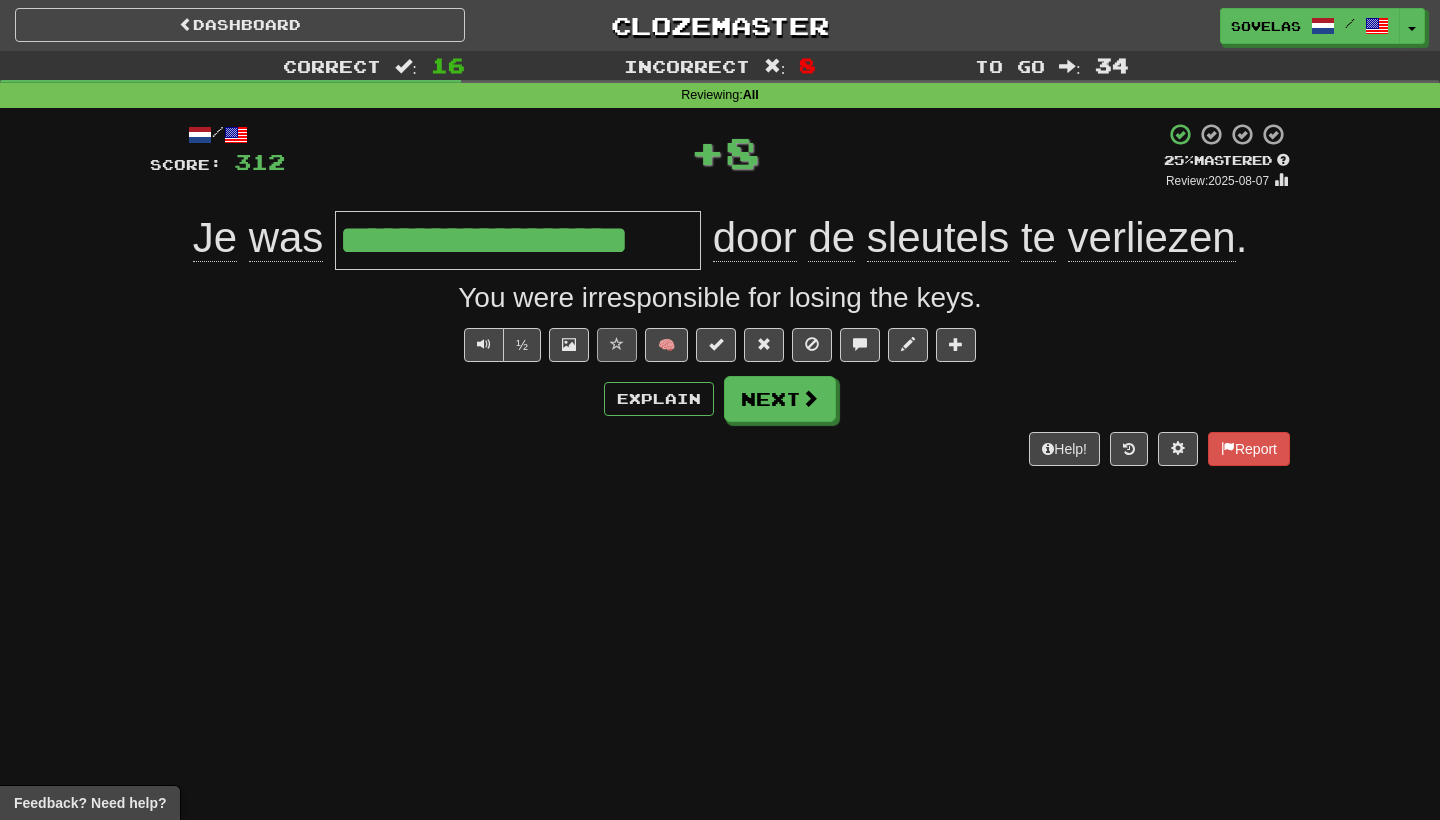 click at bounding box center (617, 344) 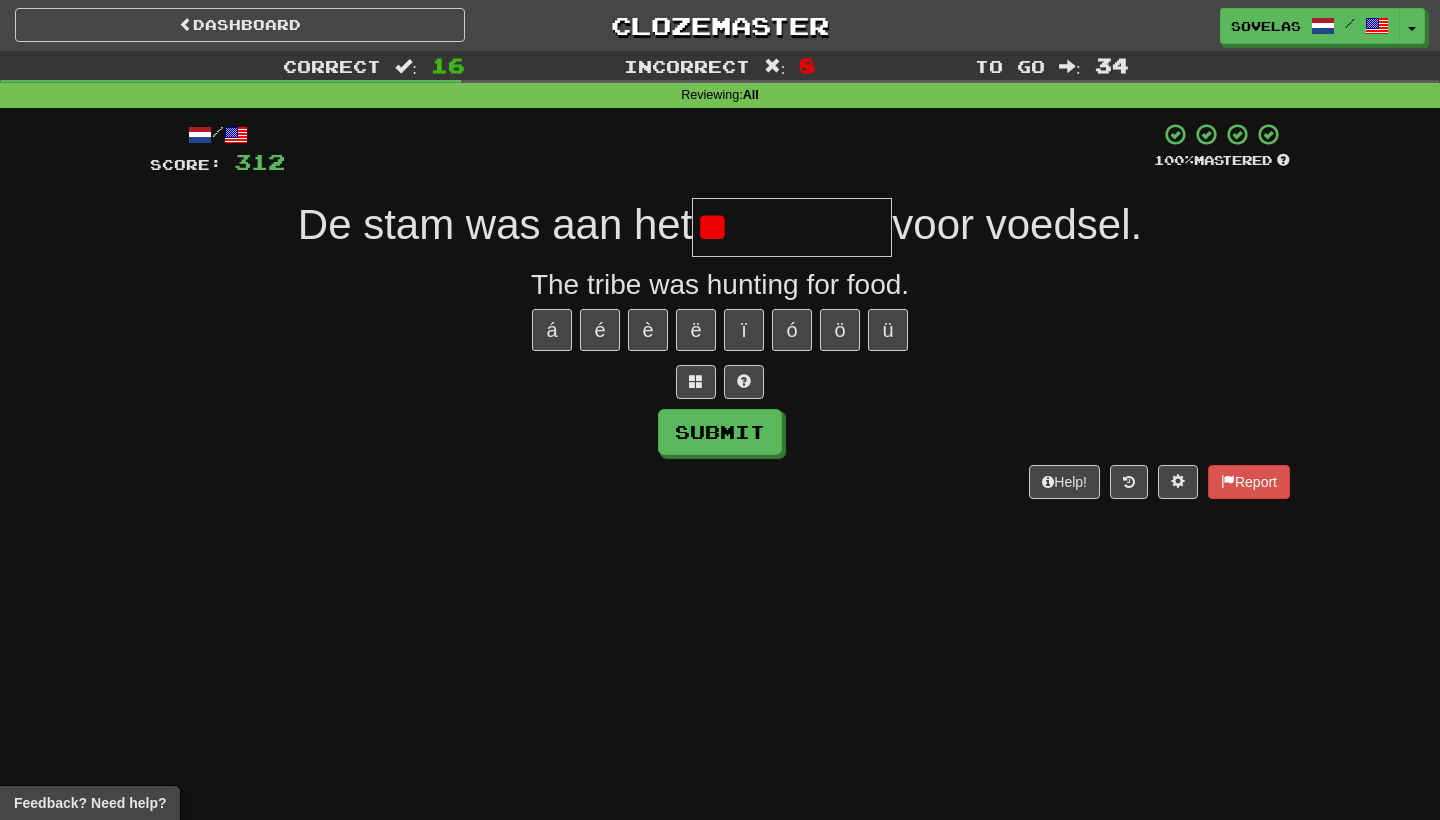 type on "*" 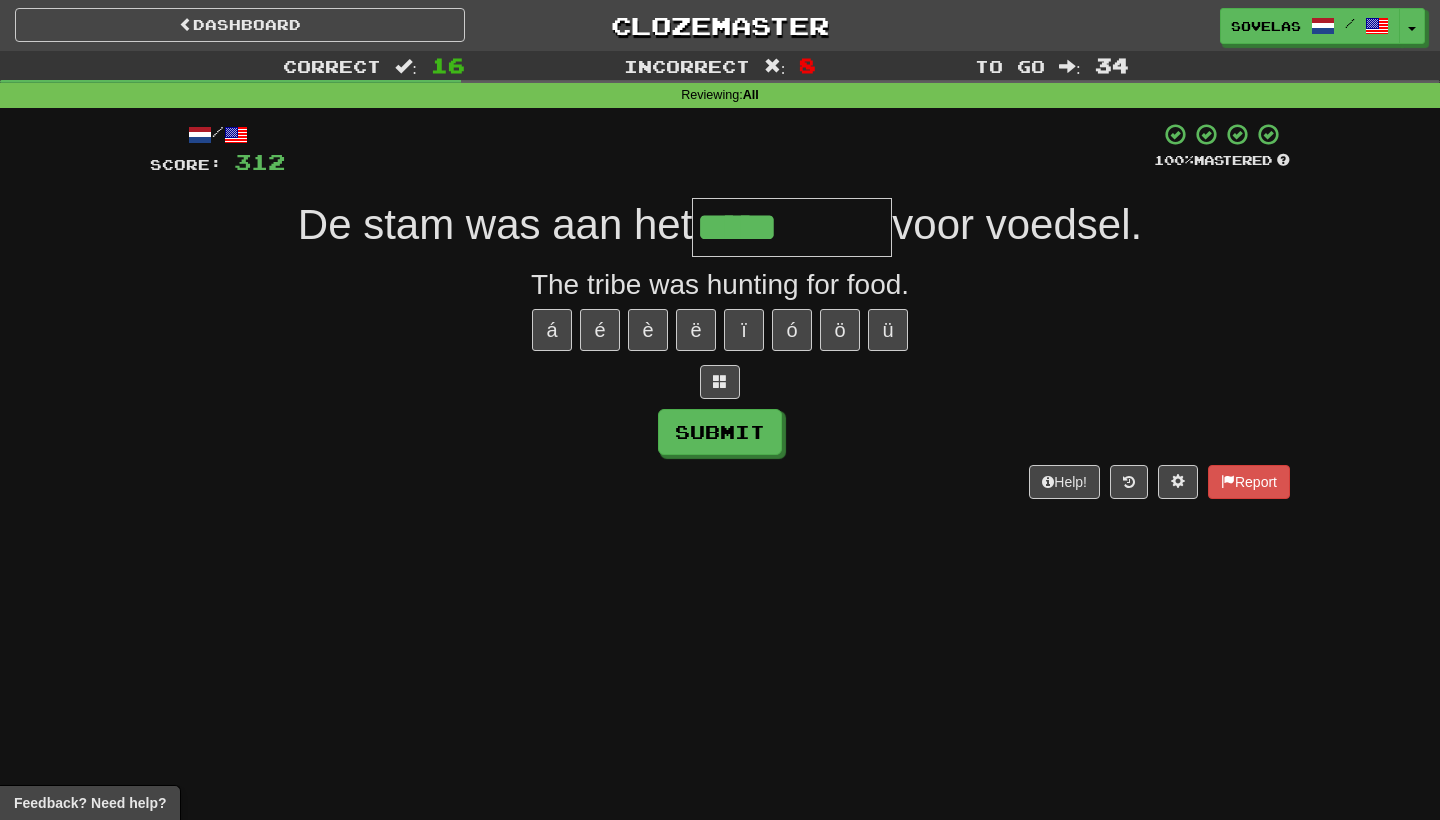 type on "*****" 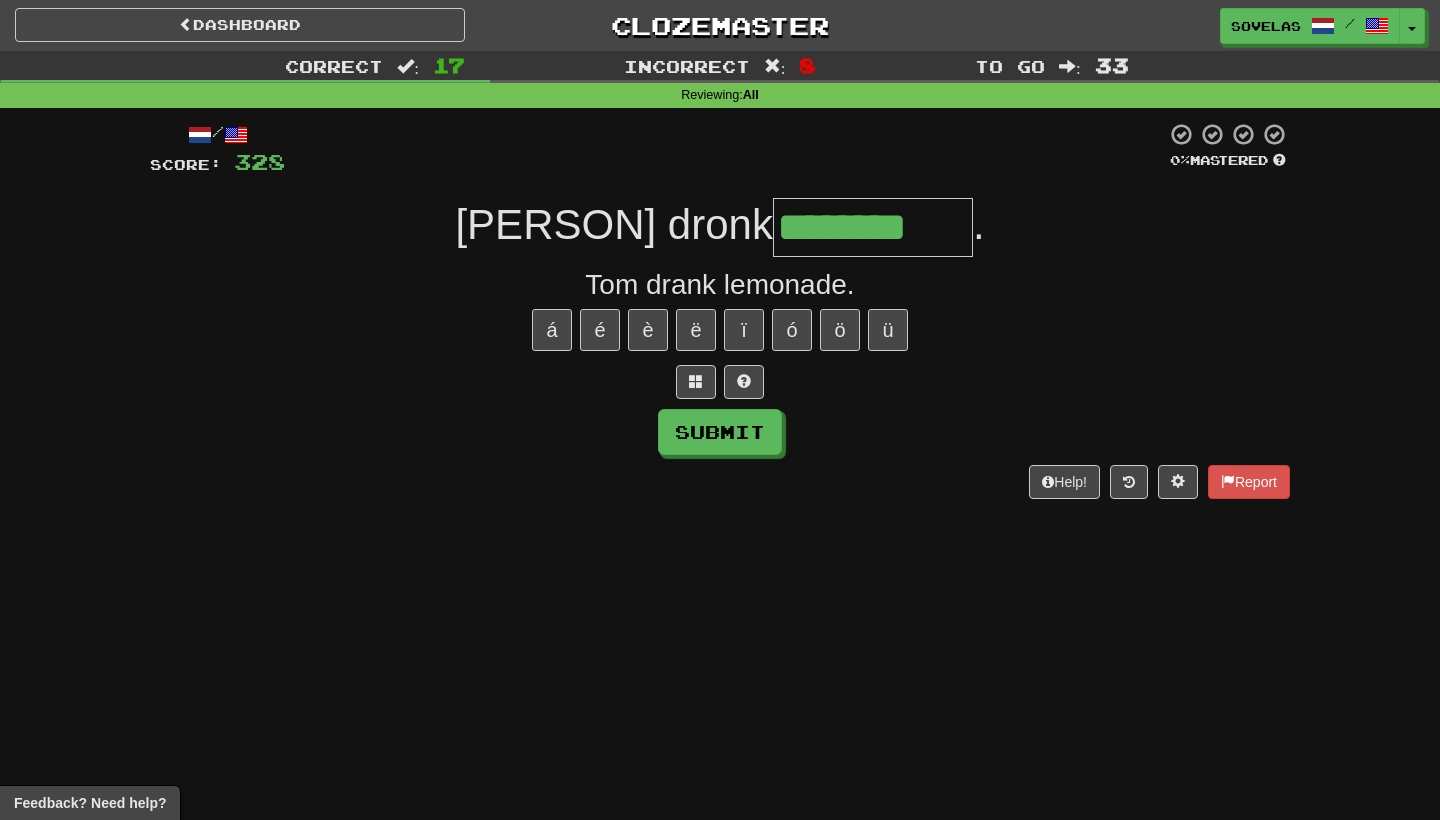 type on "********" 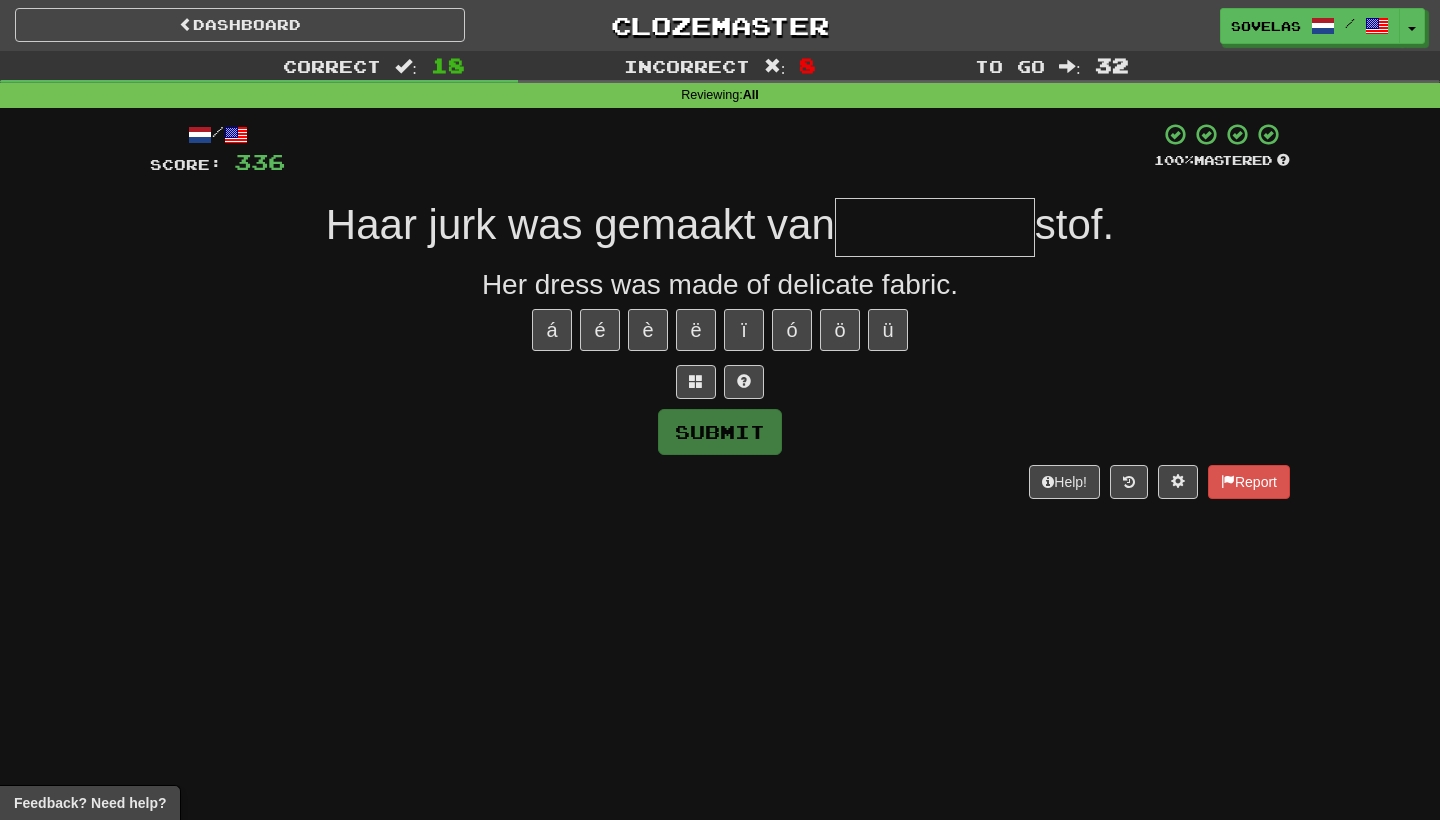 type on "*" 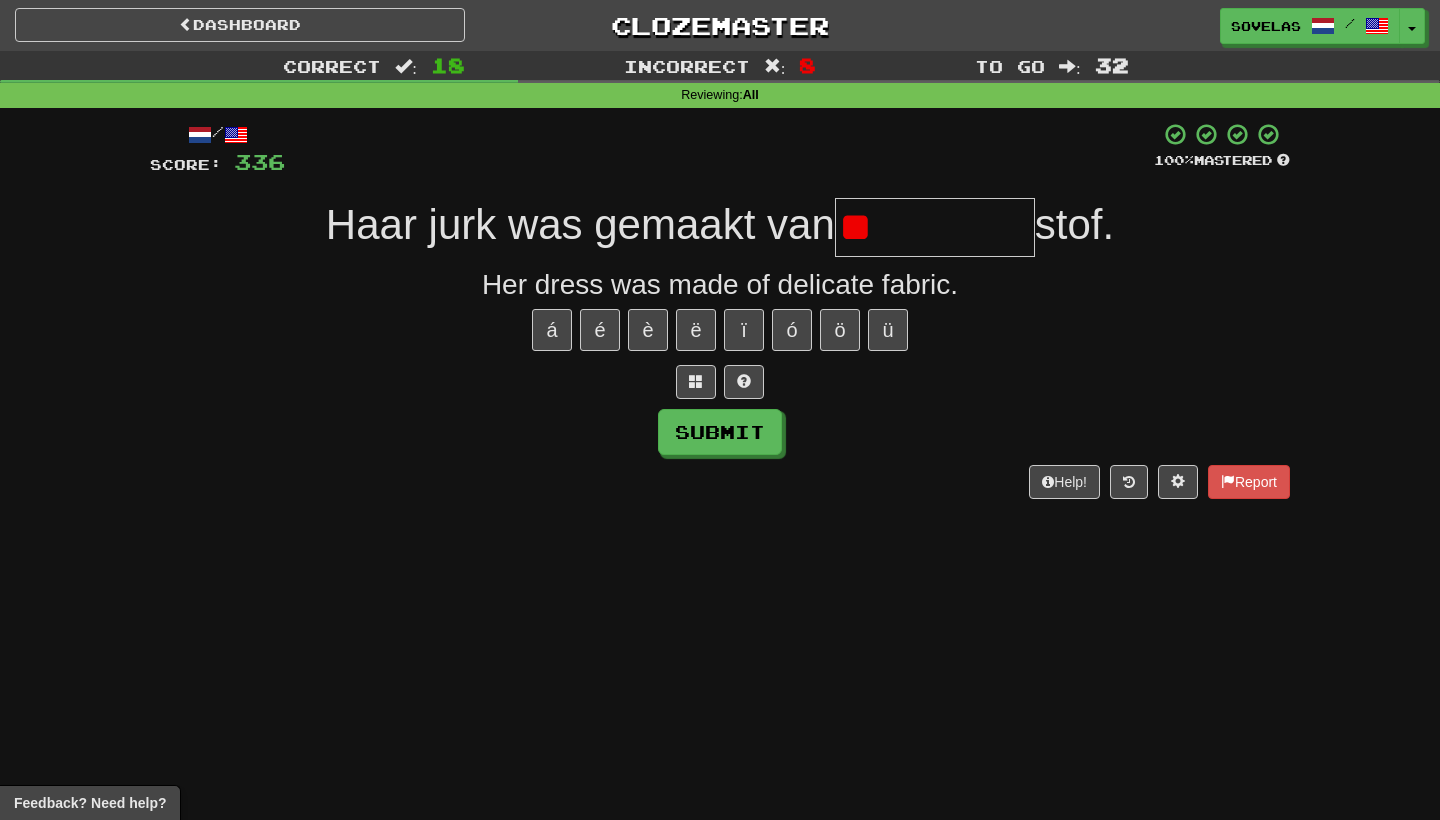 type on "*" 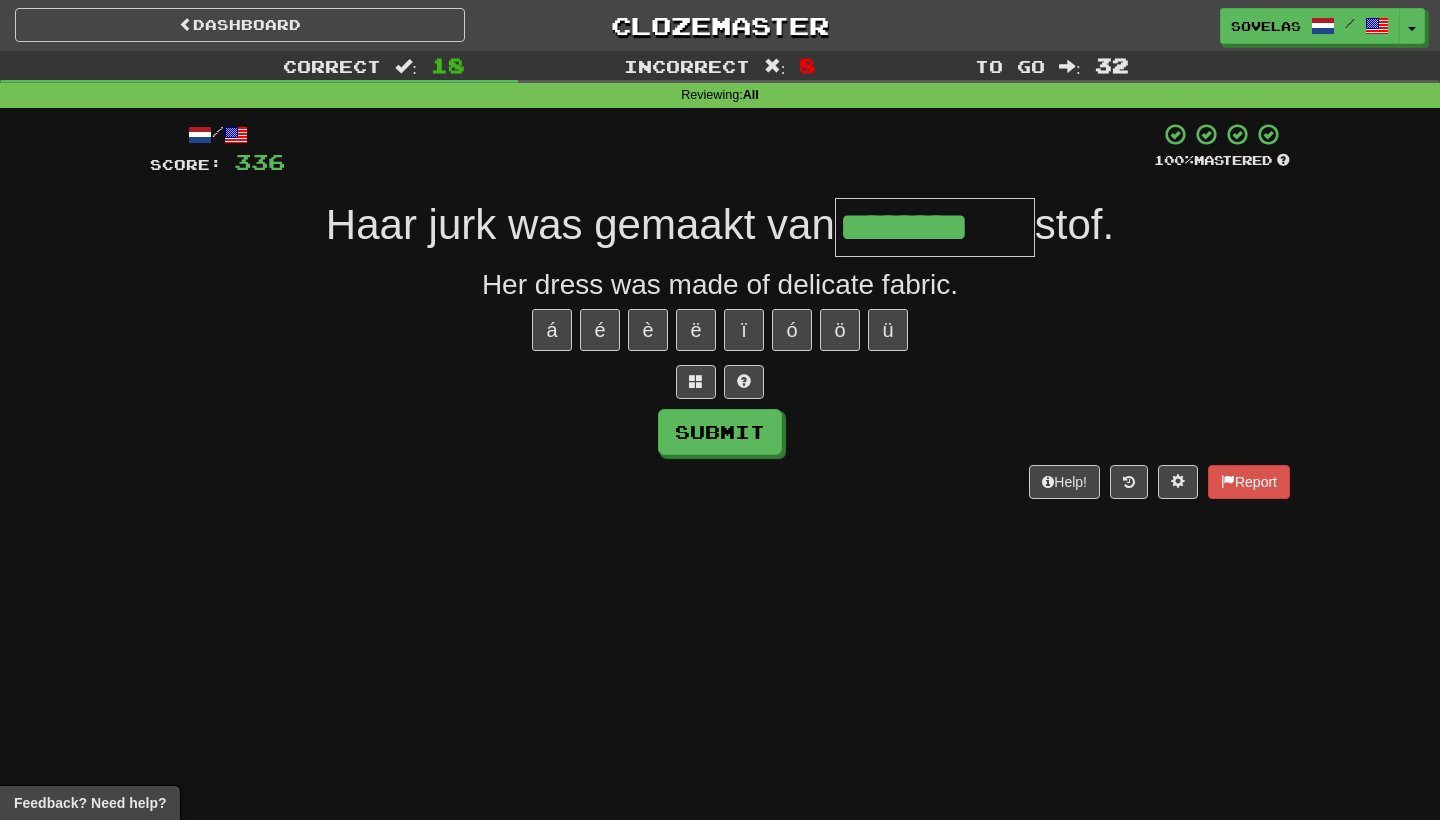 type on "********" 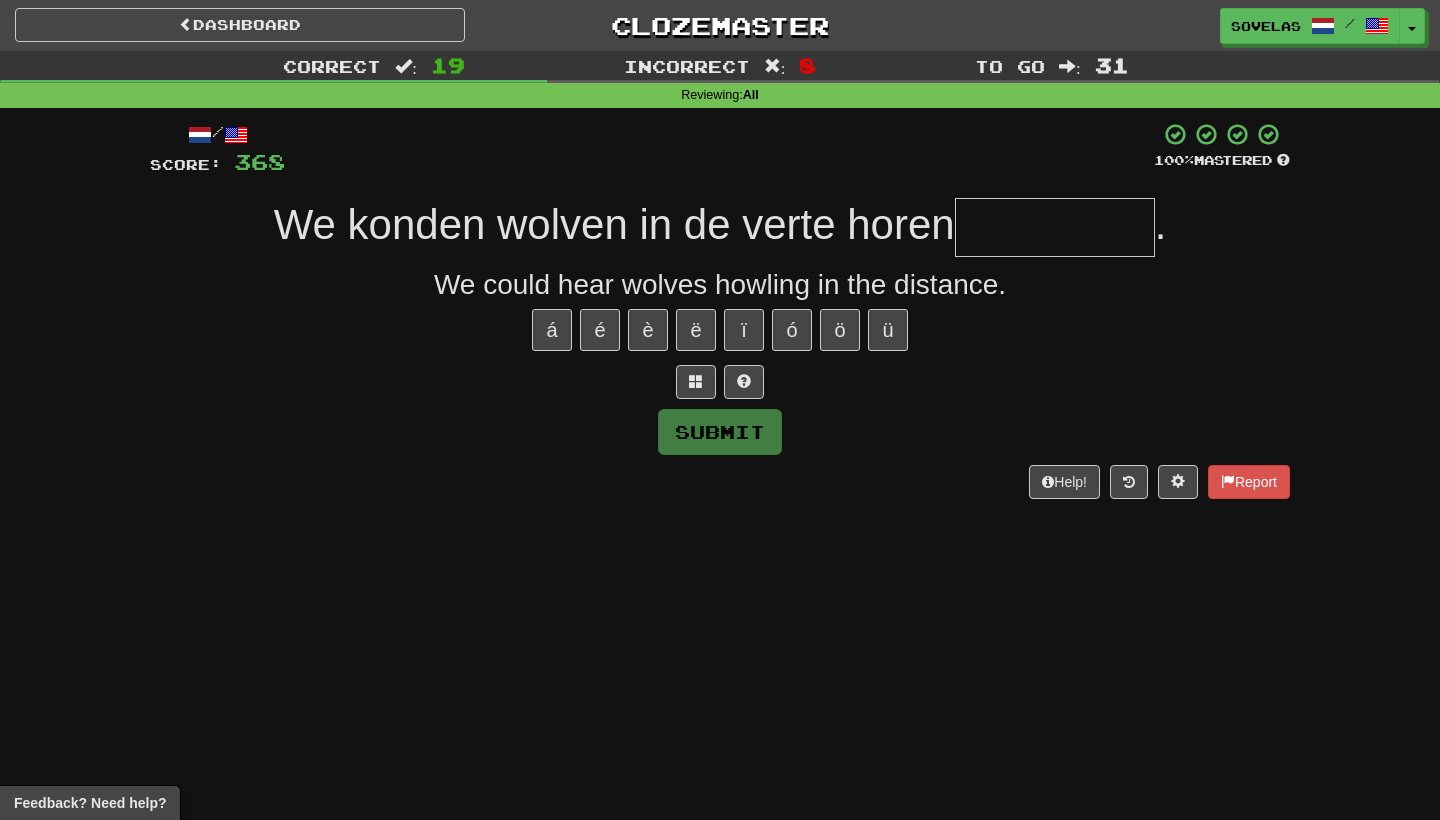 type on "*" 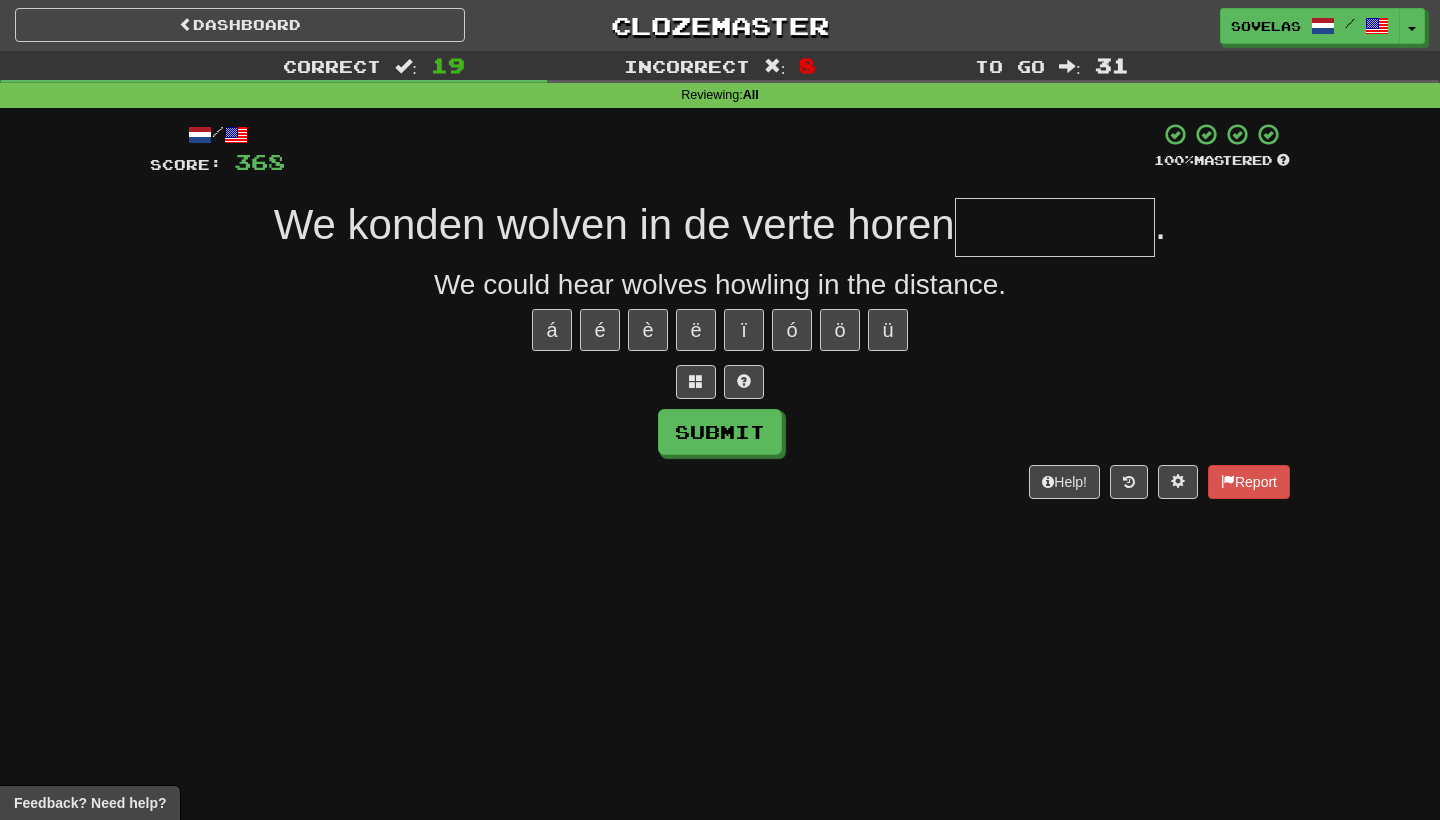 type on "*" 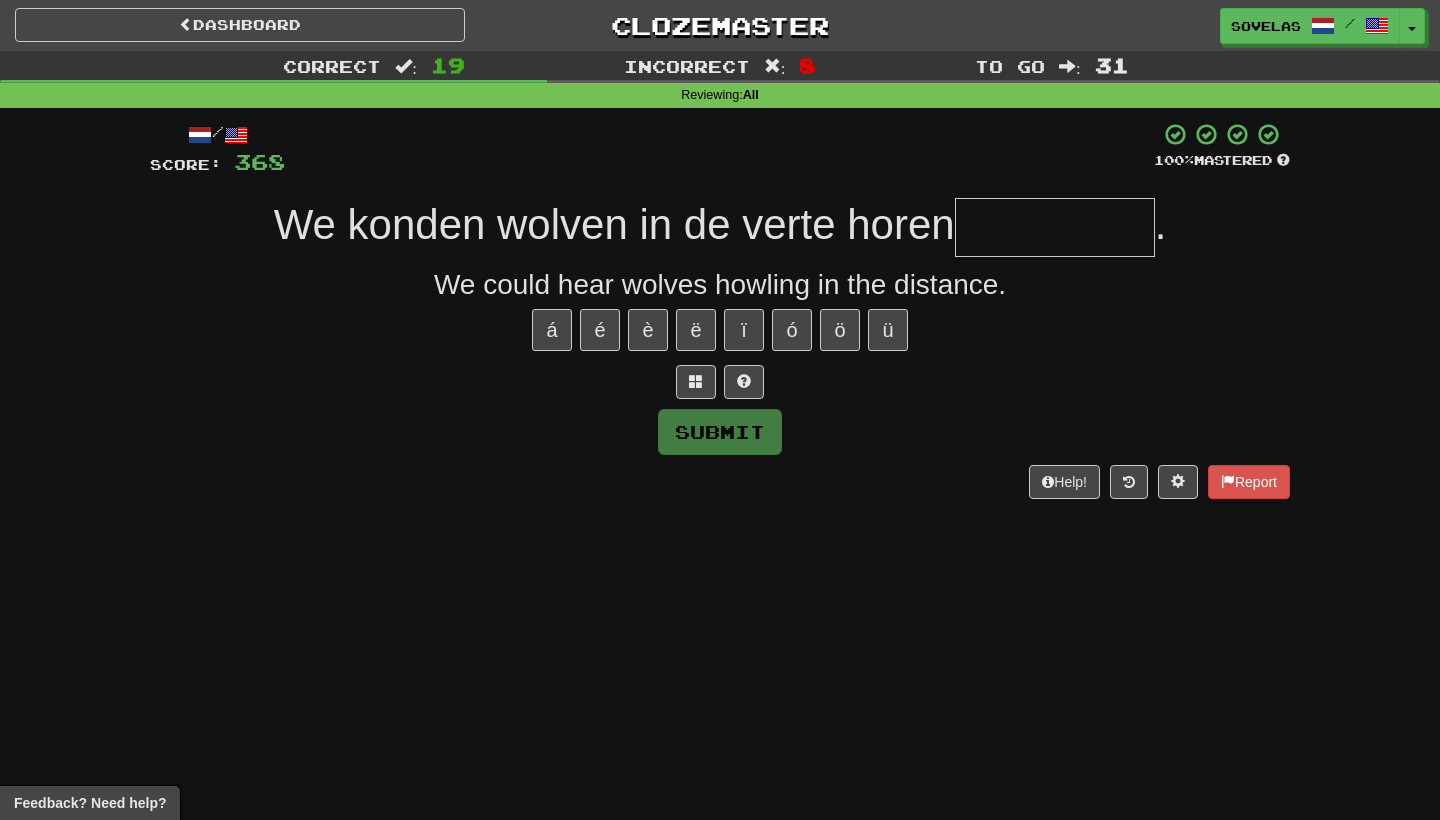 type on "*" 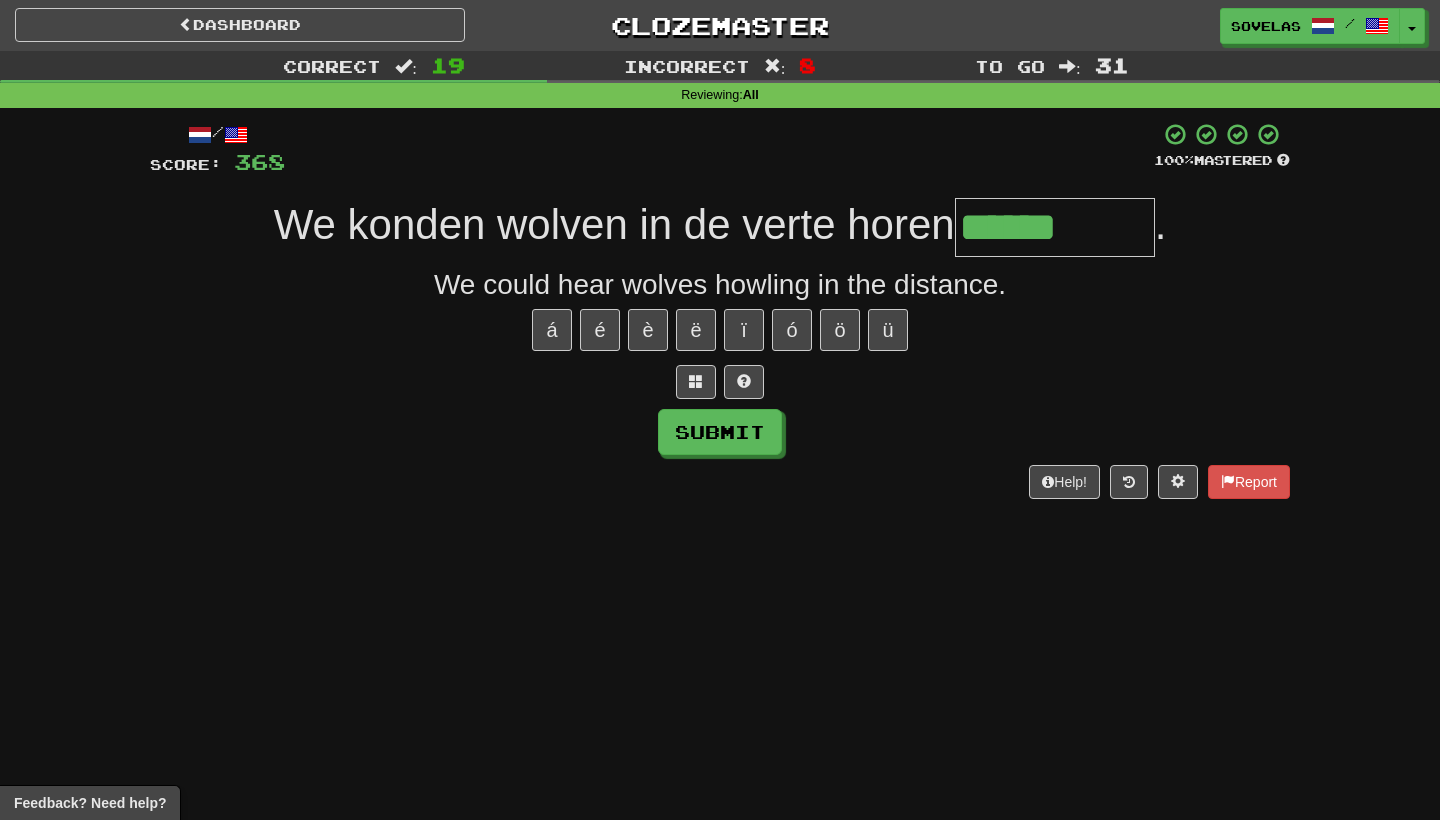 type on "******" 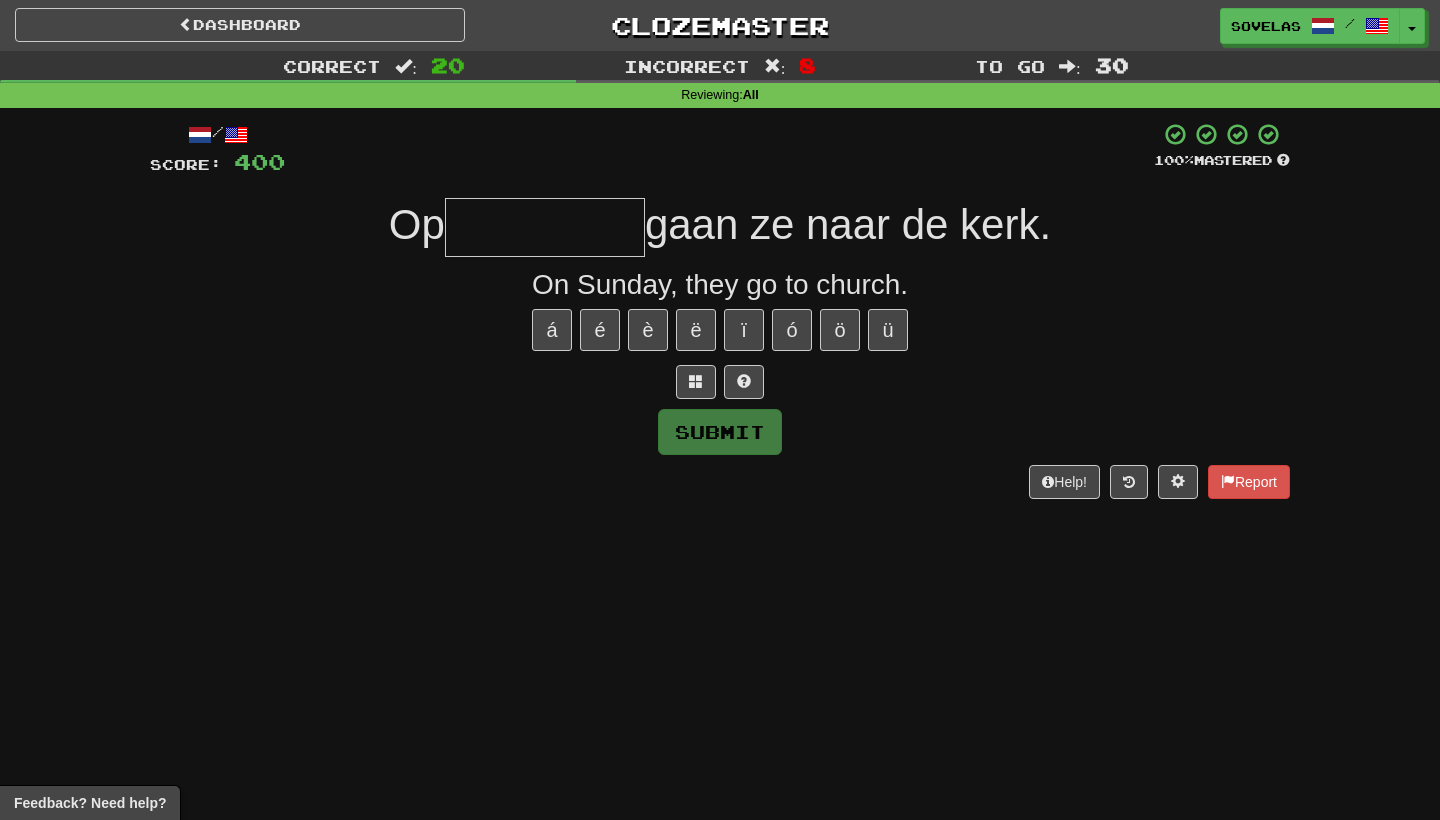 type on "*" 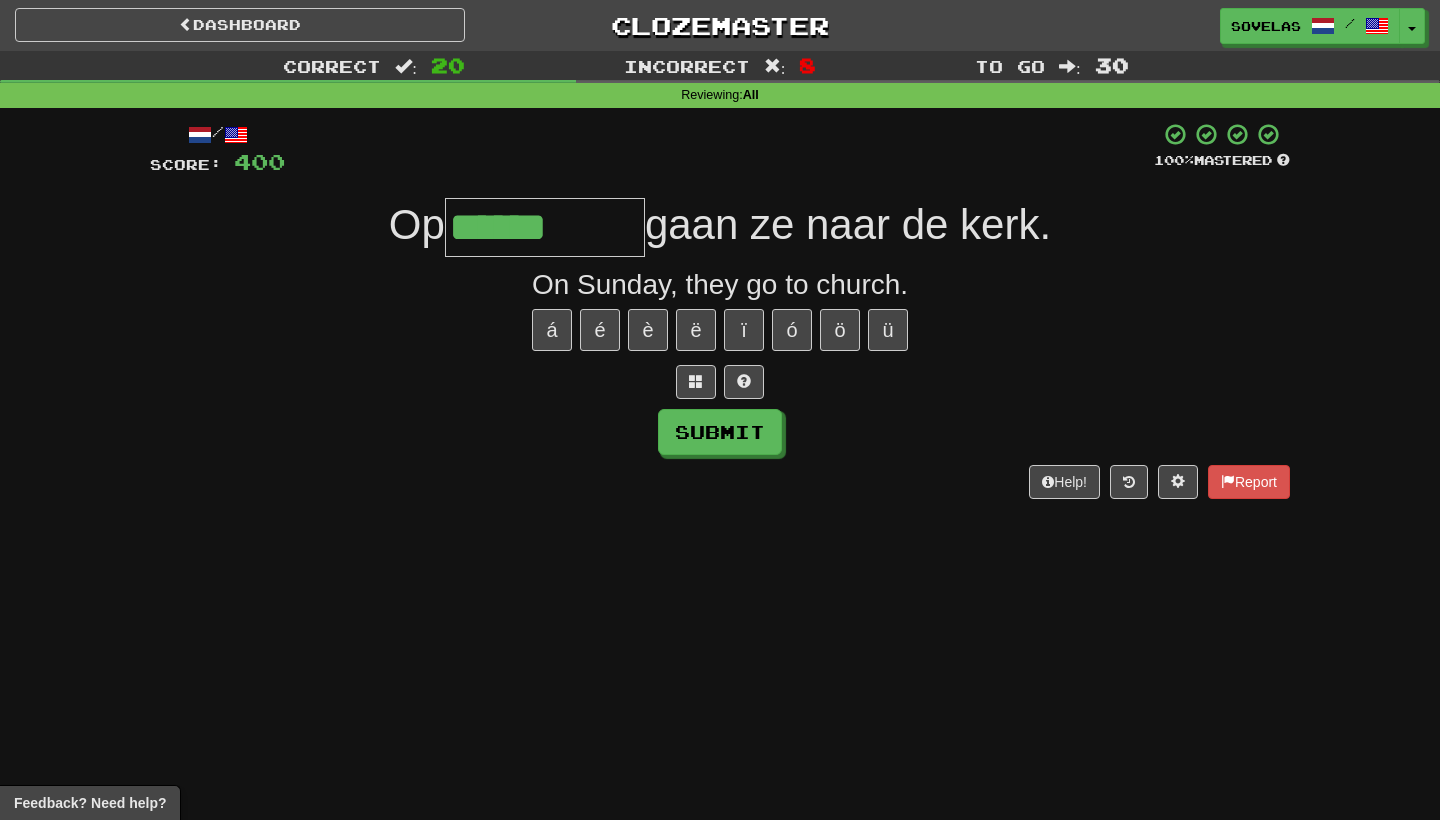 type on "******" 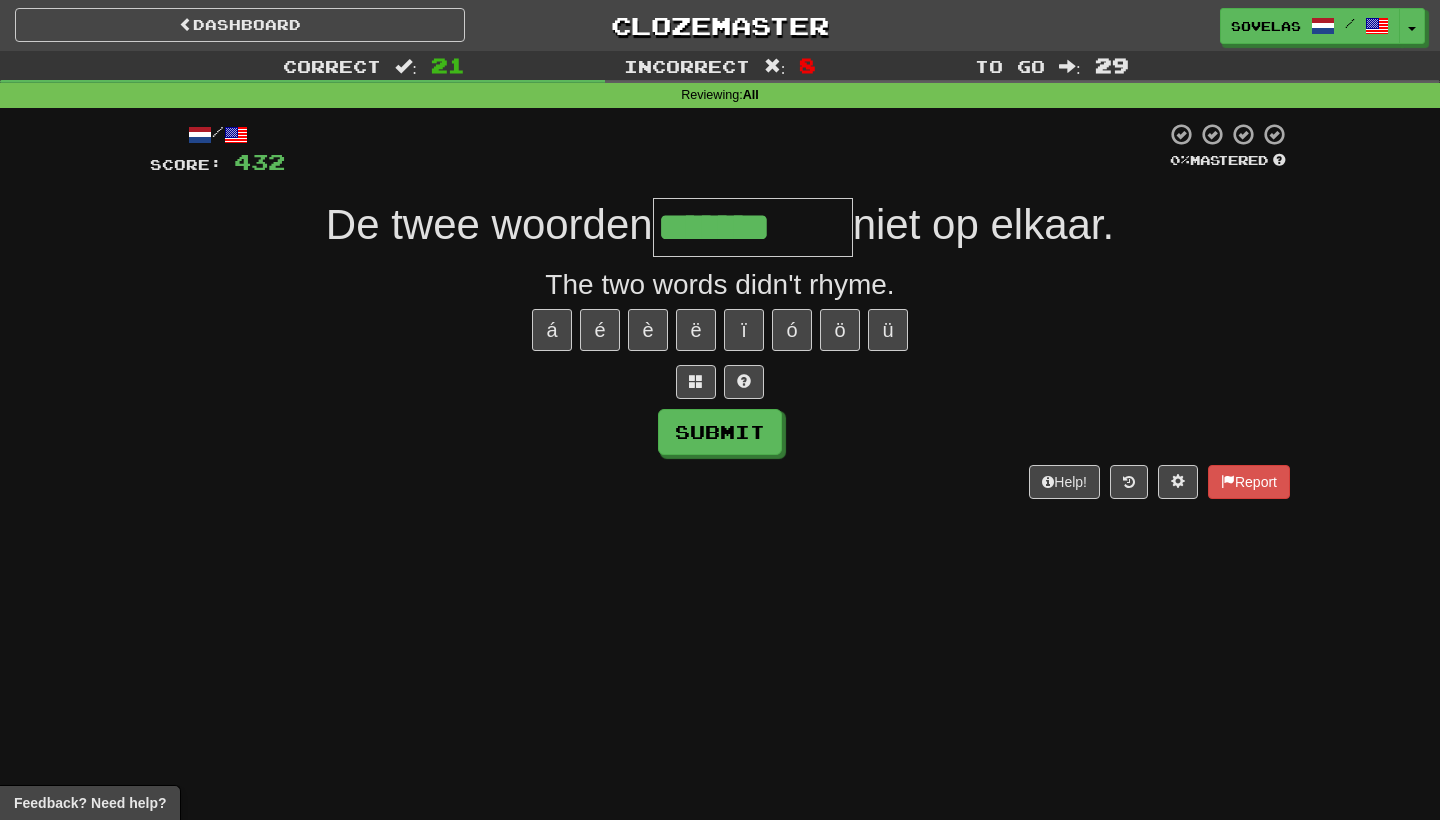 type on "*******" 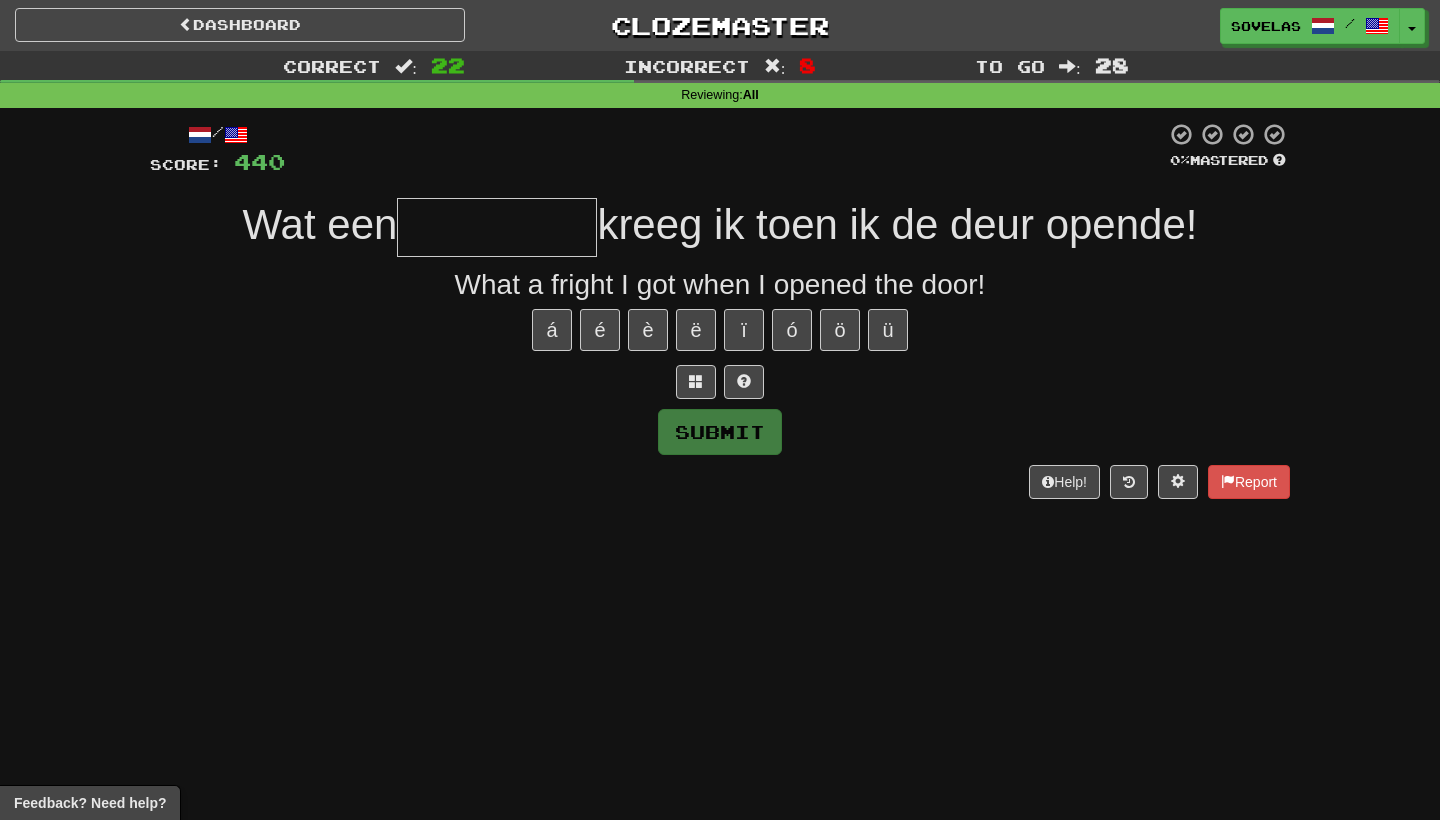 type on "*" 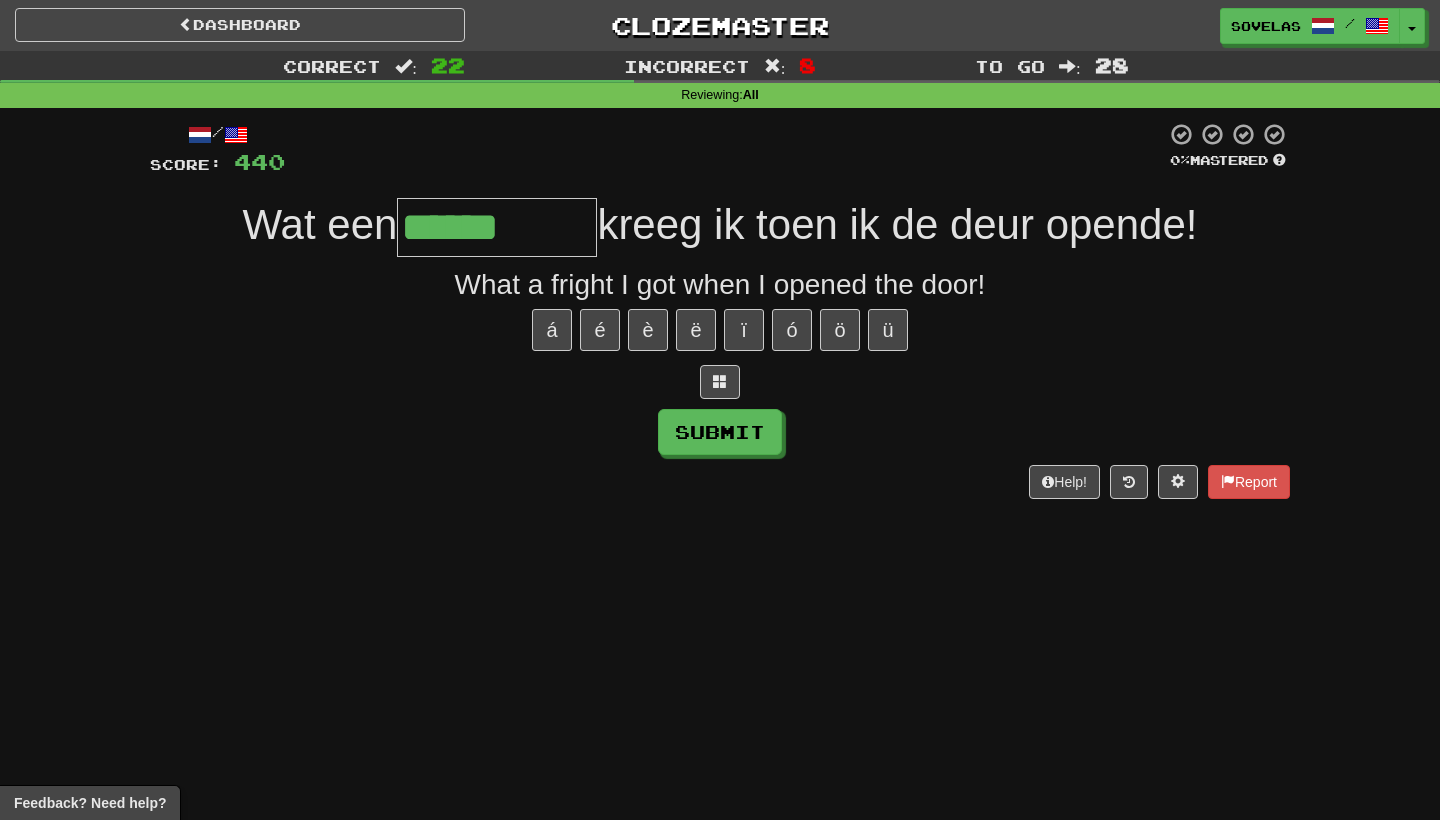 type on "******" 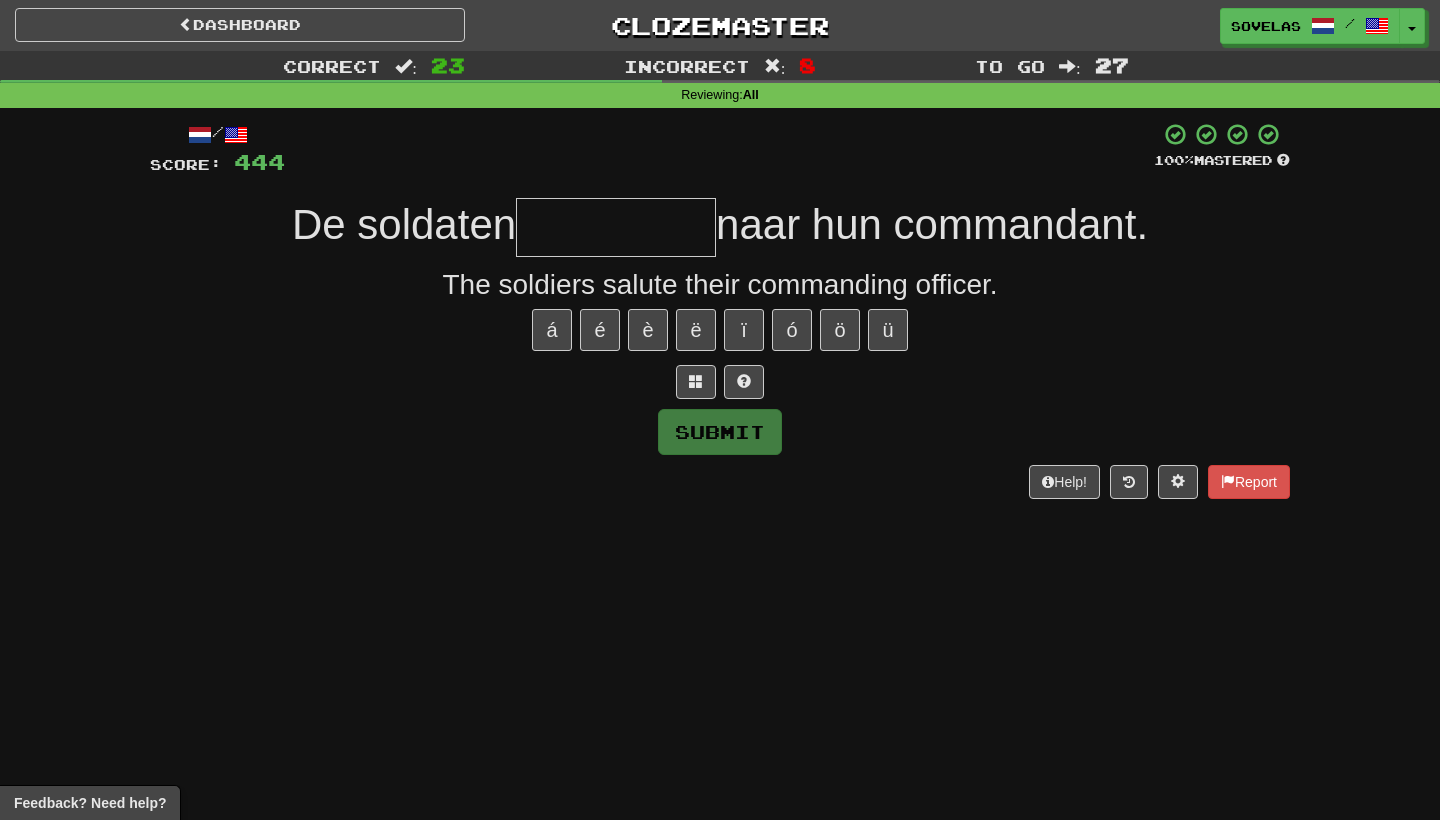 type on "*" 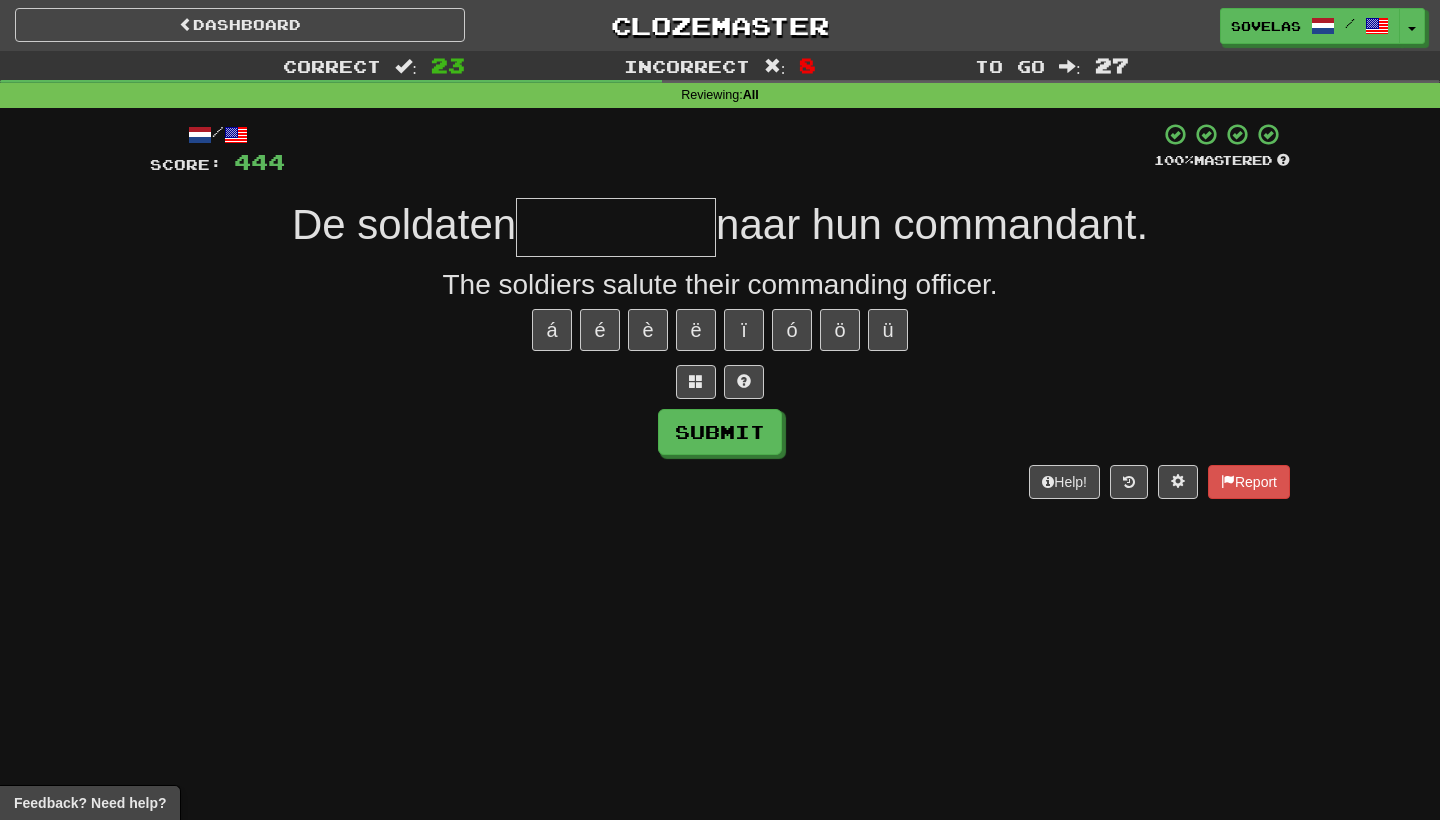 type on "*" 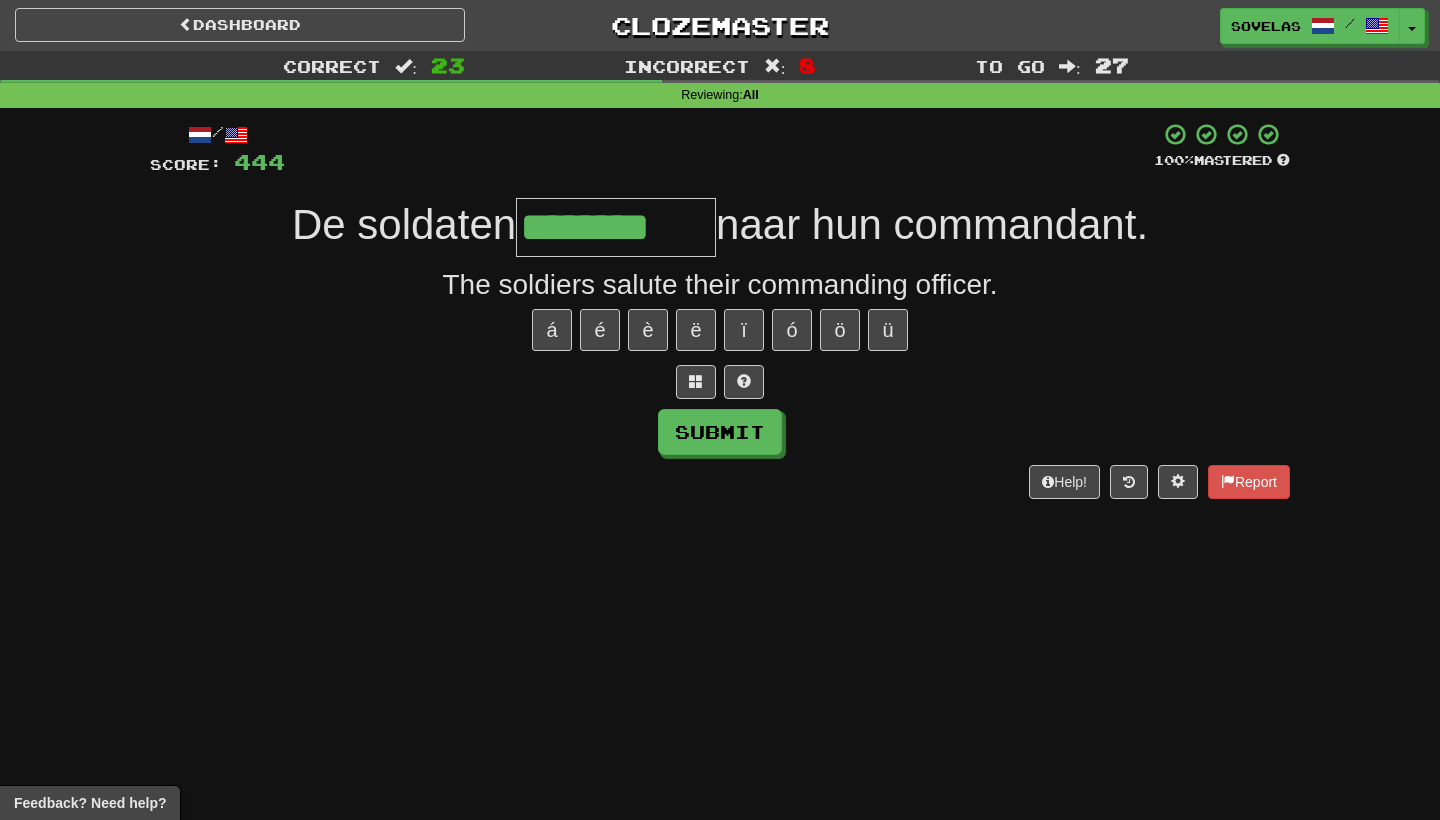 type on "********" 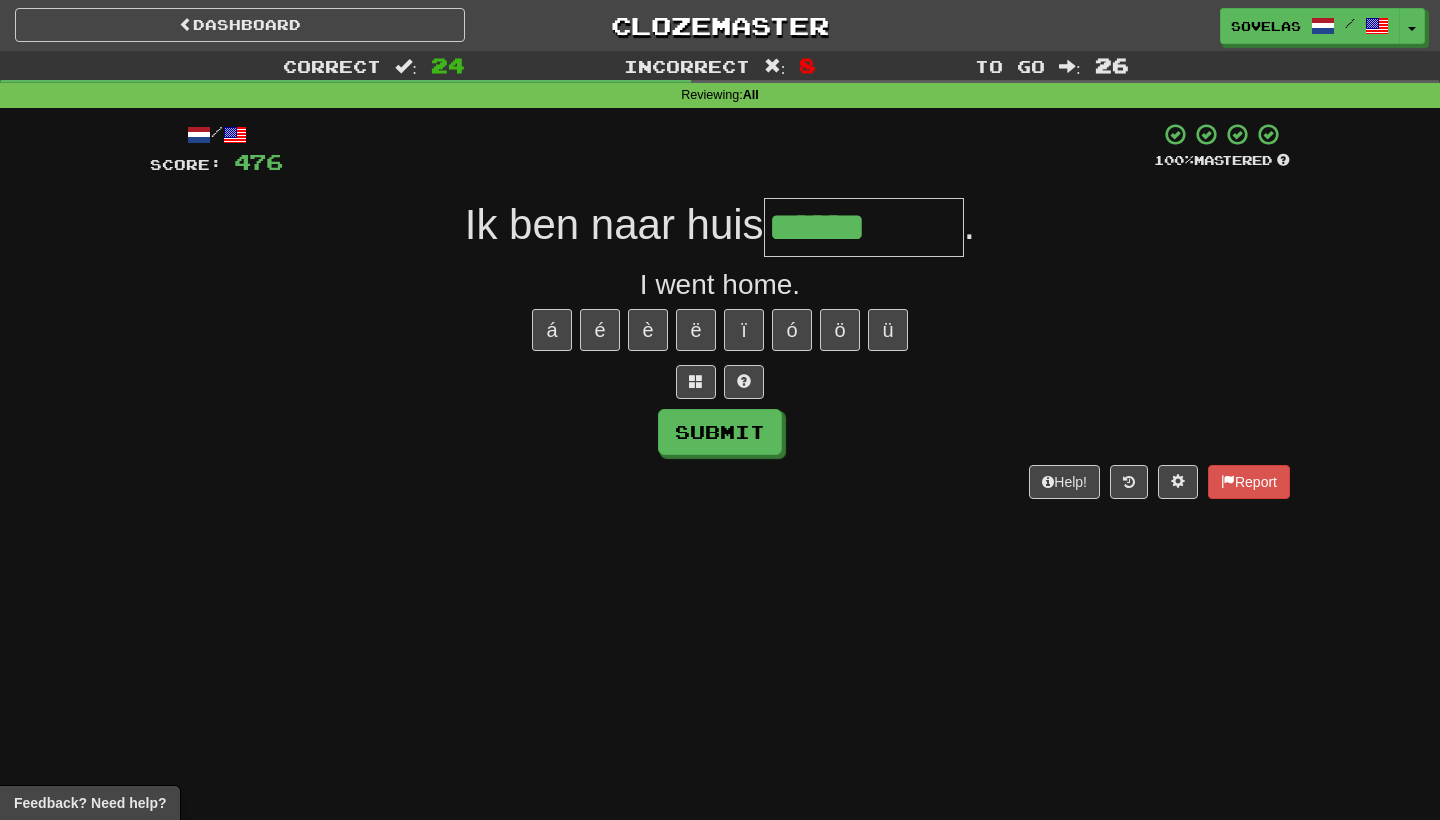 type on "******" 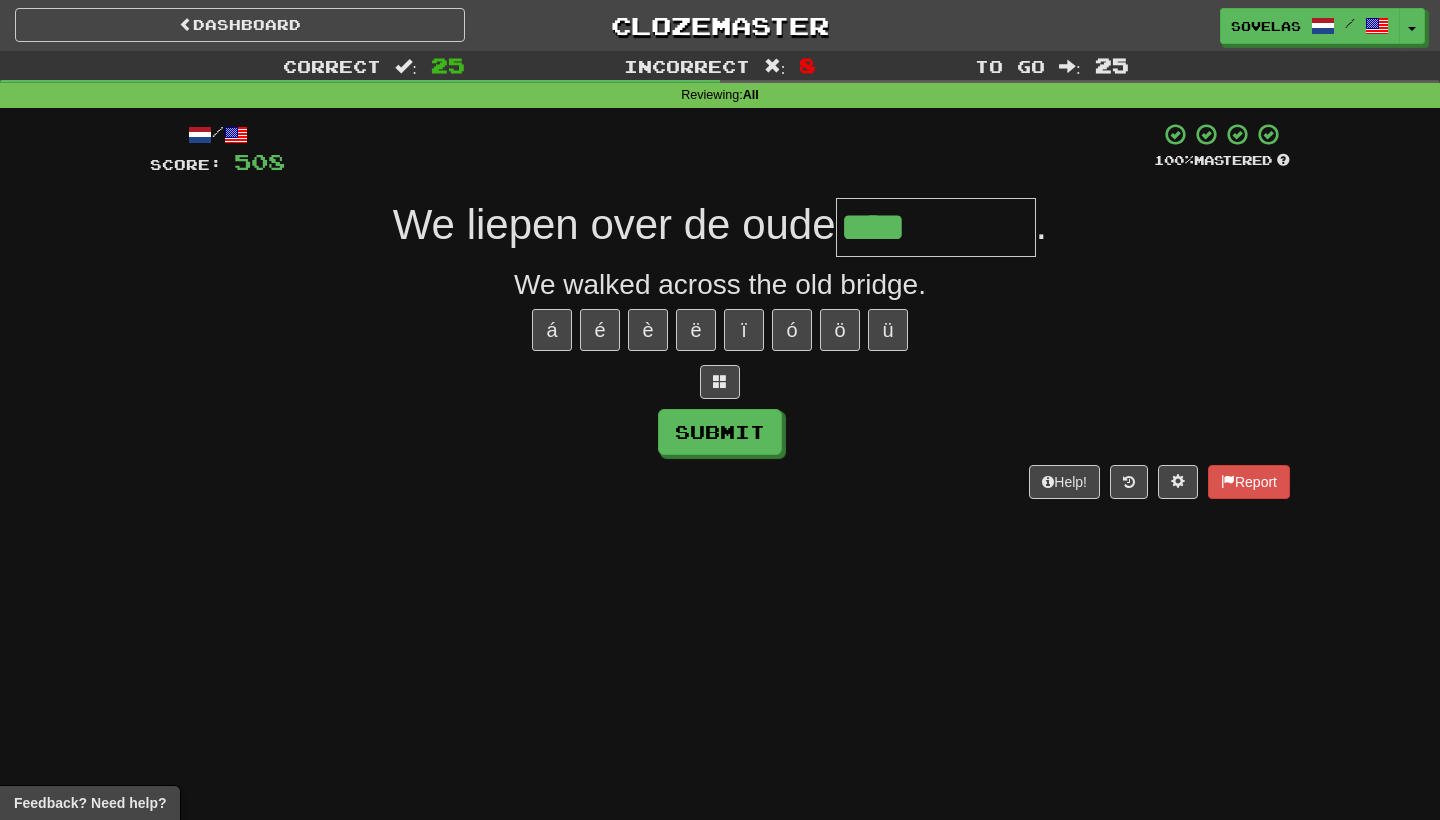 type on "****" 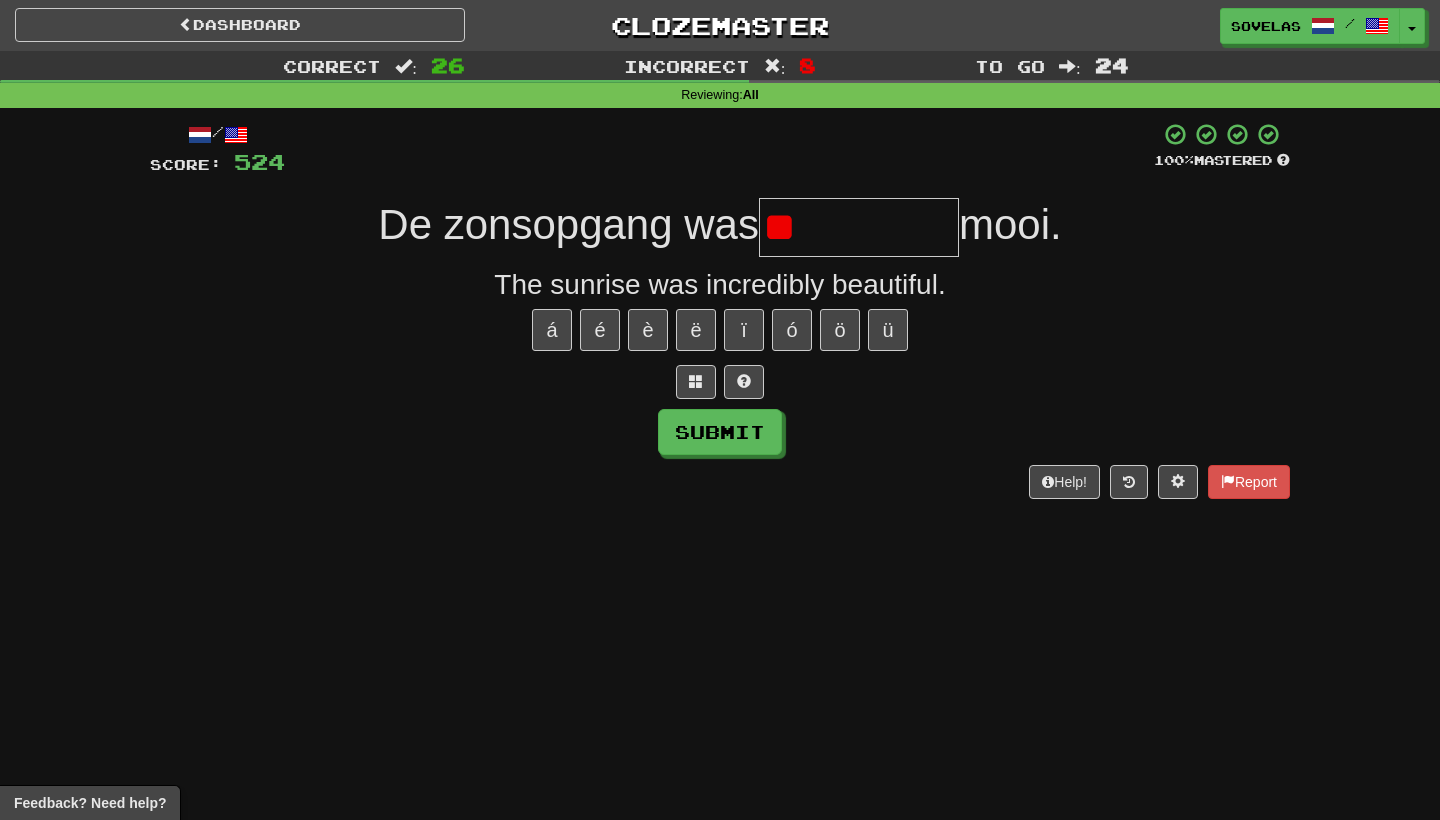 type on "*" 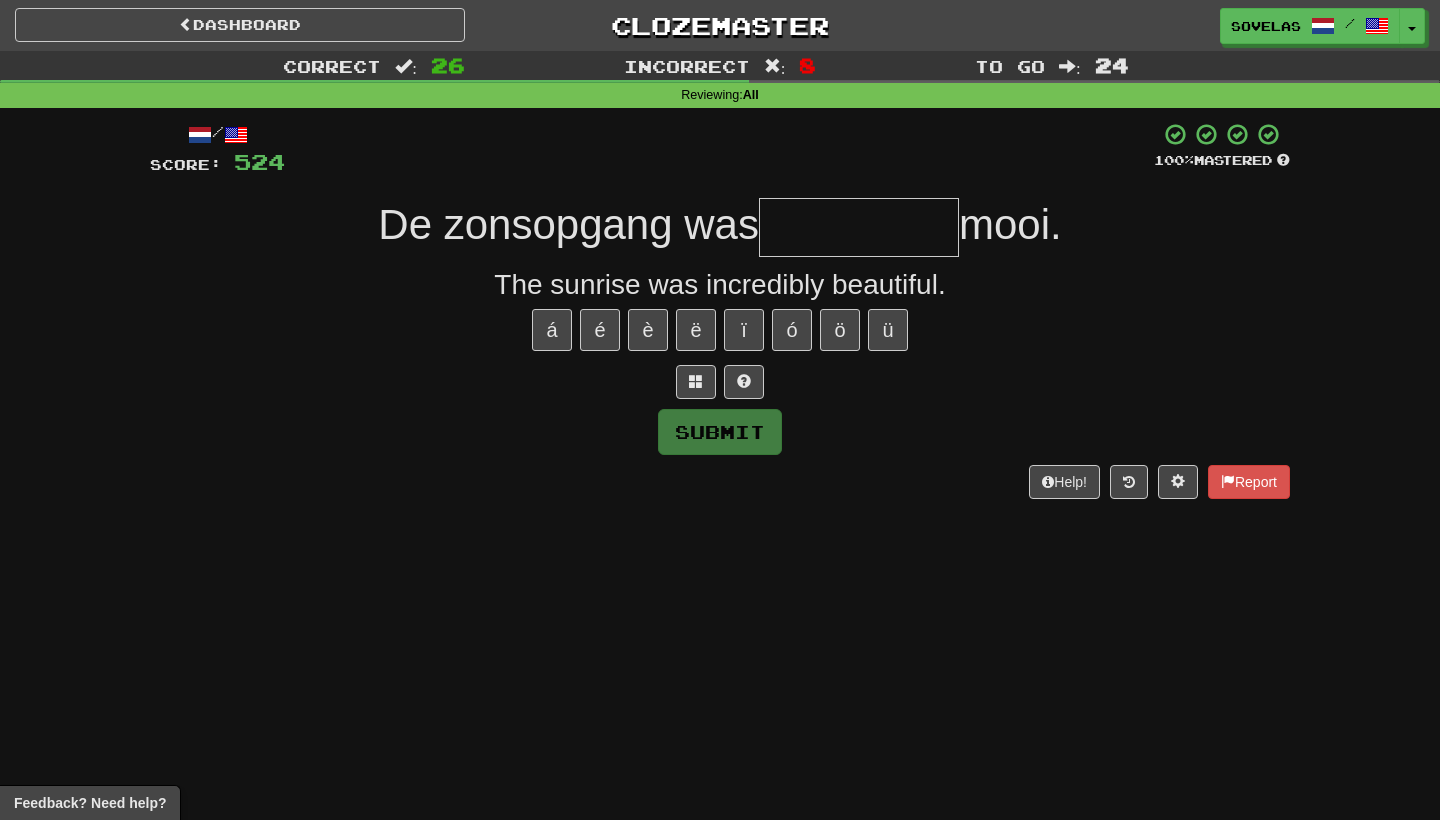 type on "*" 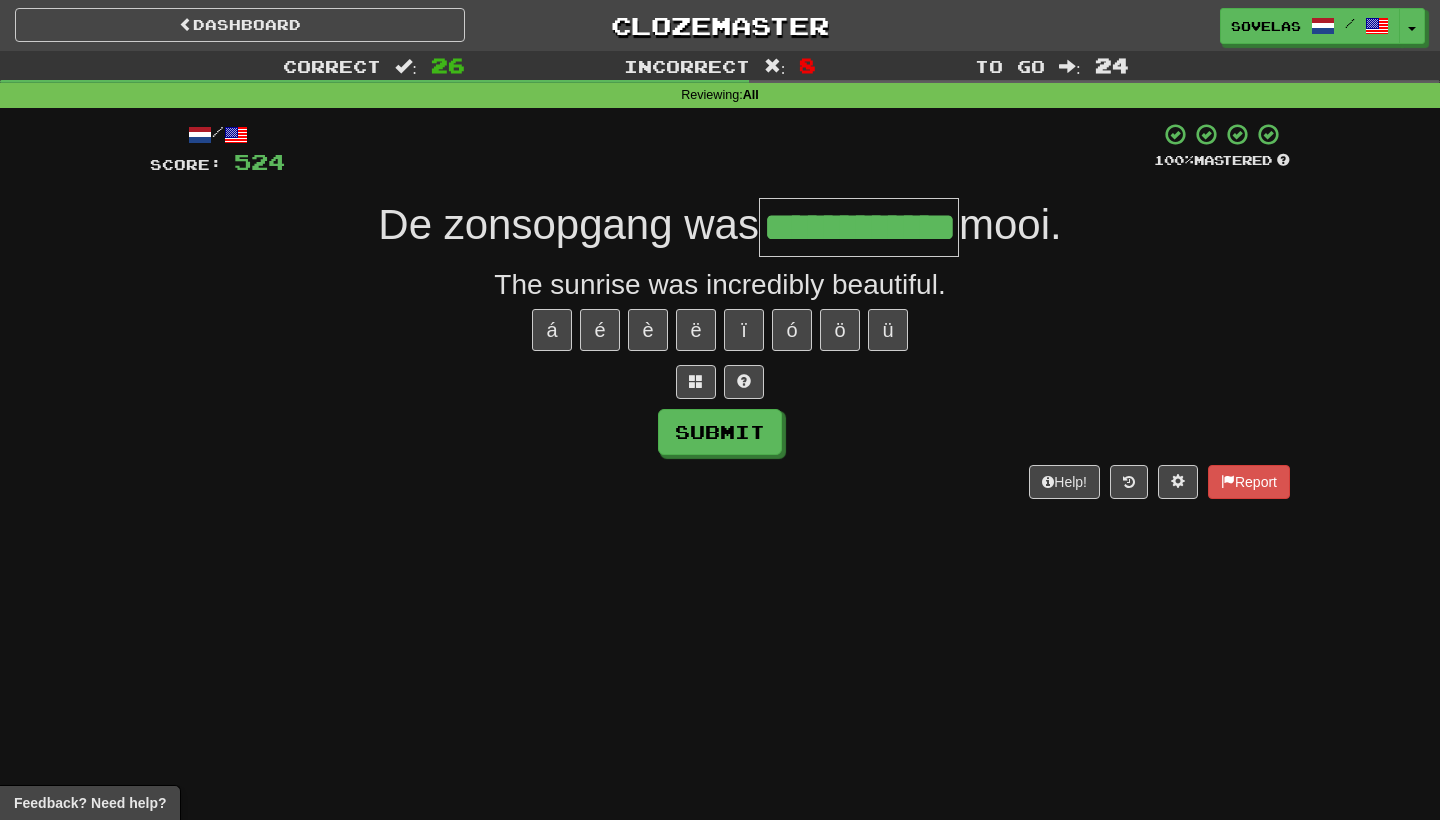 type on "**********" 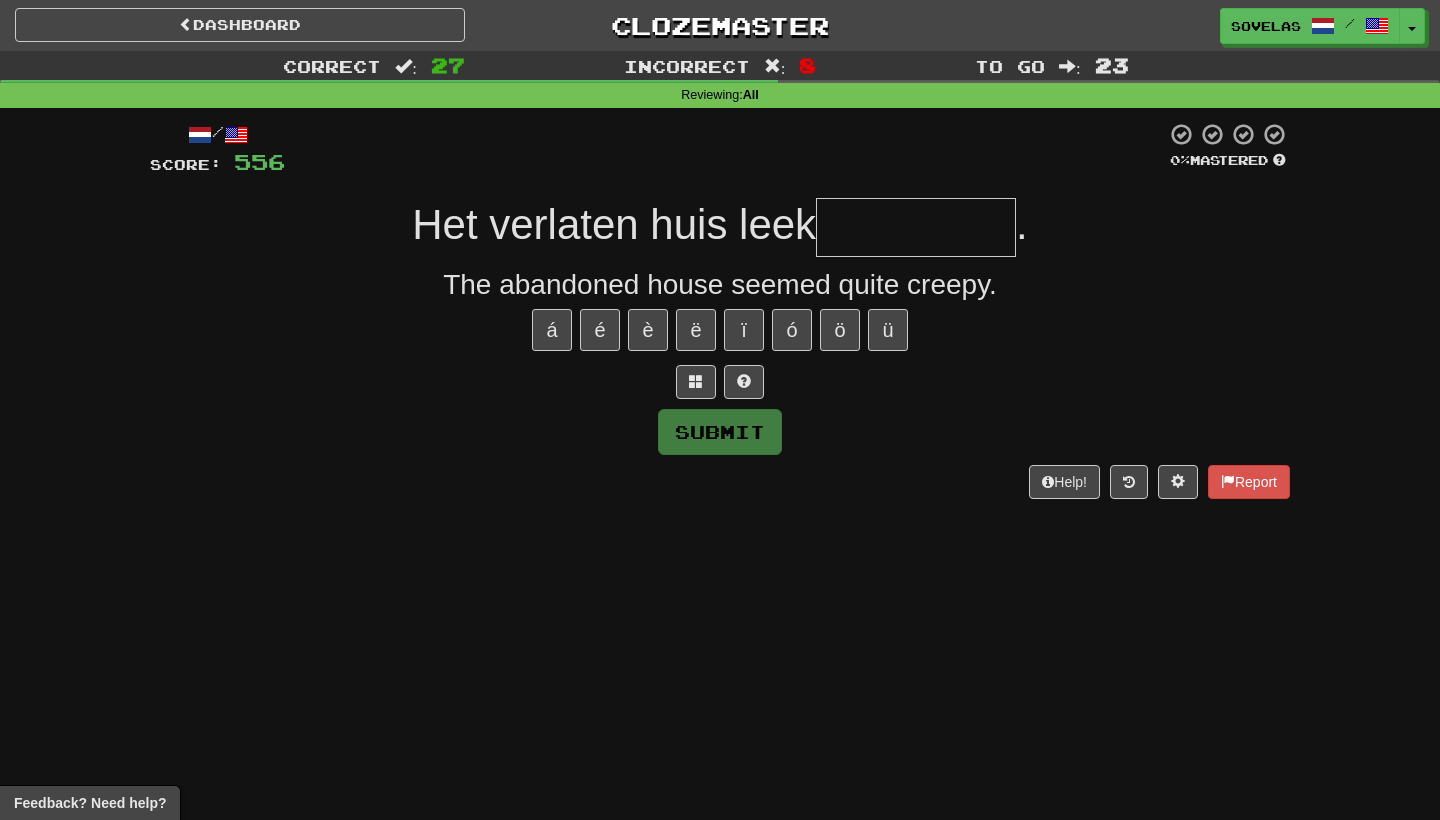 type on "*" 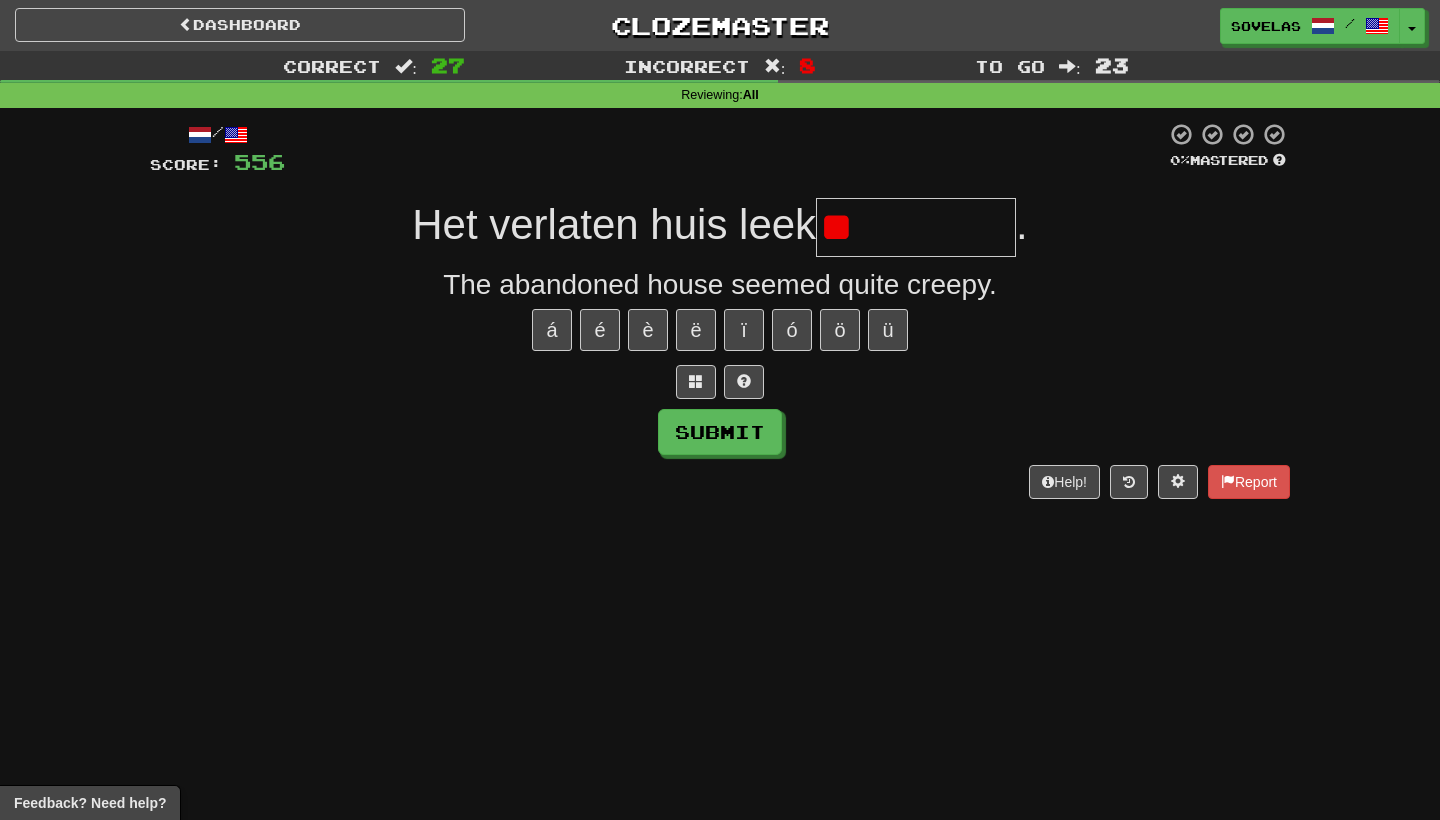 type on "*" 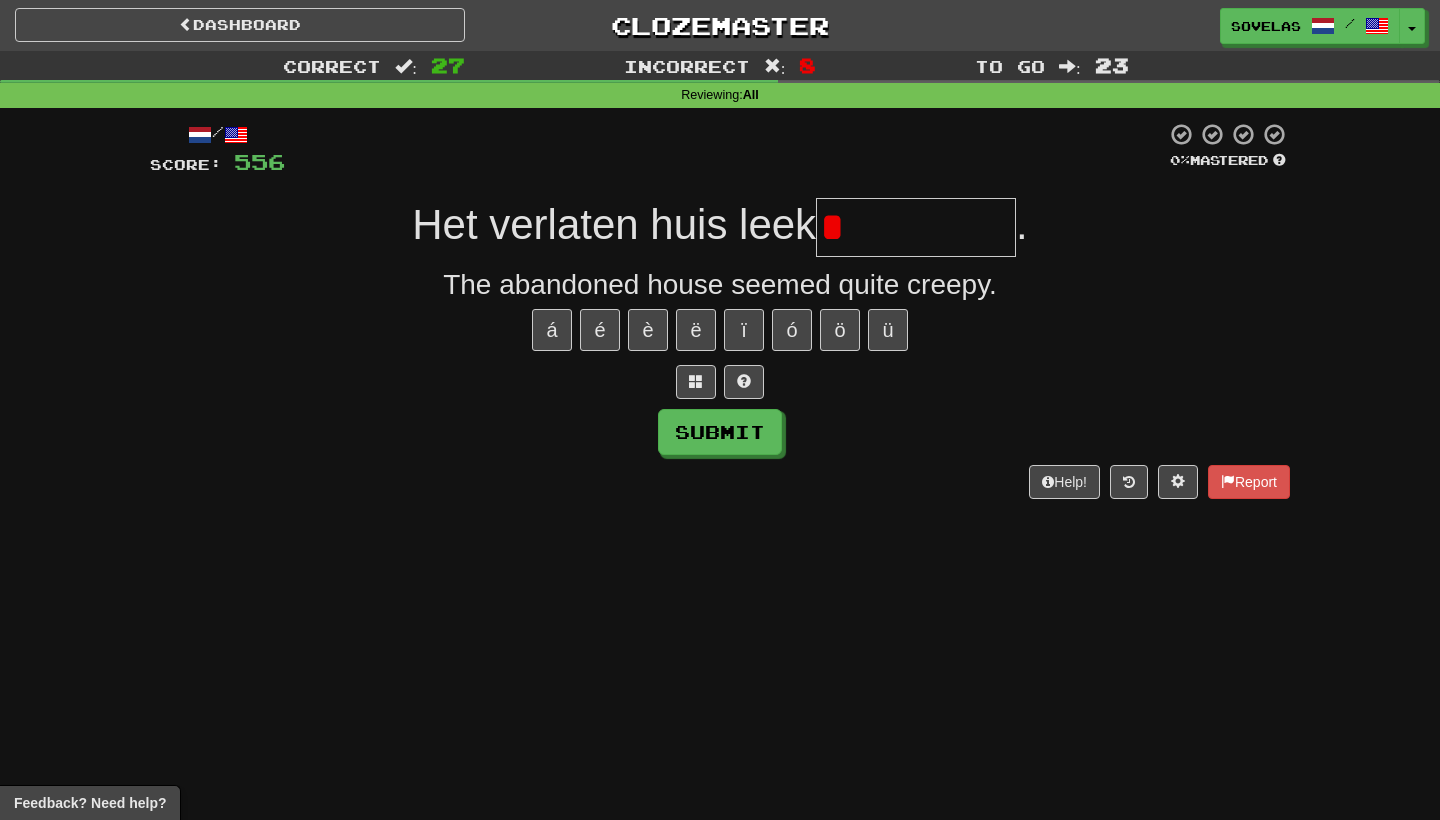 type on "*********" 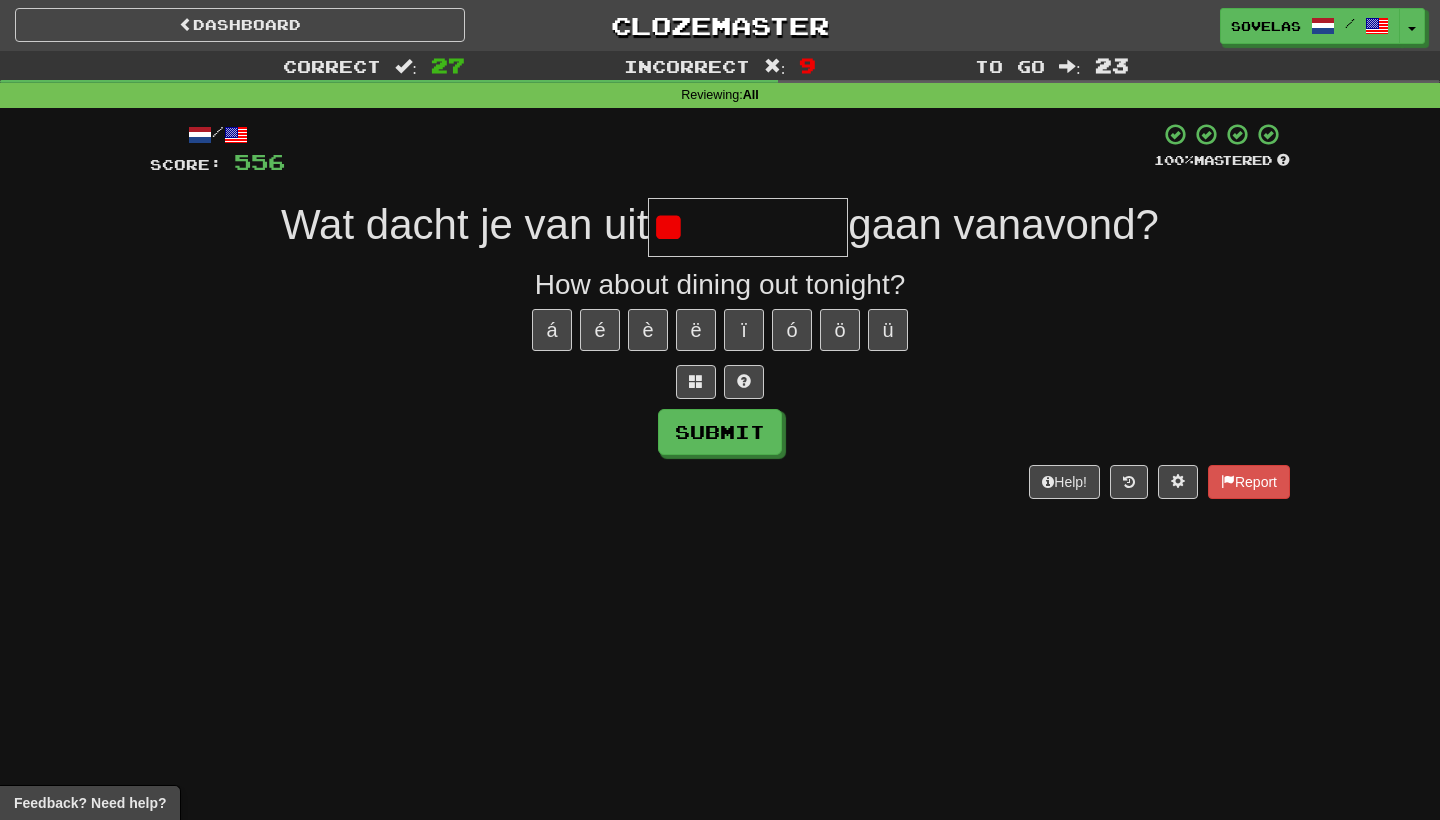 type on "*" 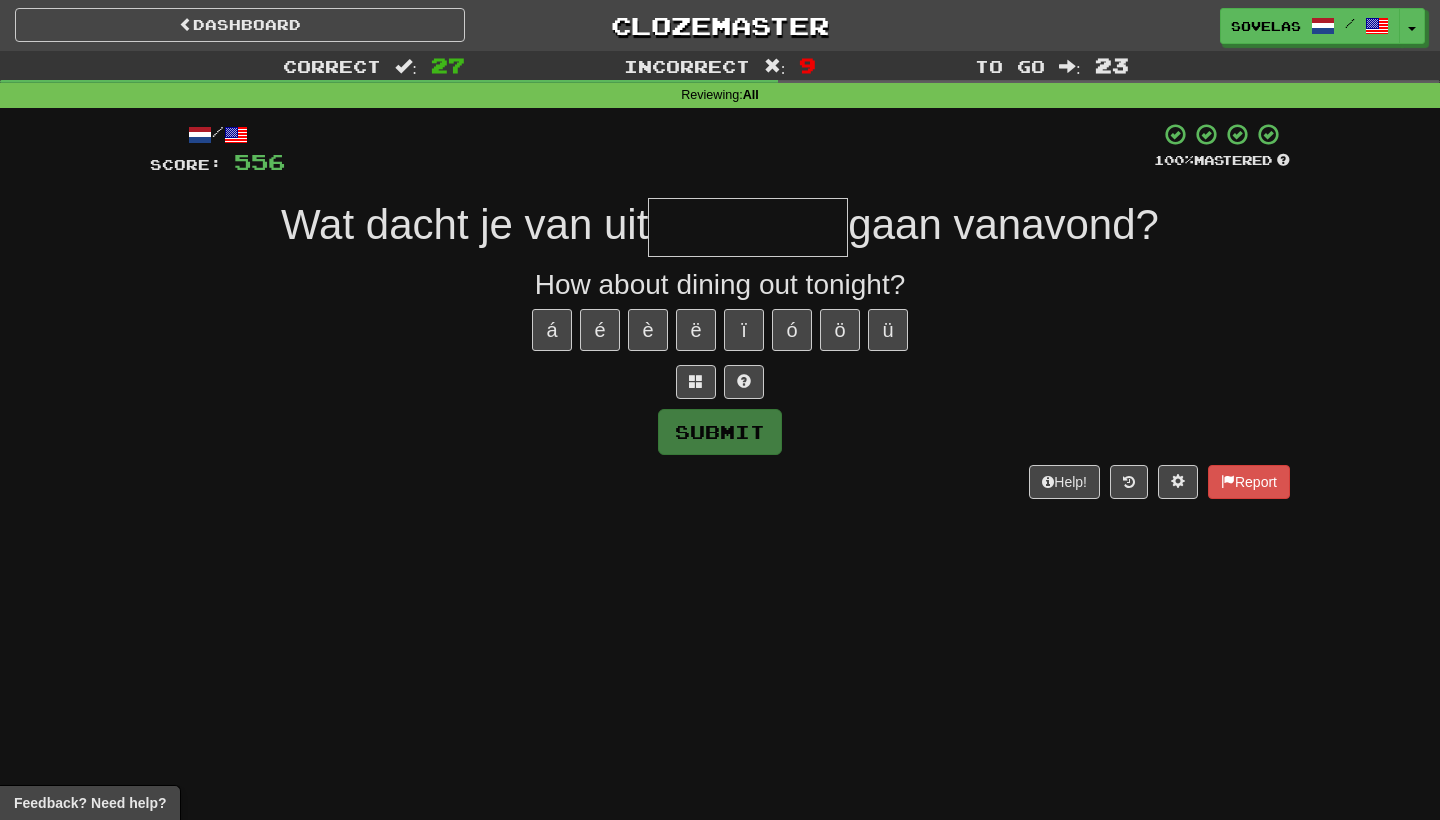 type on "*" 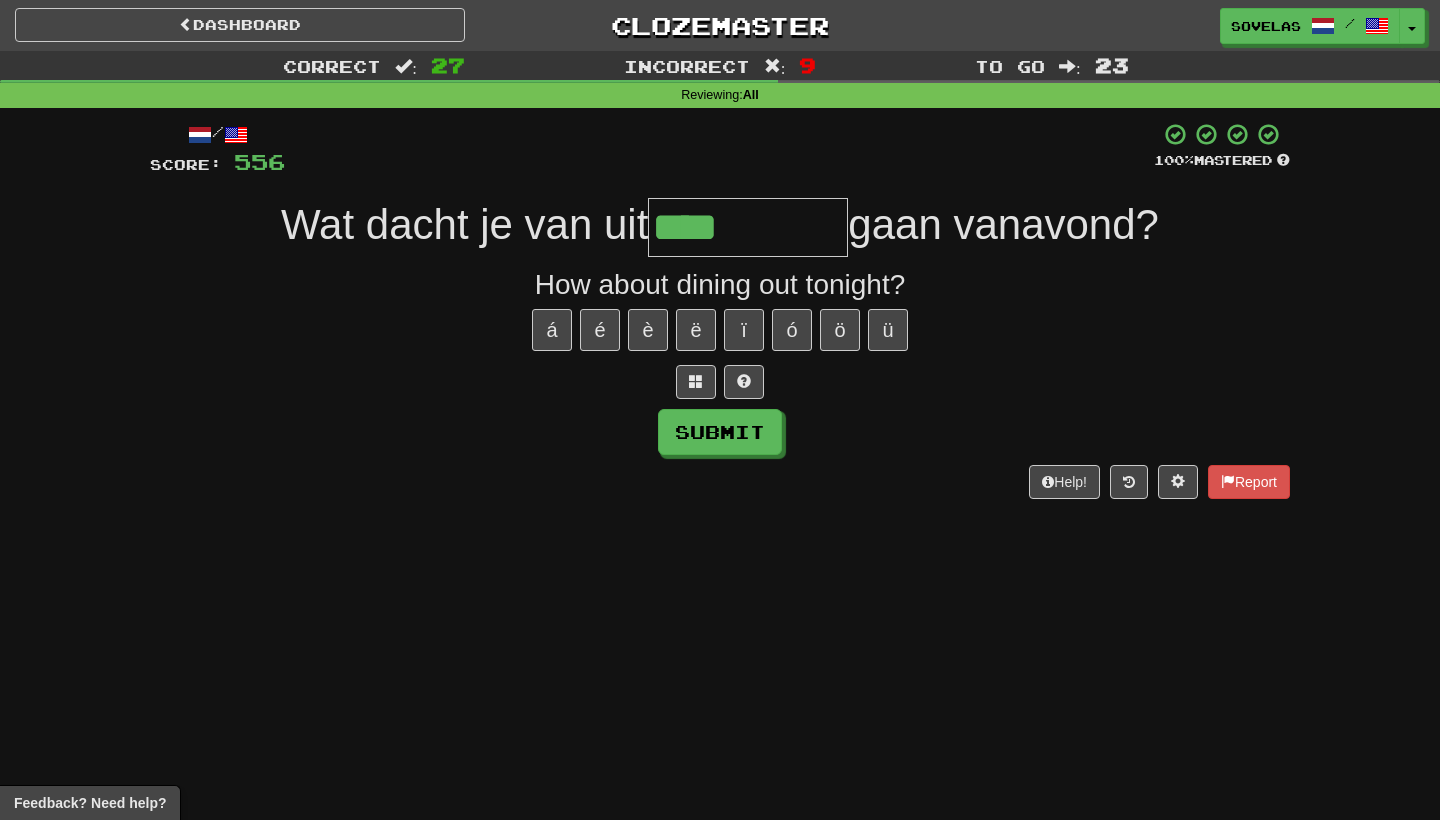type on "****" 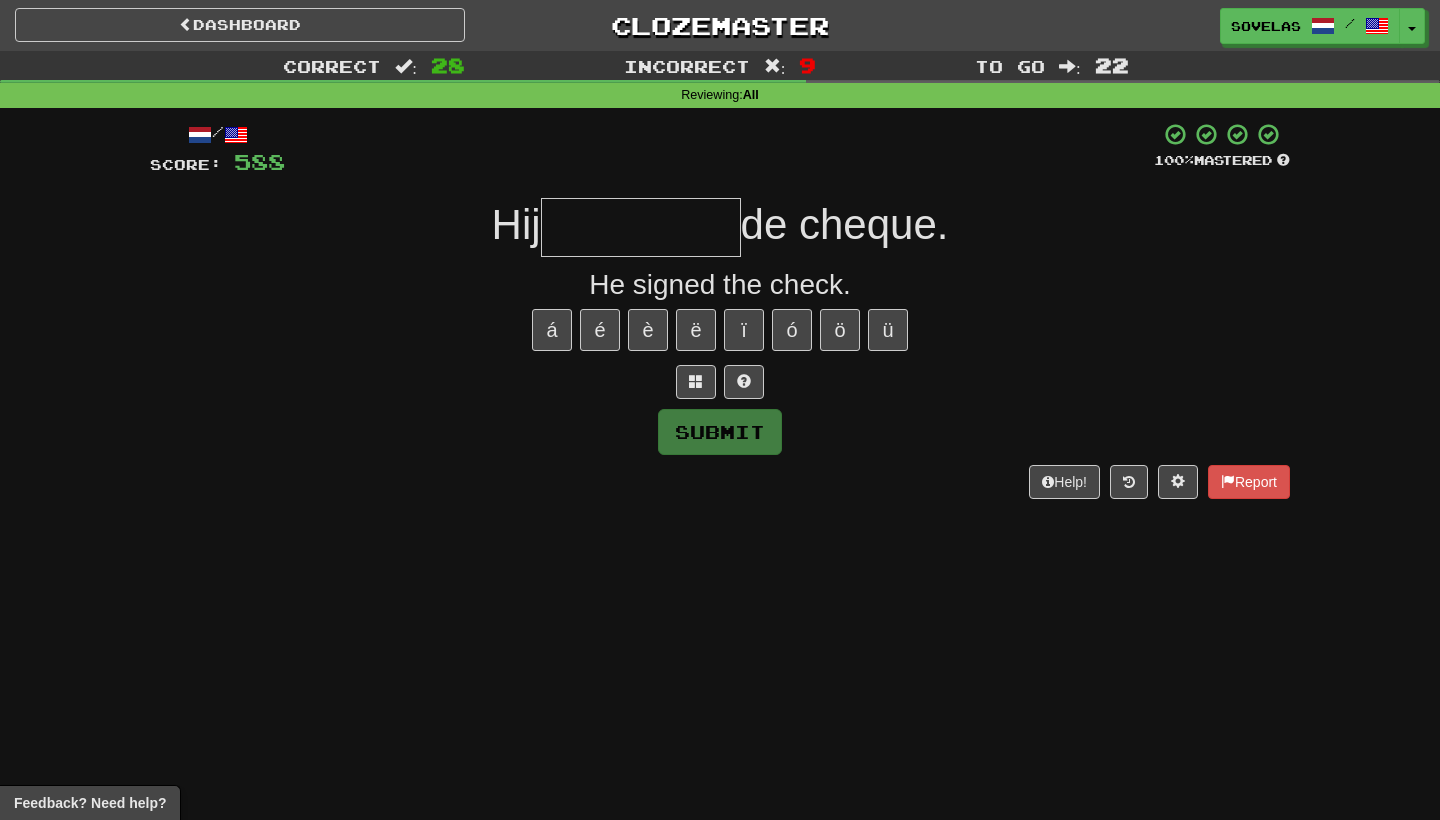 type on "*" 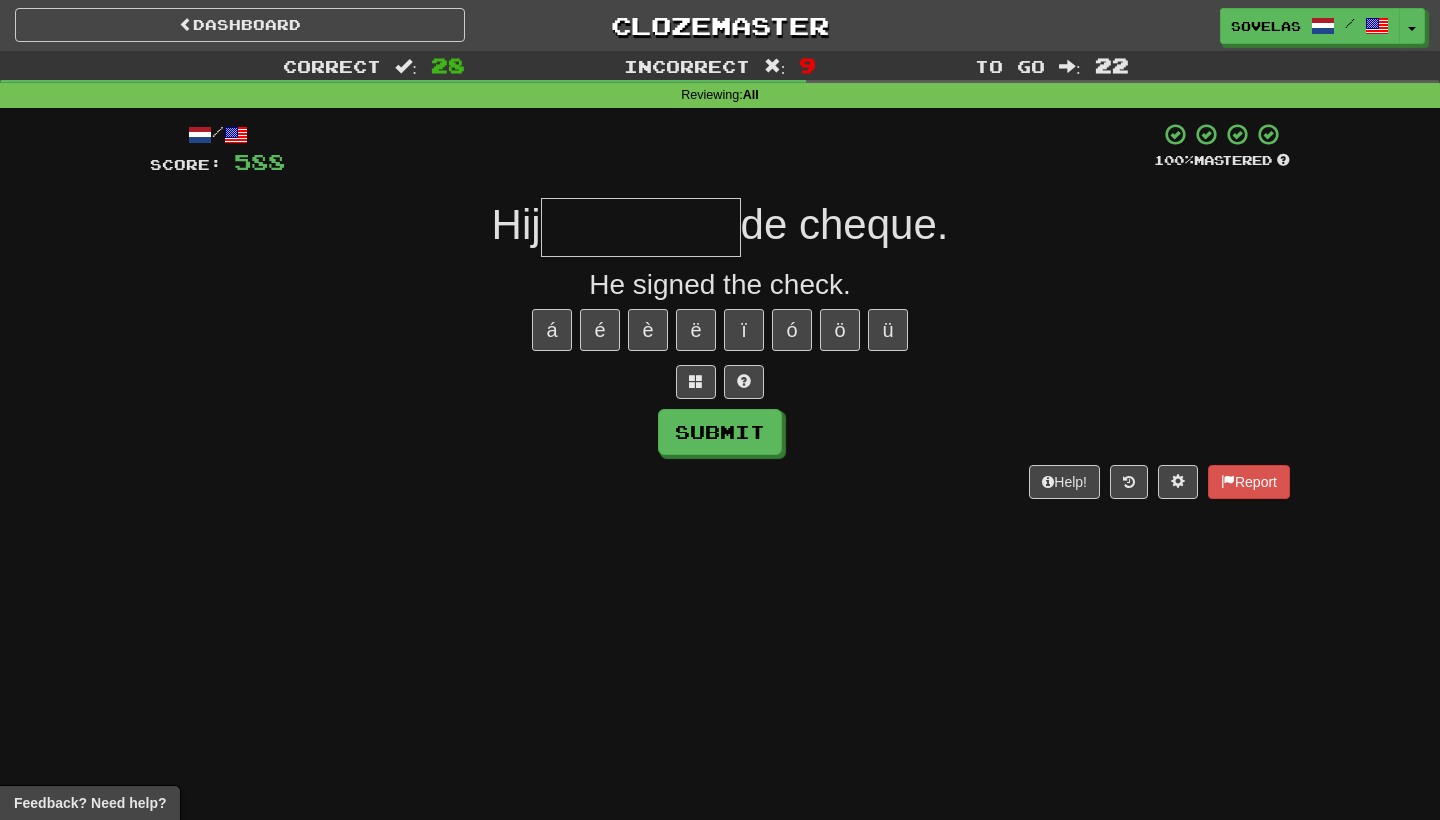 type on "*" 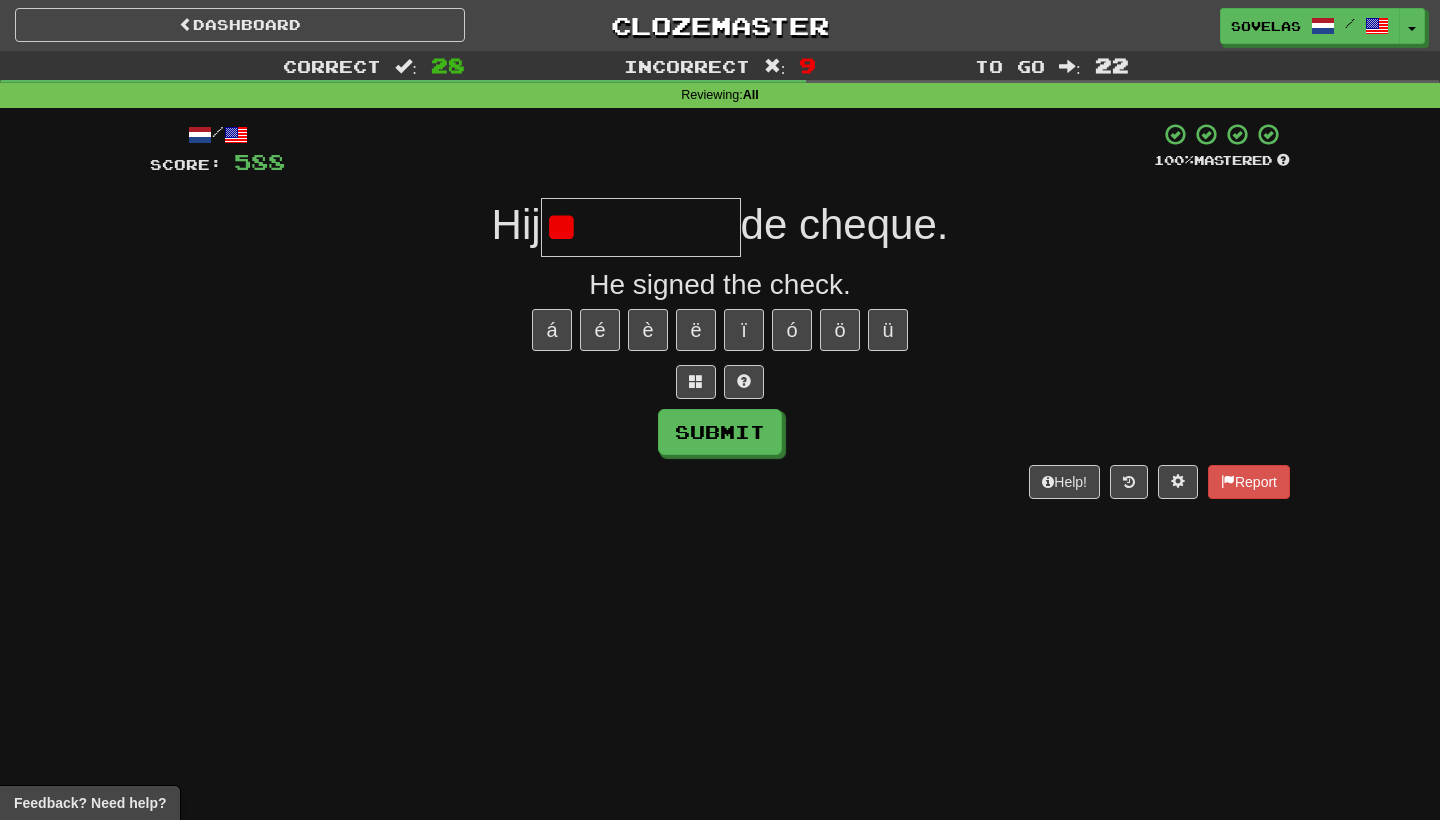 type on "*" 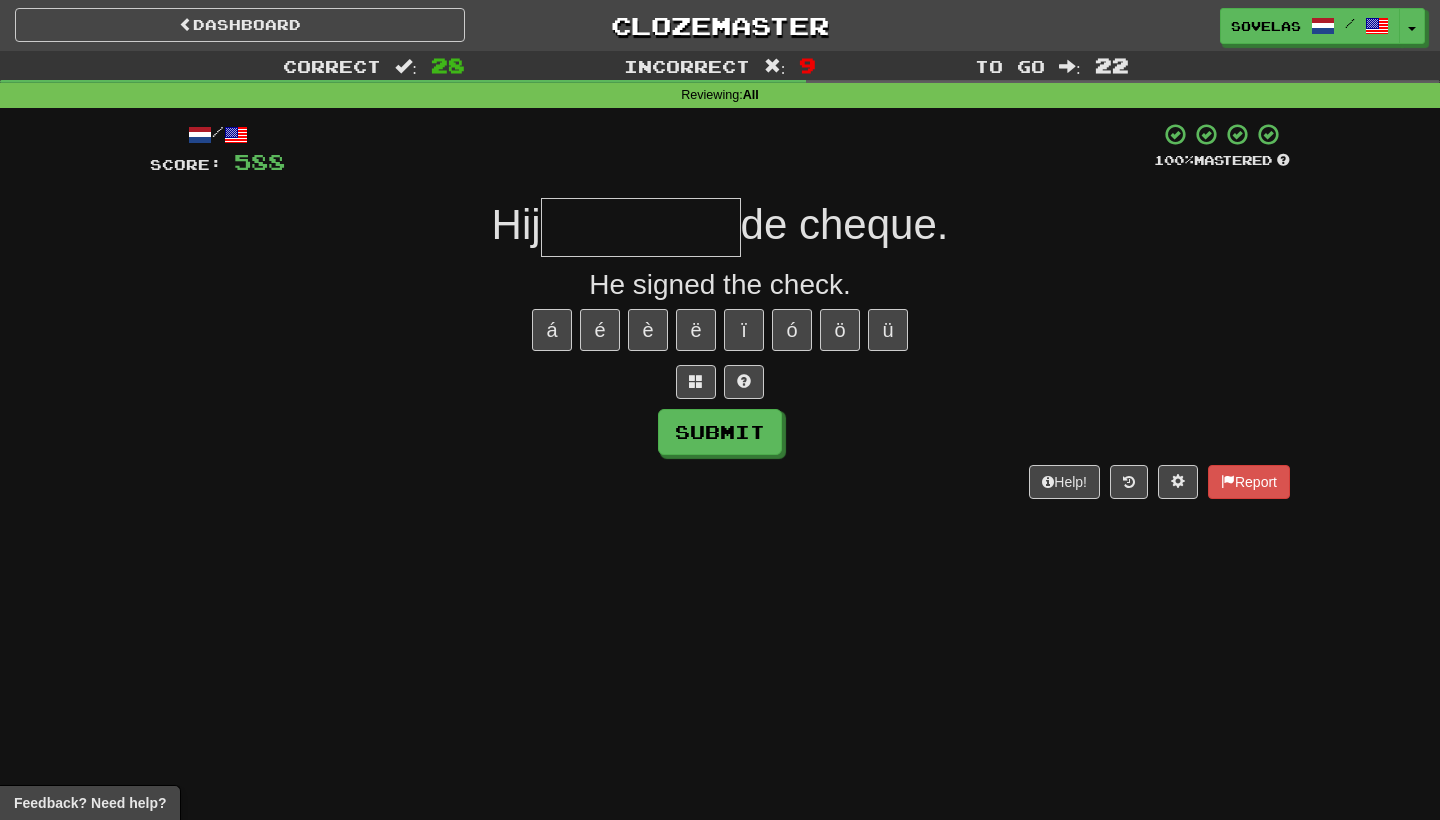 type on "*" 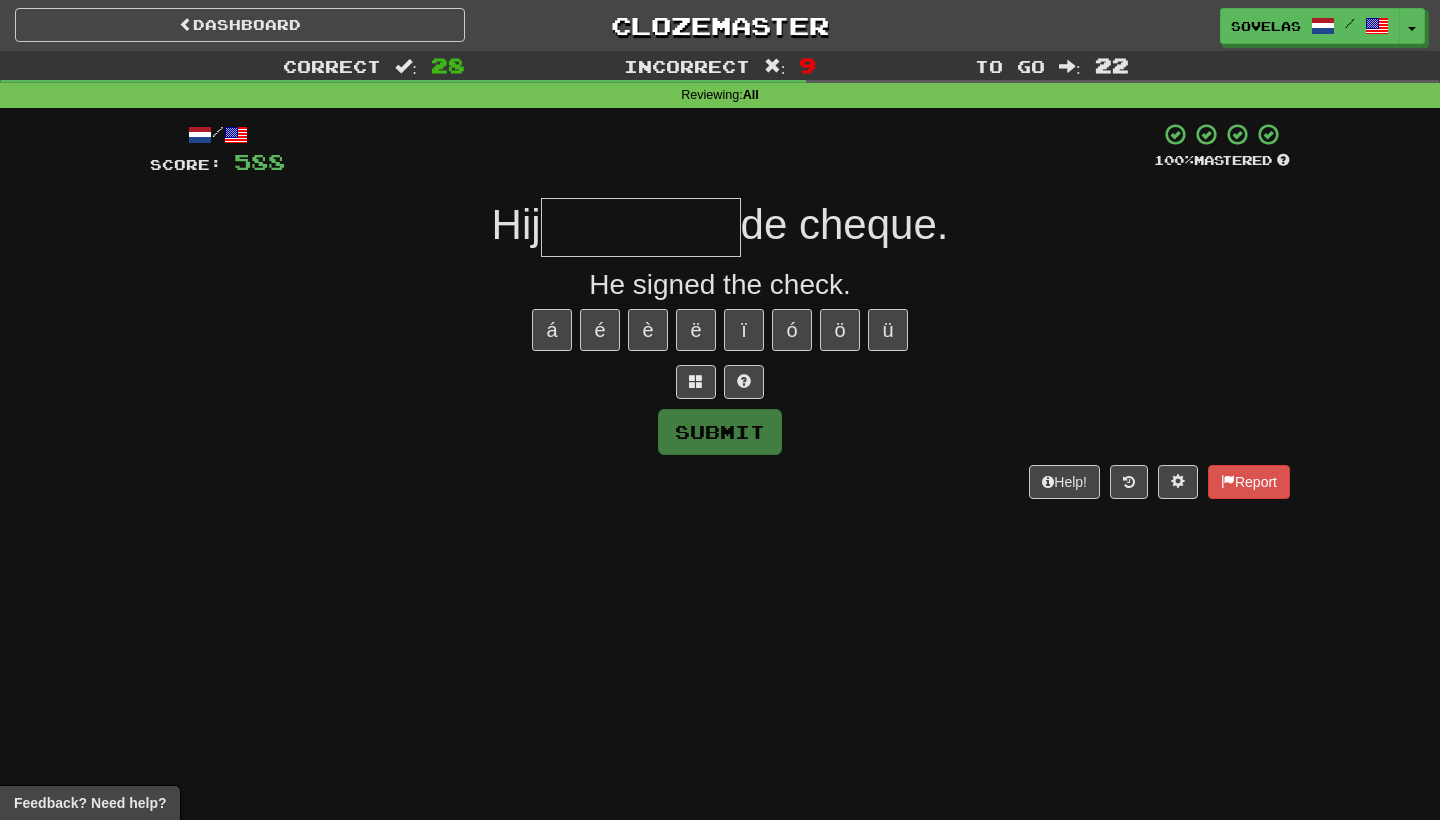type on "*" 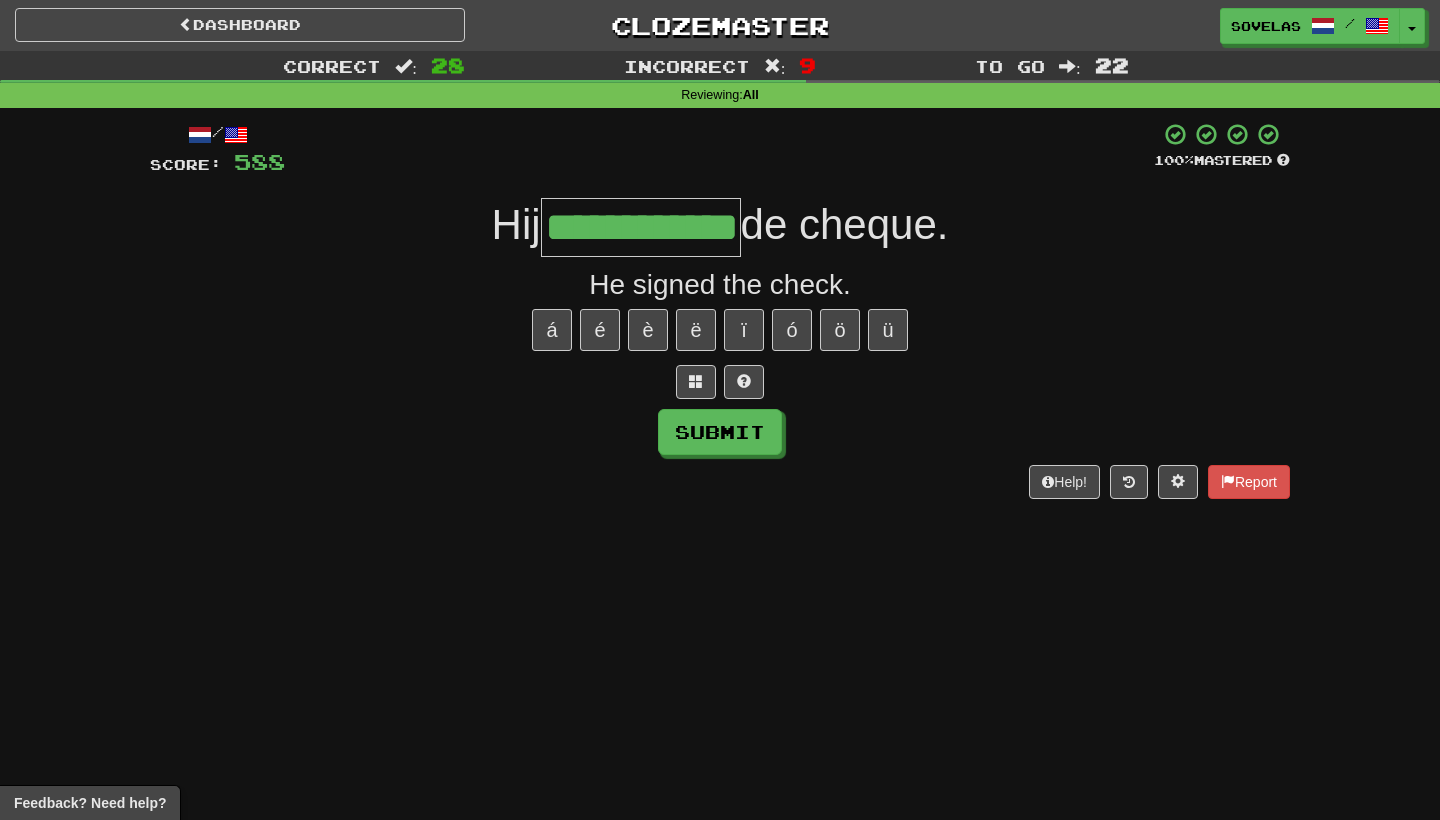type on "**********" 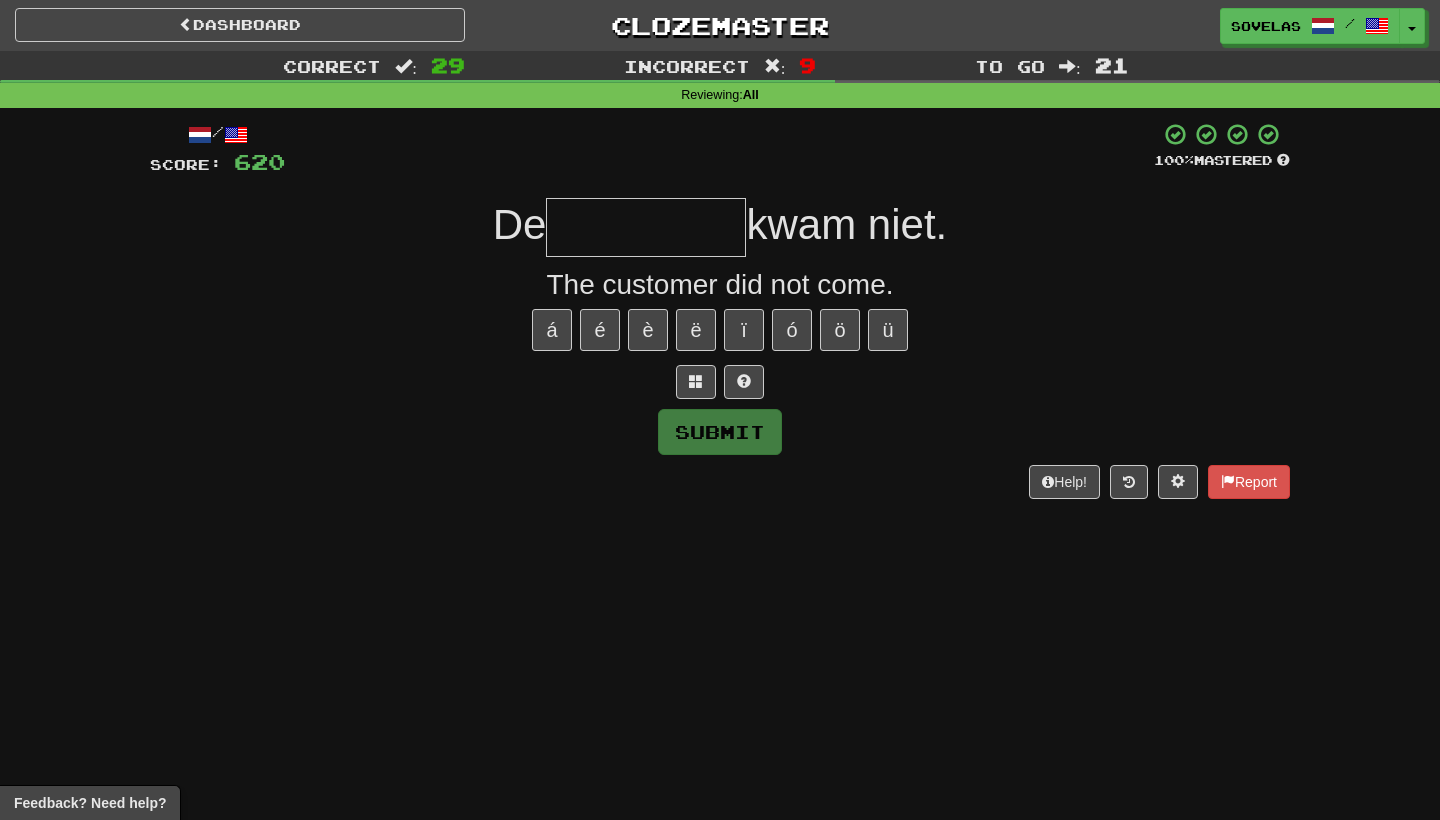 type on "*" 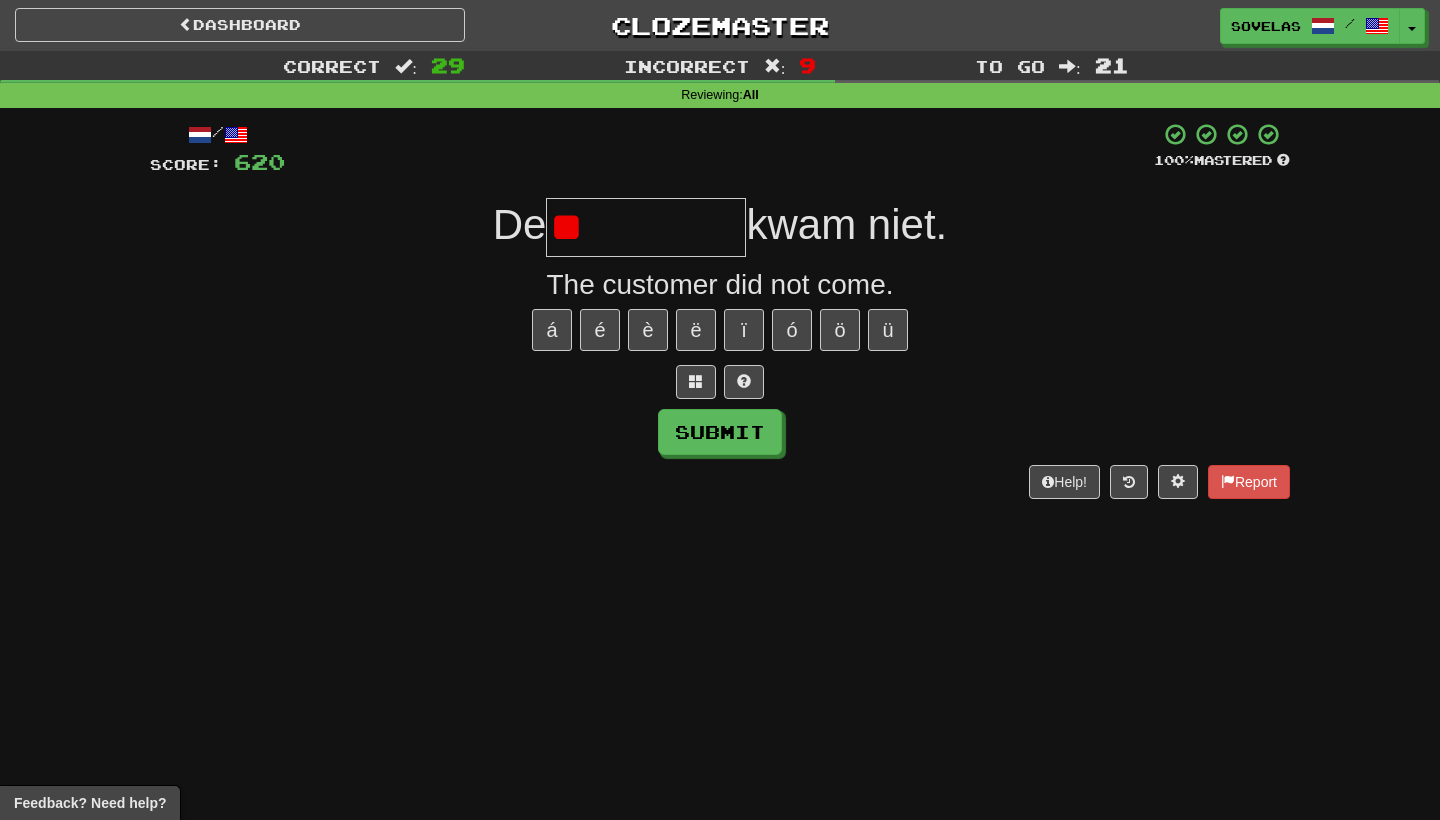 type on "*" 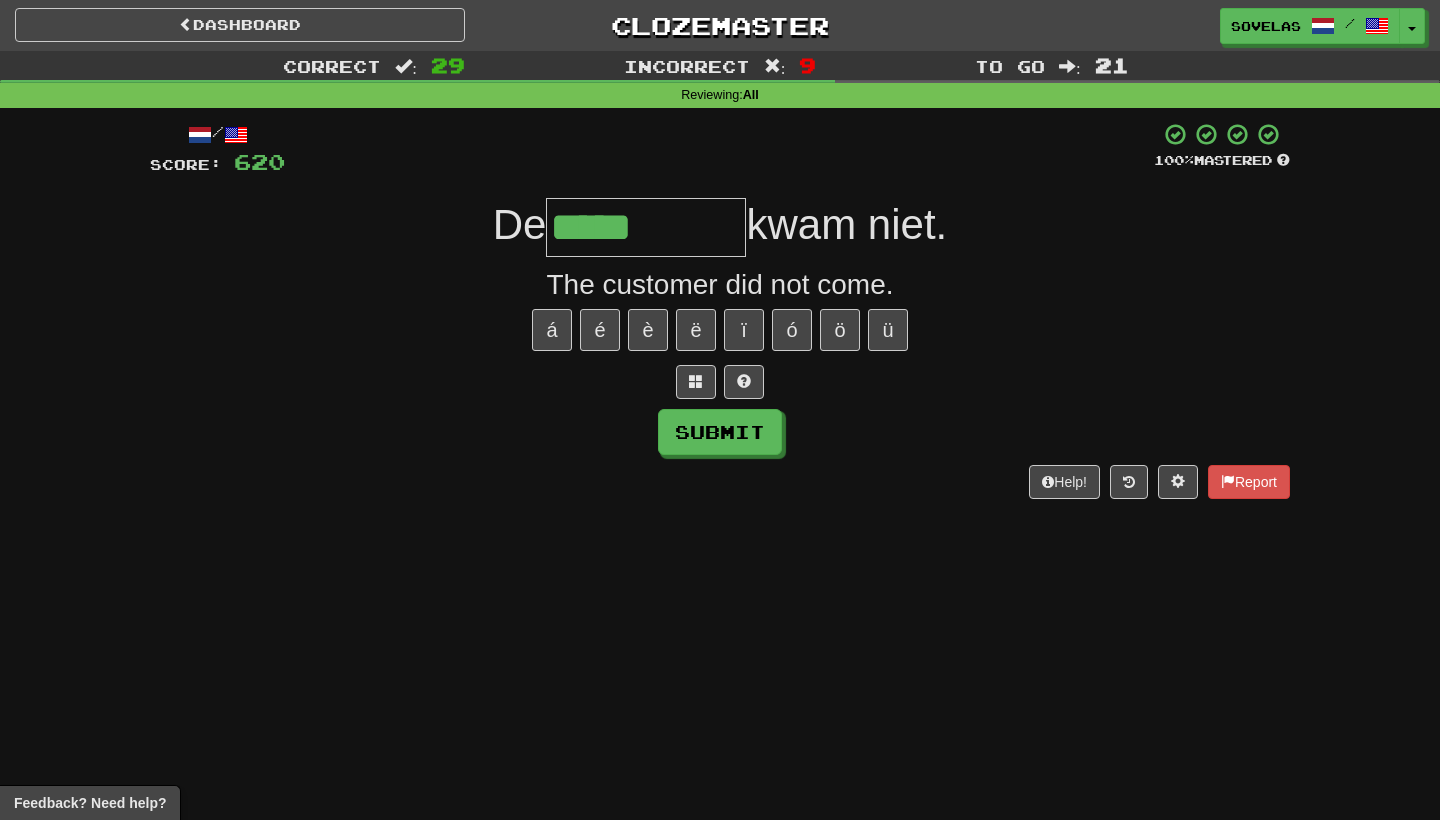 type on "*****" 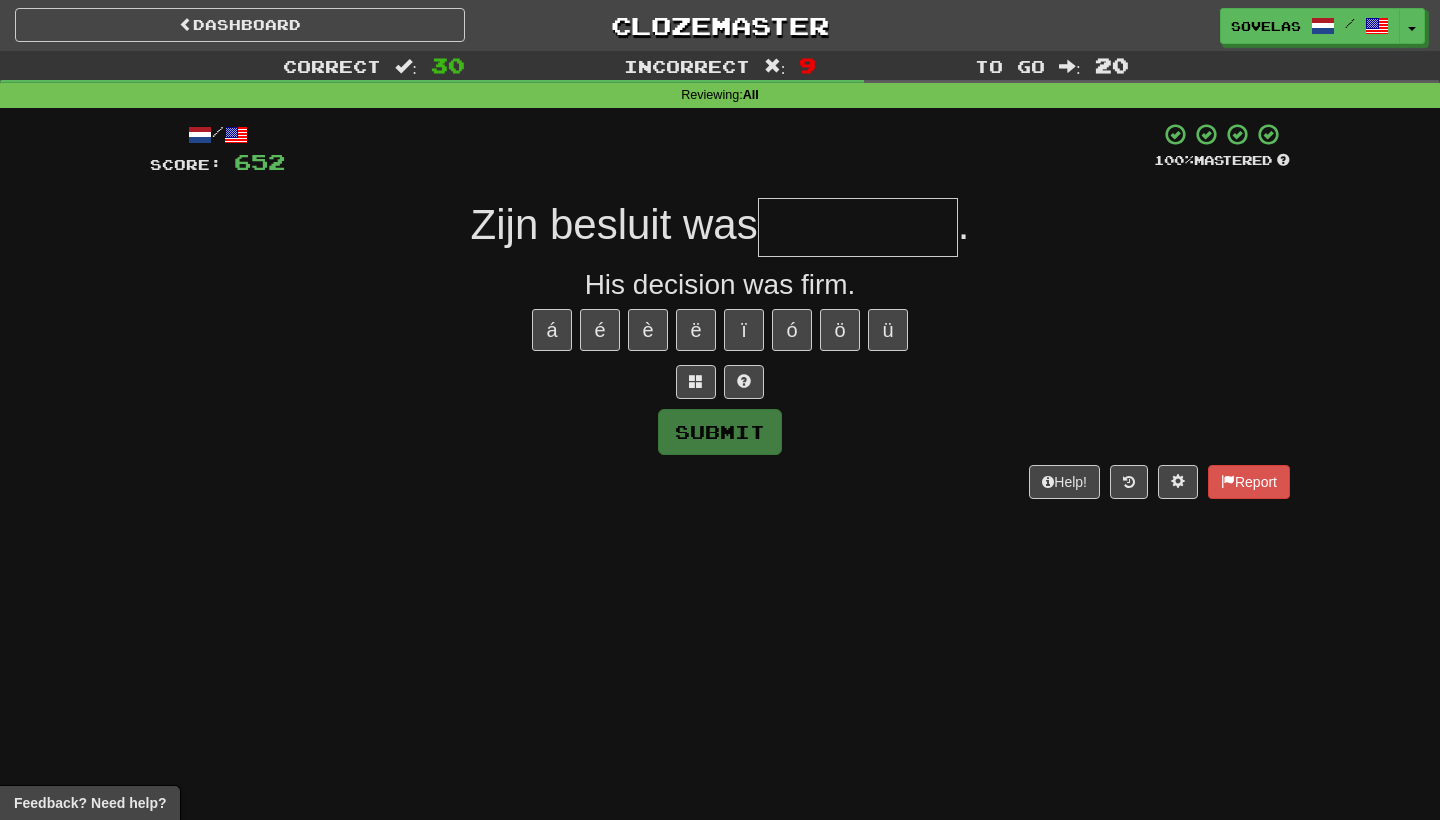 type on "*" 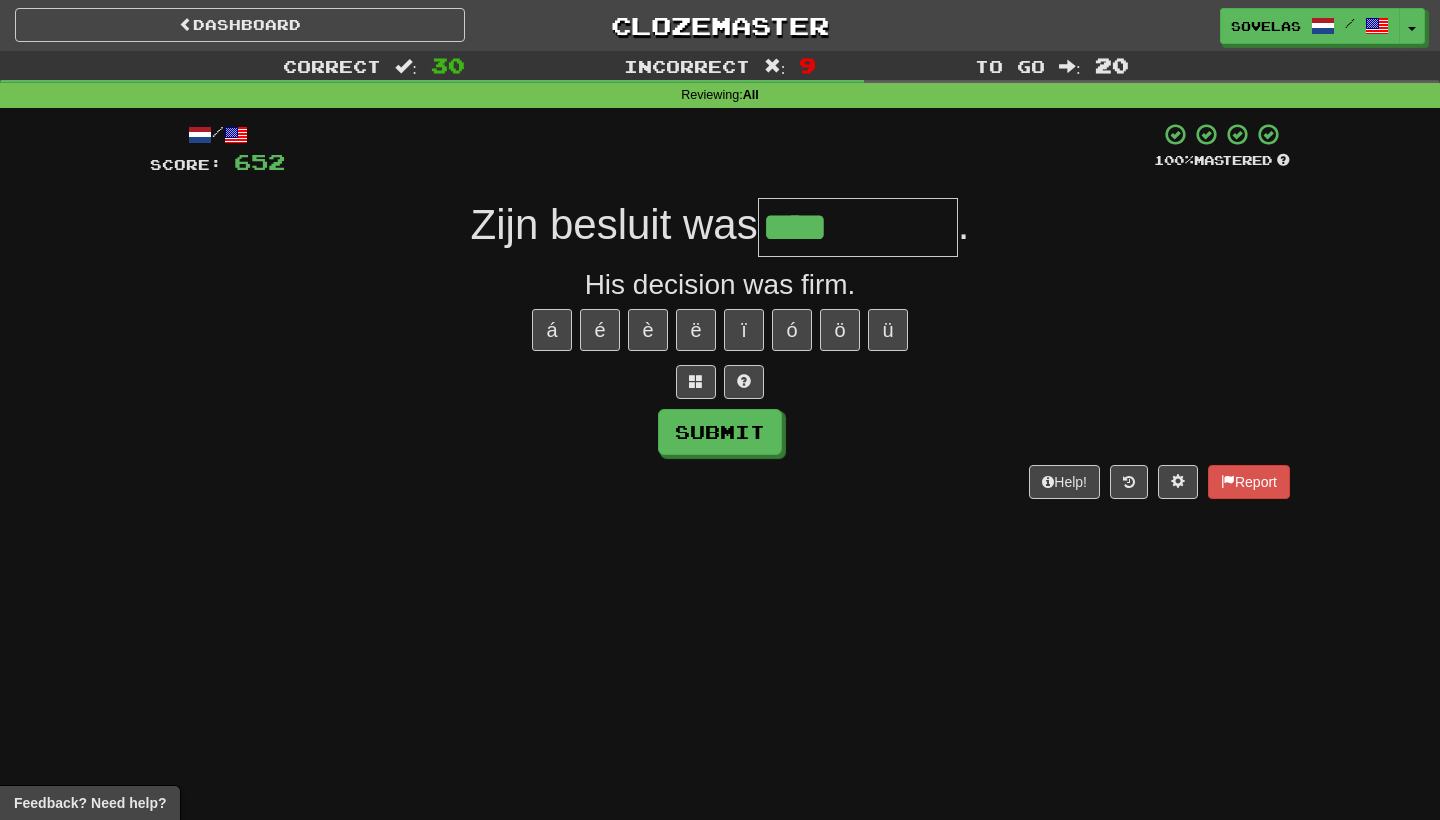type on "****" 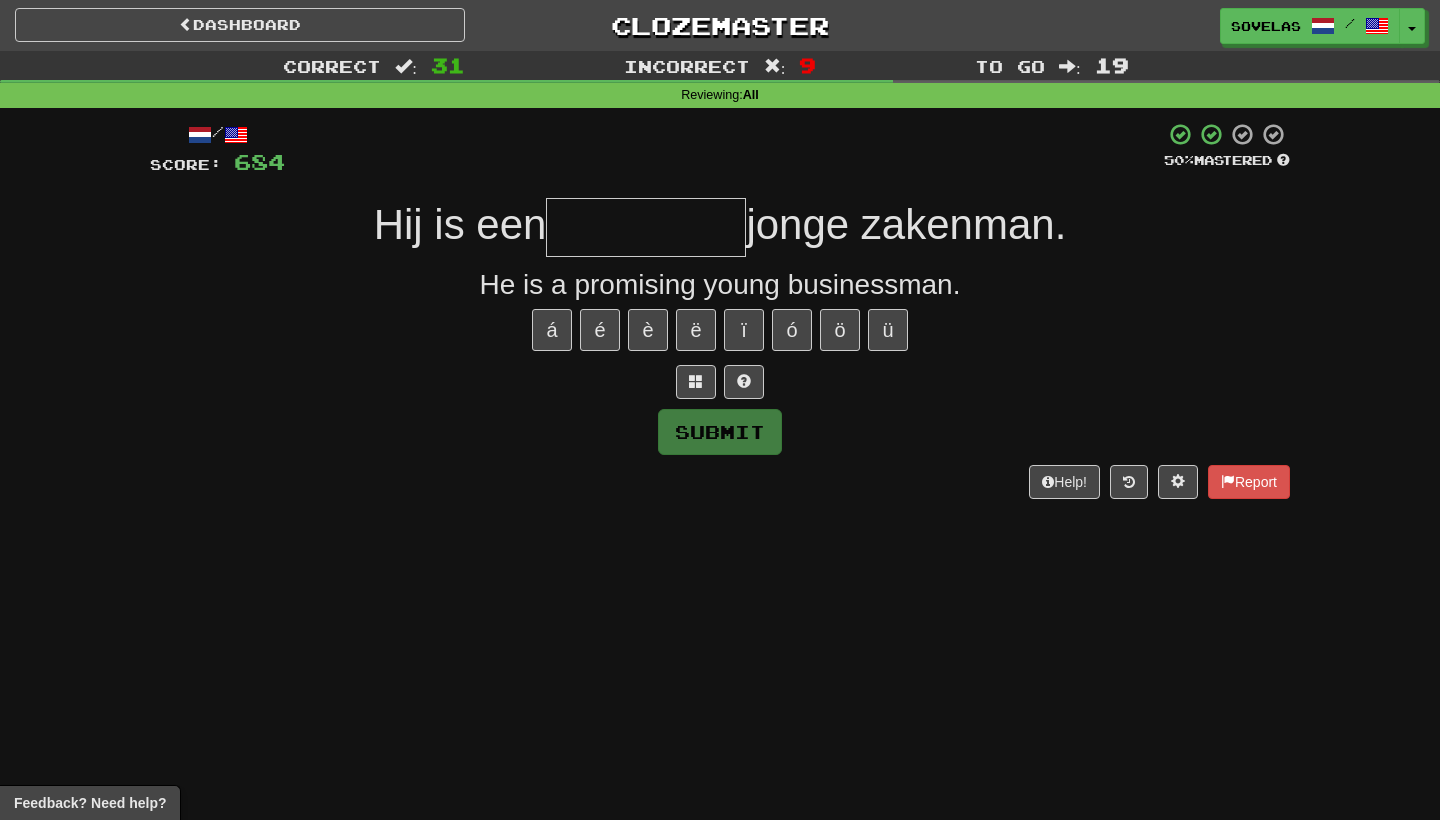 type on "*" 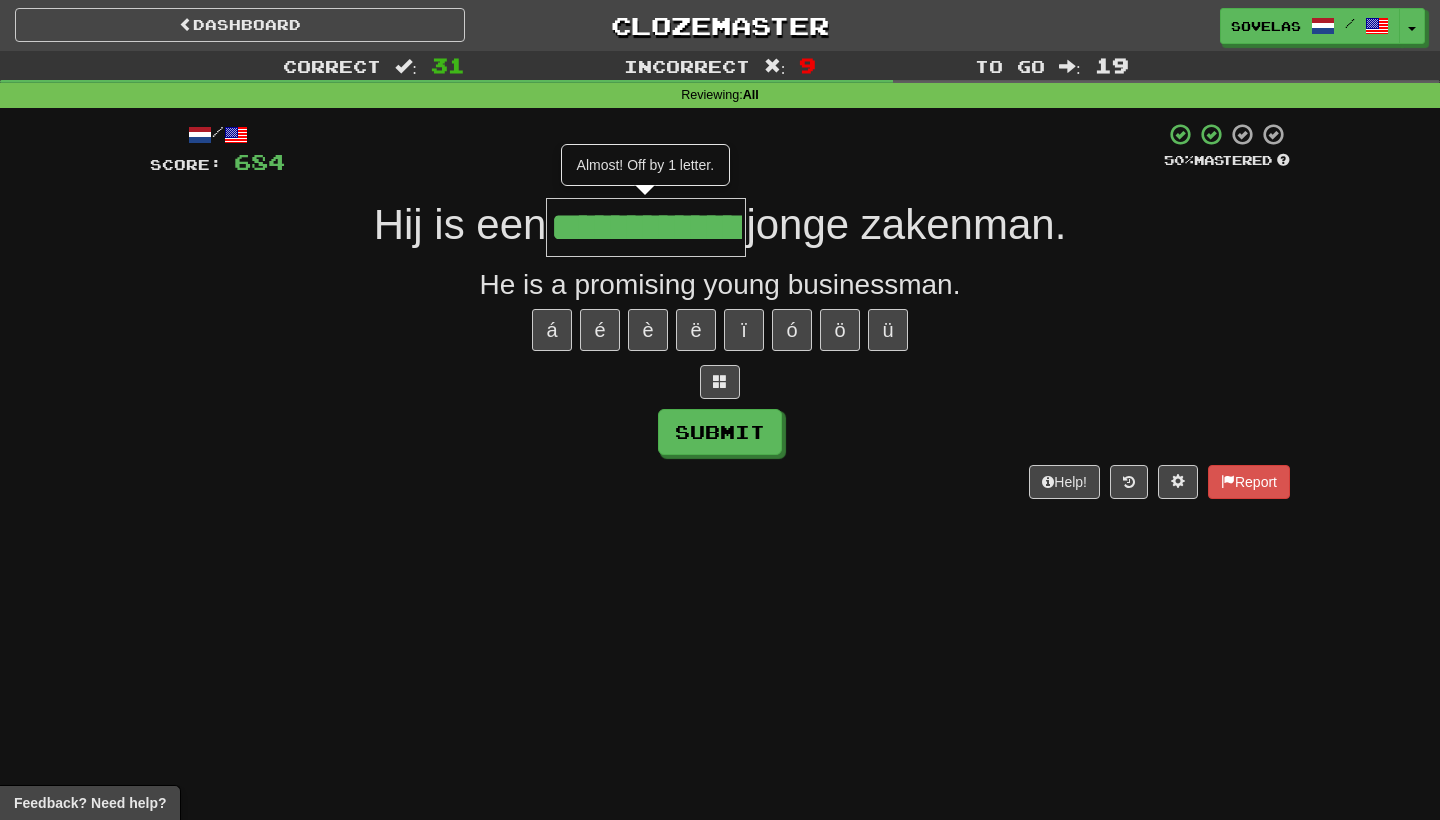 type on "**********" 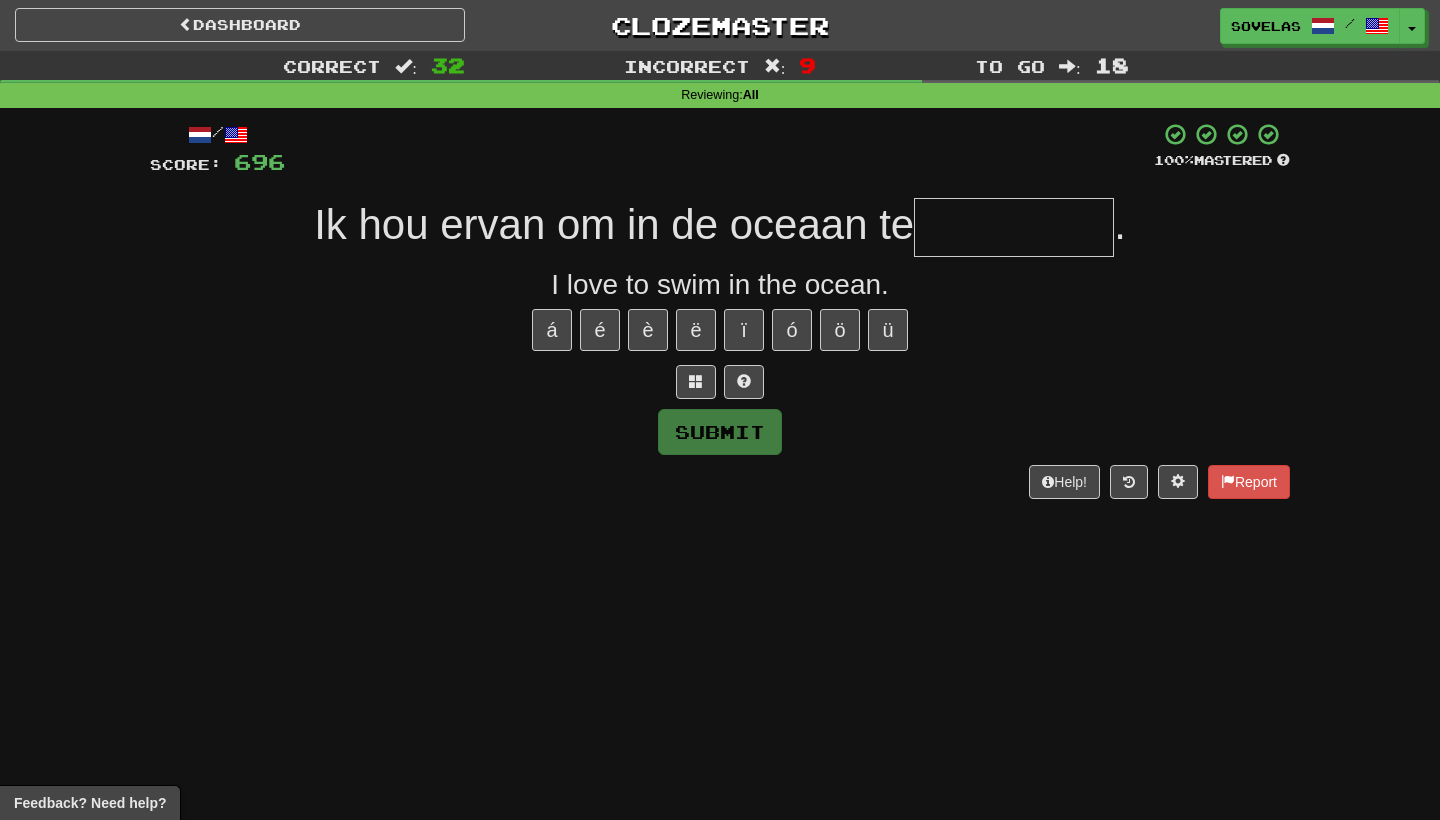 type on "*" 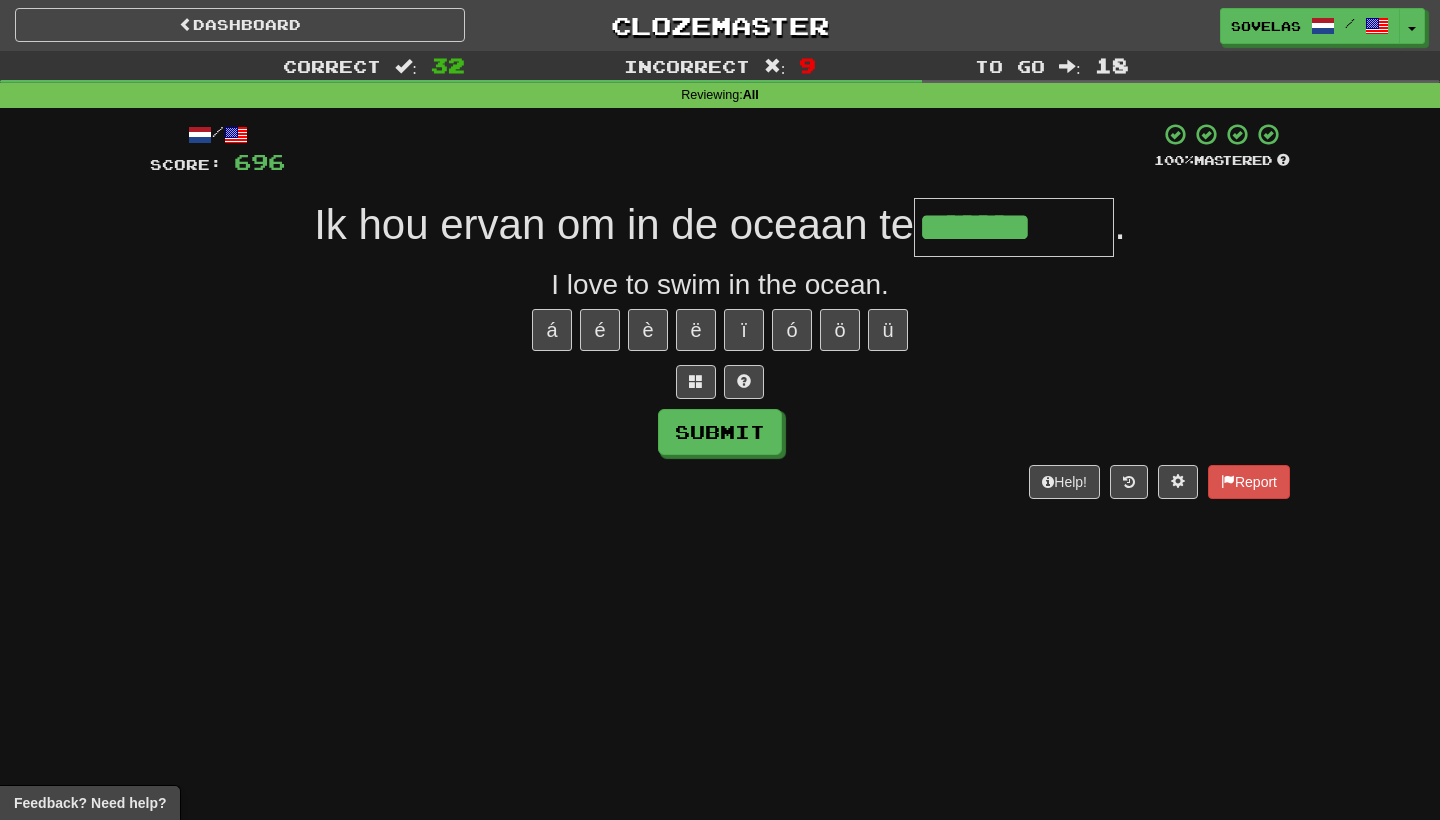 type on "*******" 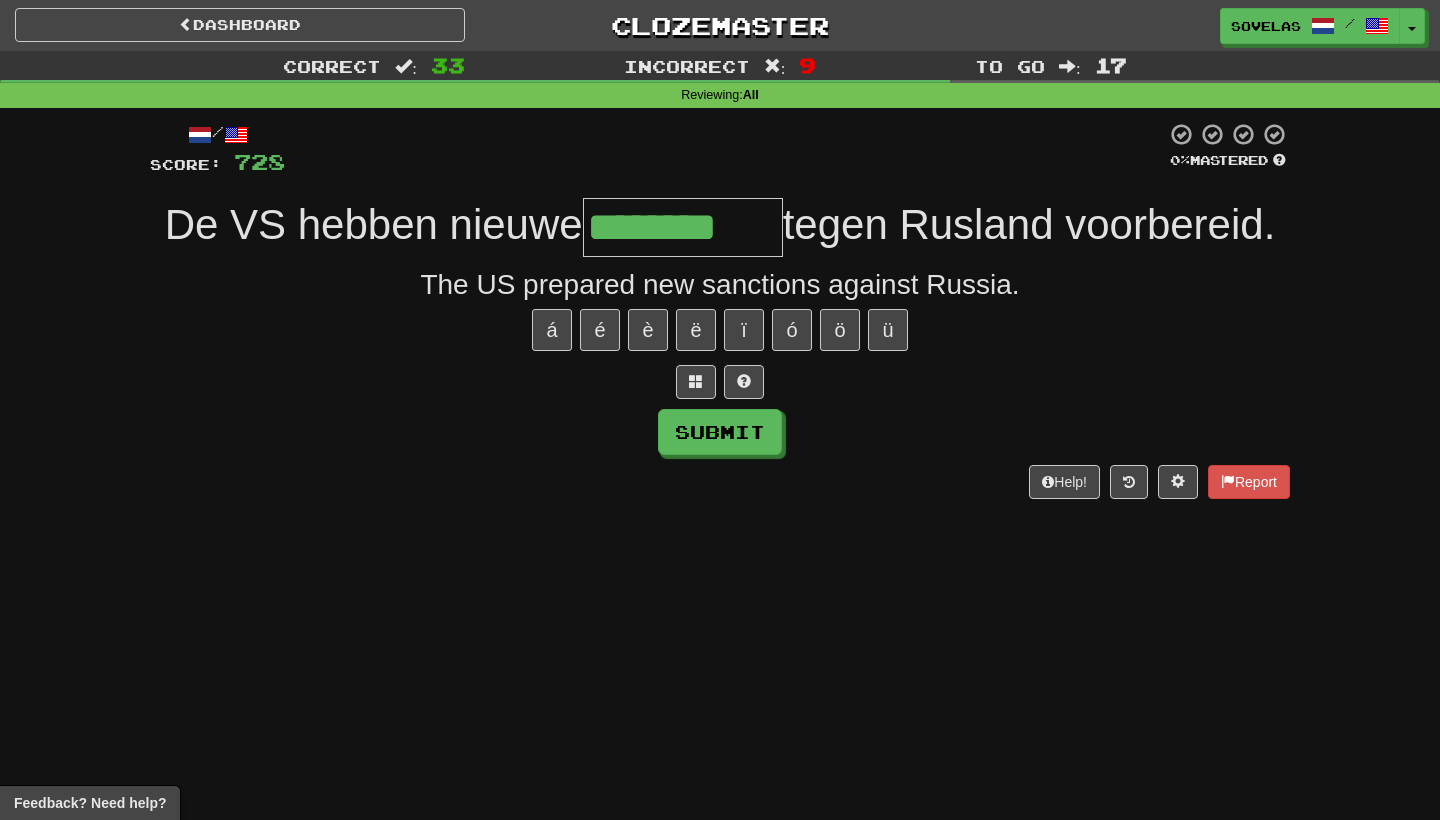 type on "********" 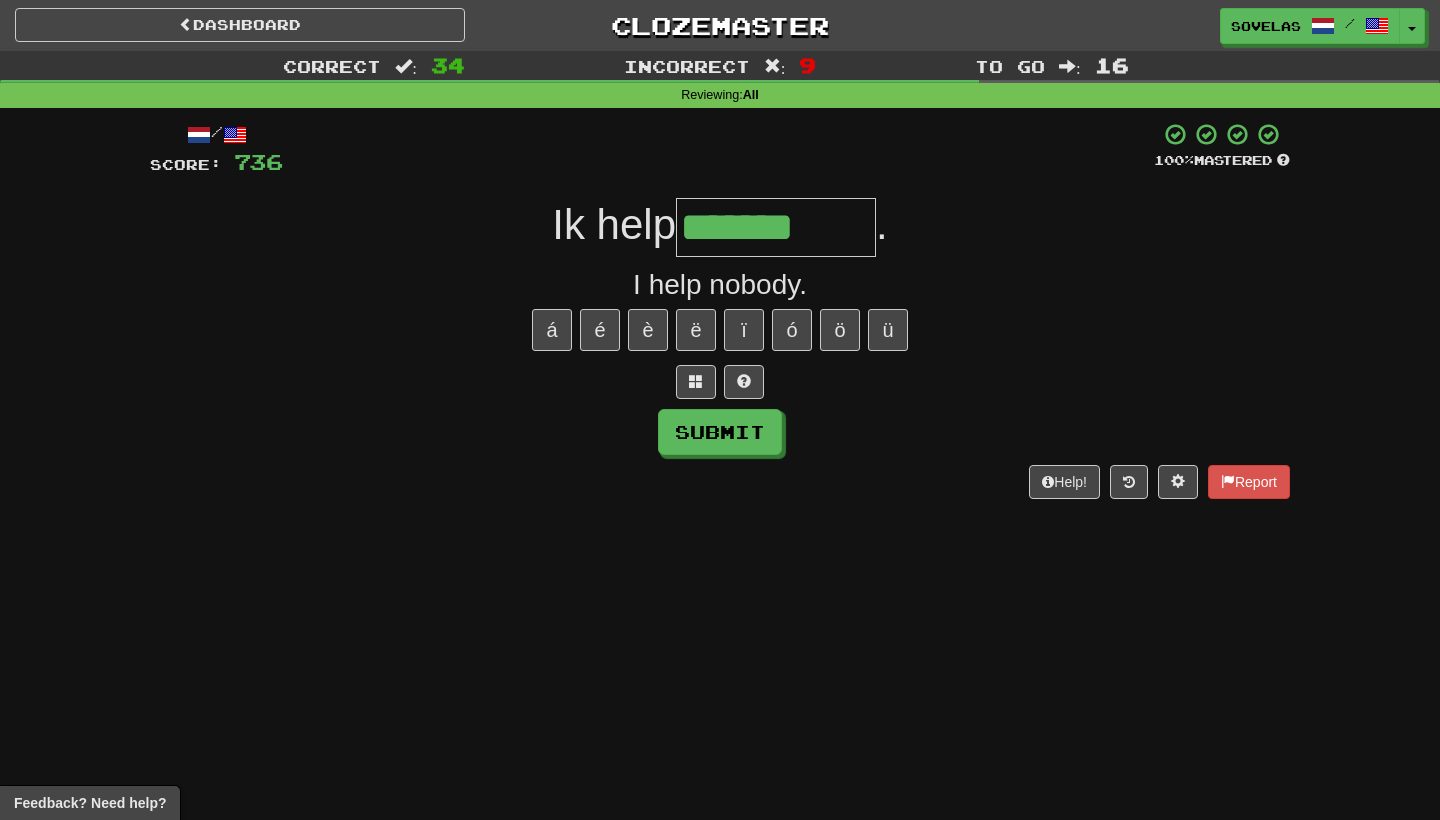 type on "*******" 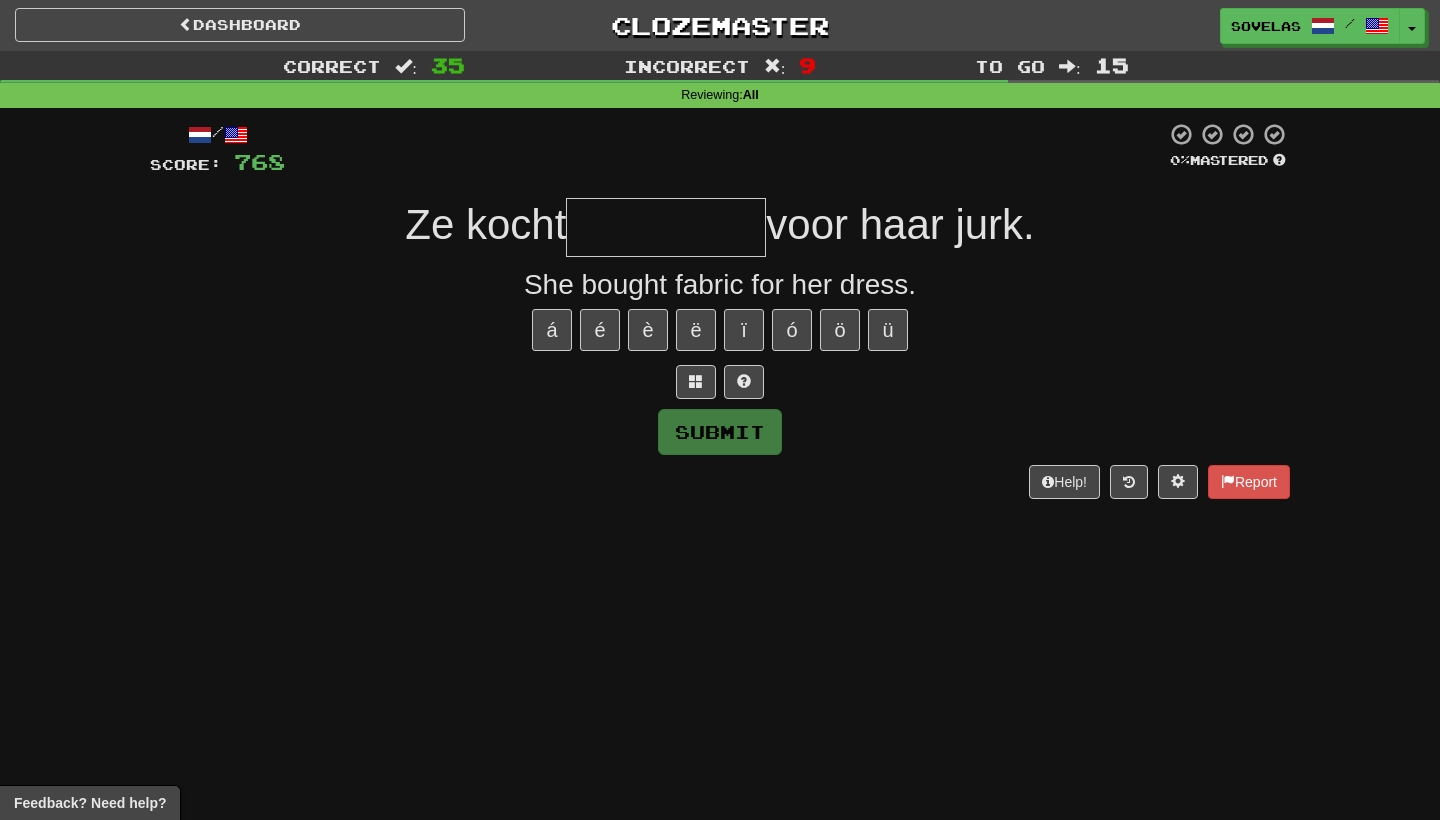 type on "*" 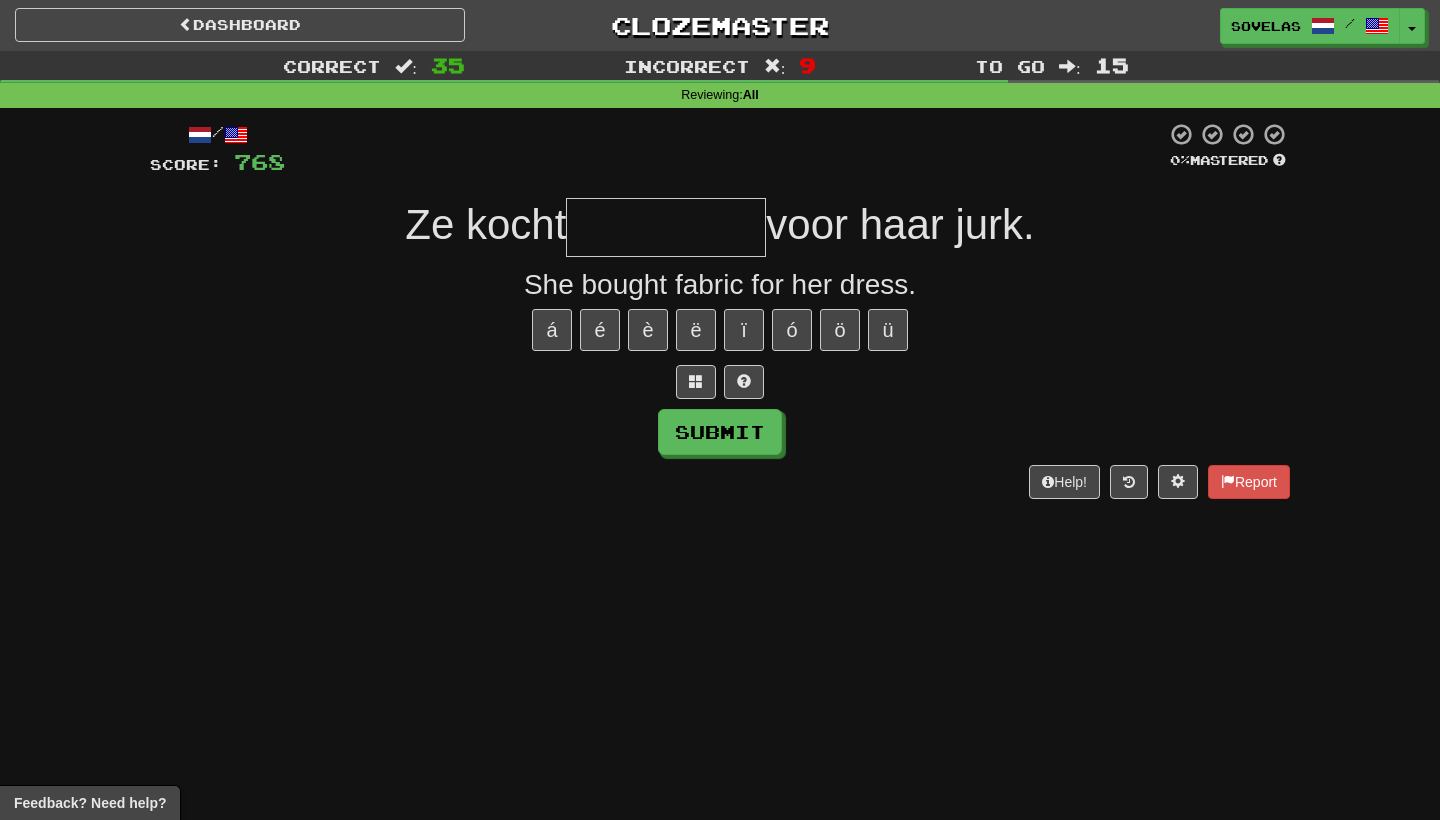 type on "*" 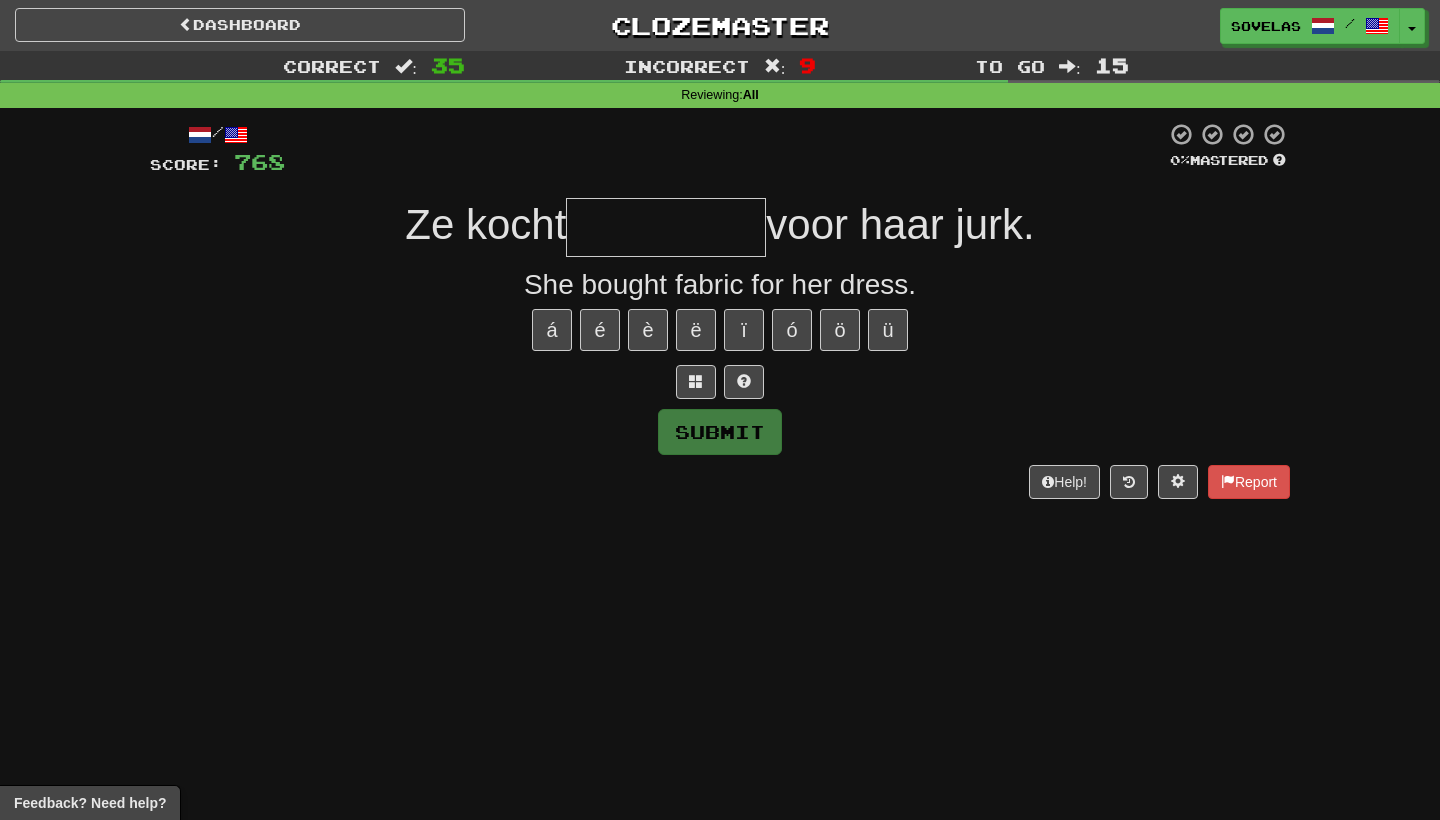 type on "*" 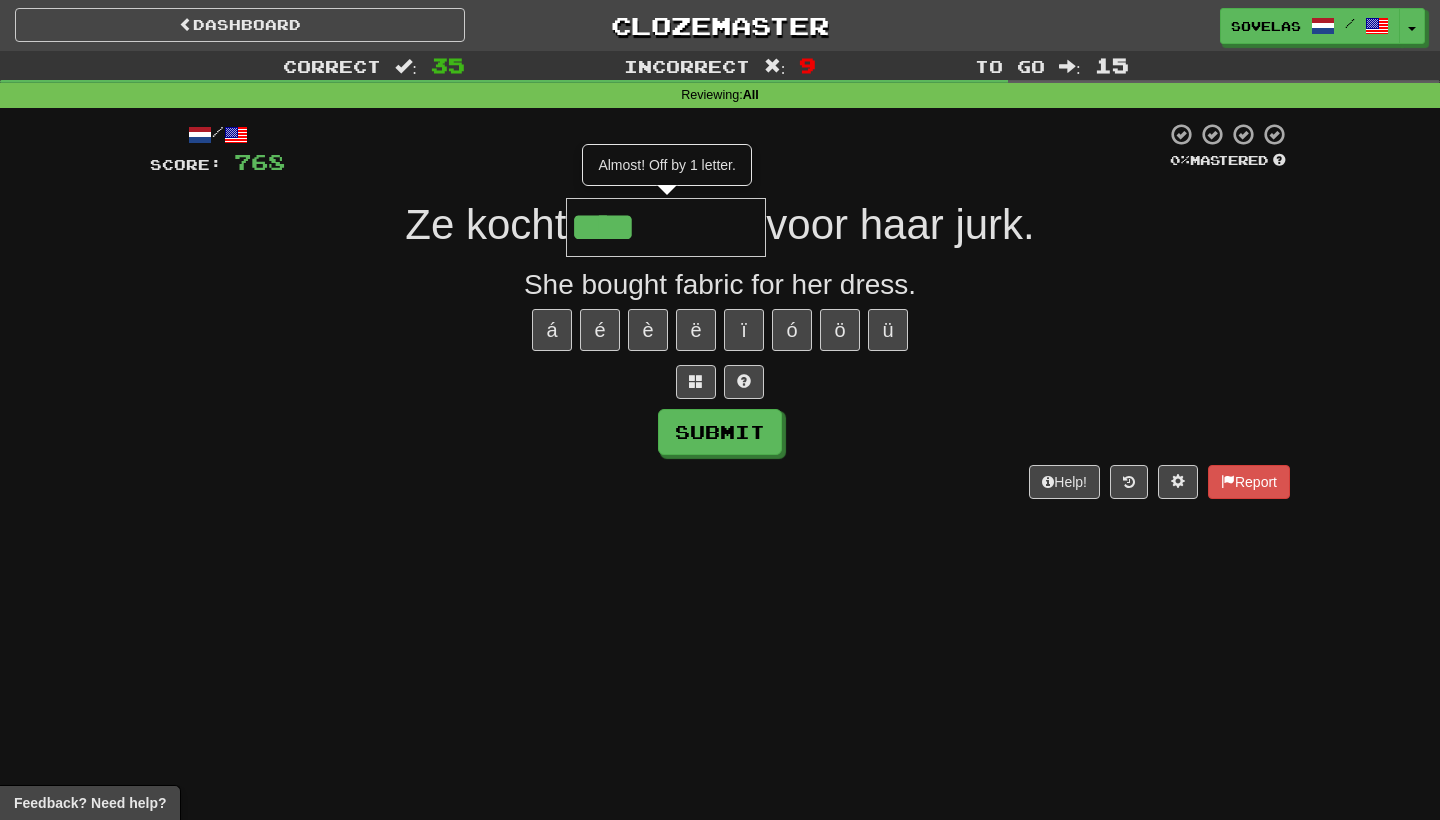 type on "****" 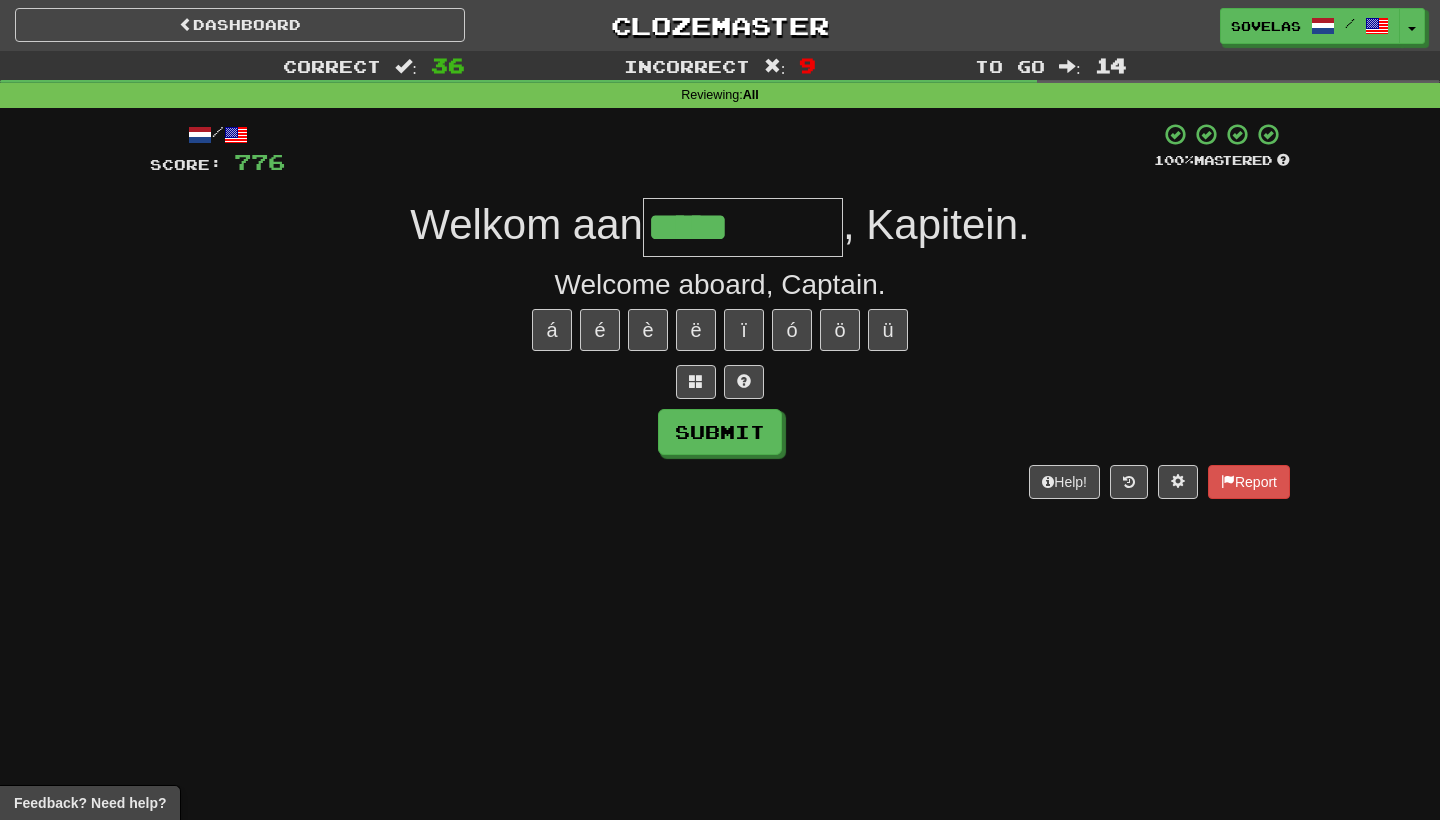 type on "*****" 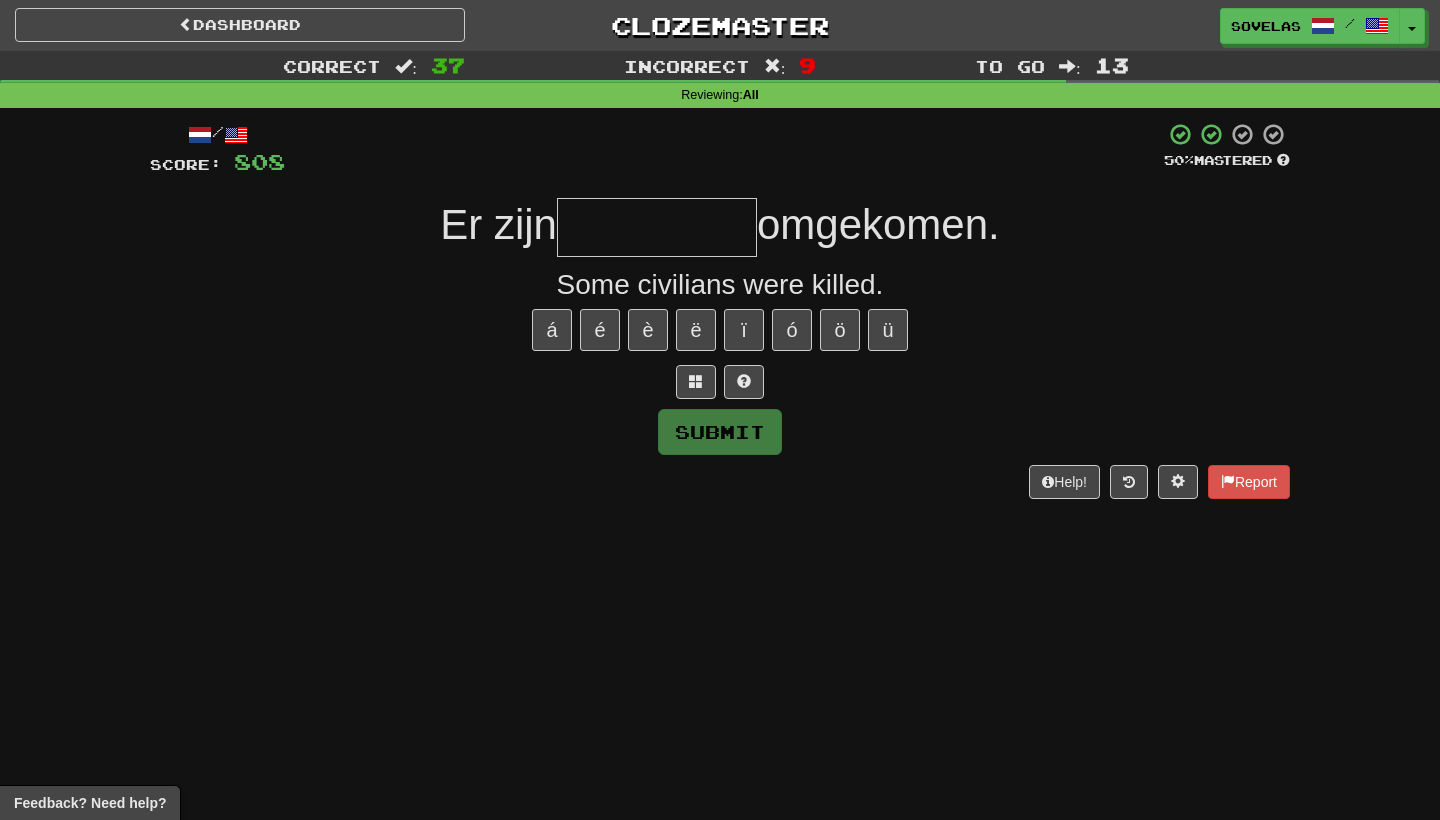 type on "*" 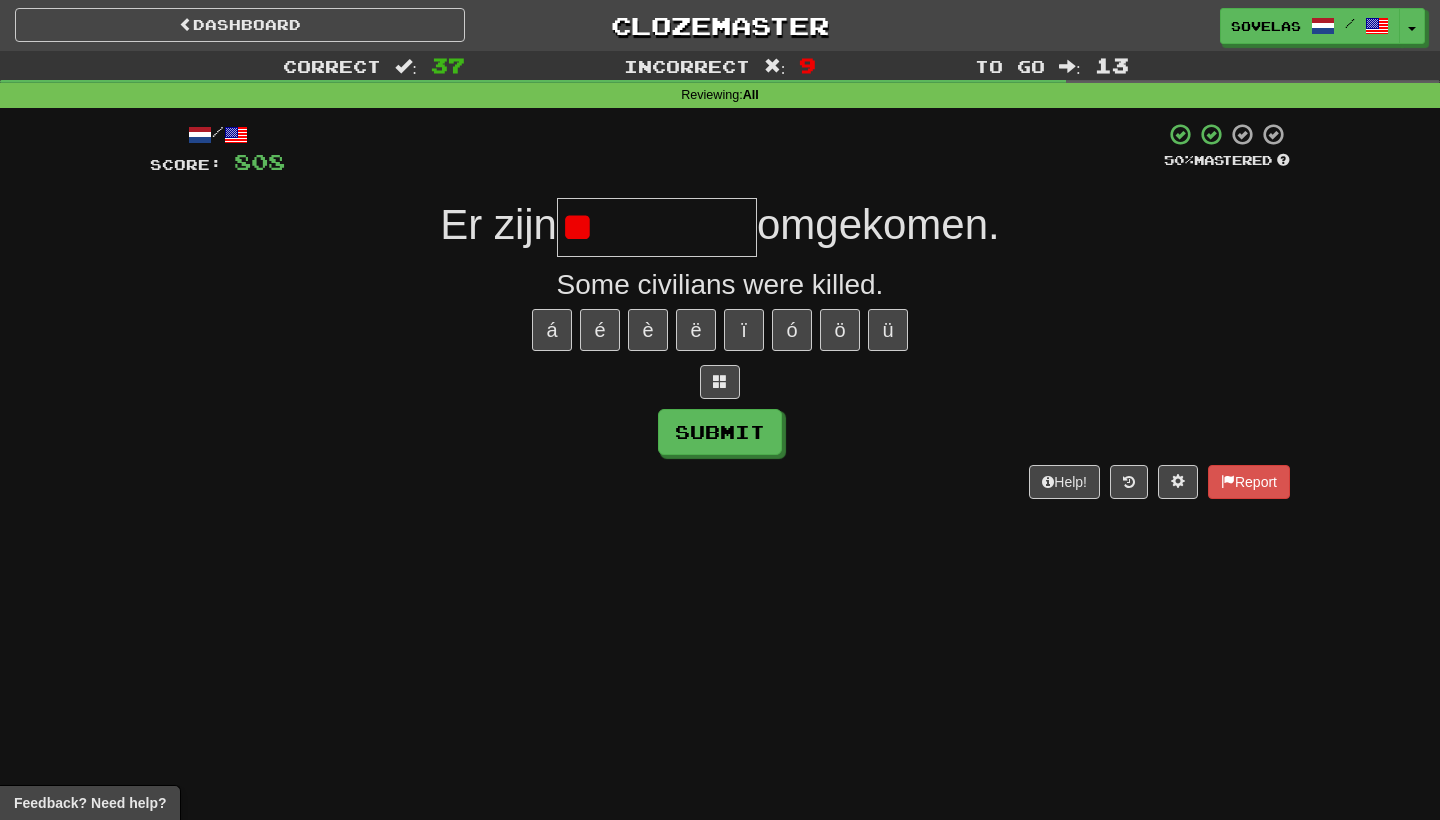 type on "*" 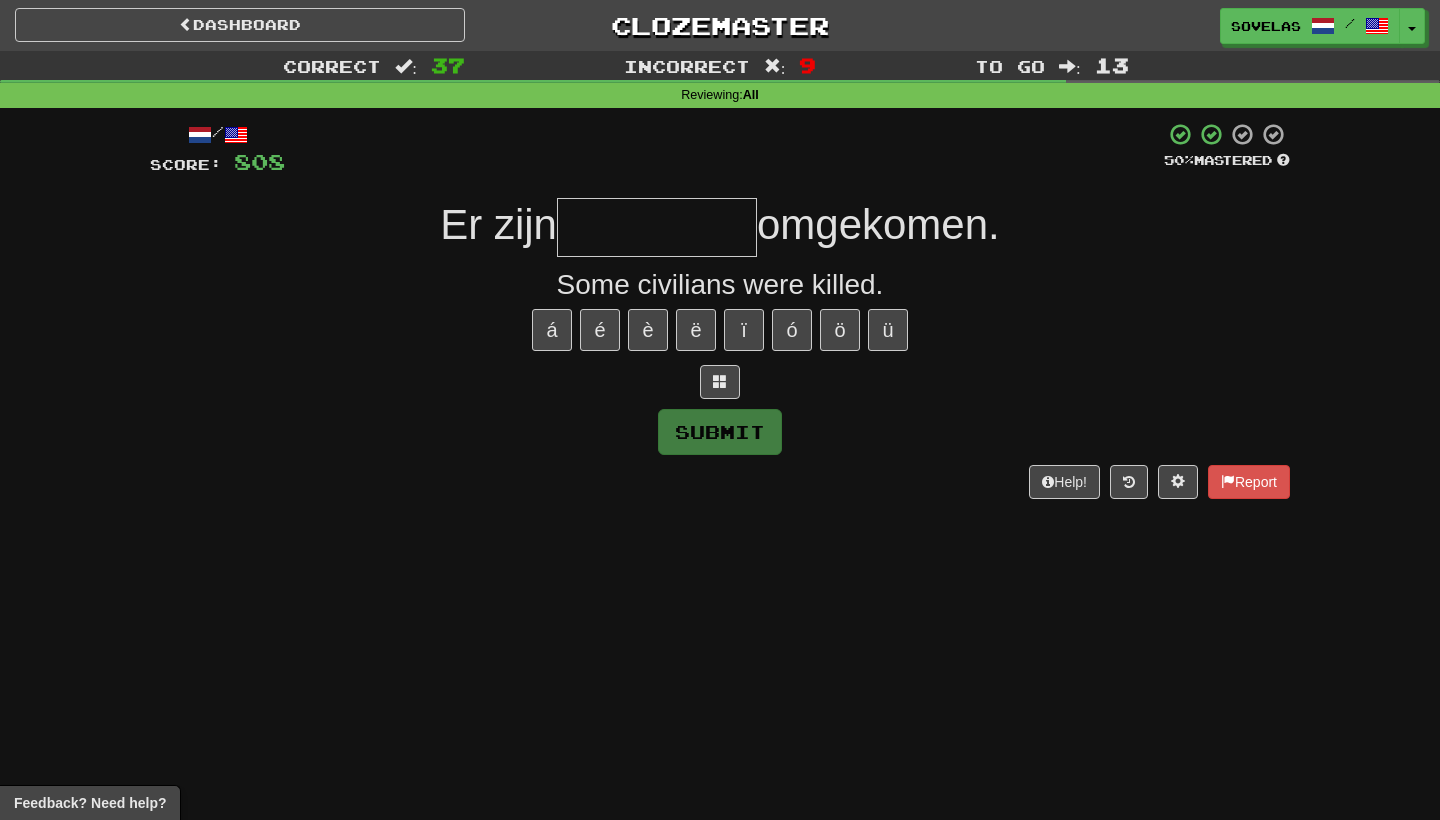 type on "*" 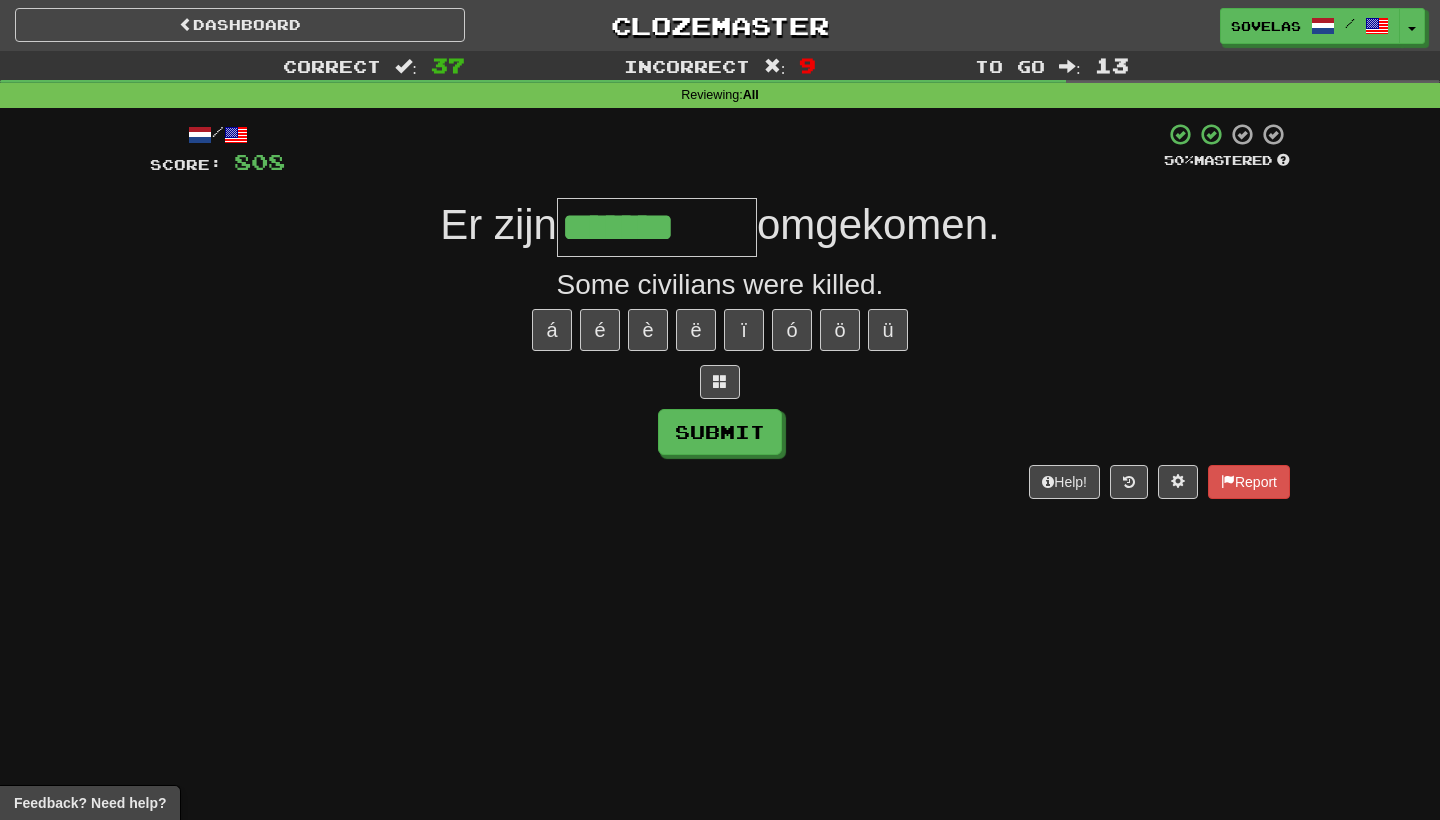 type on "*******" 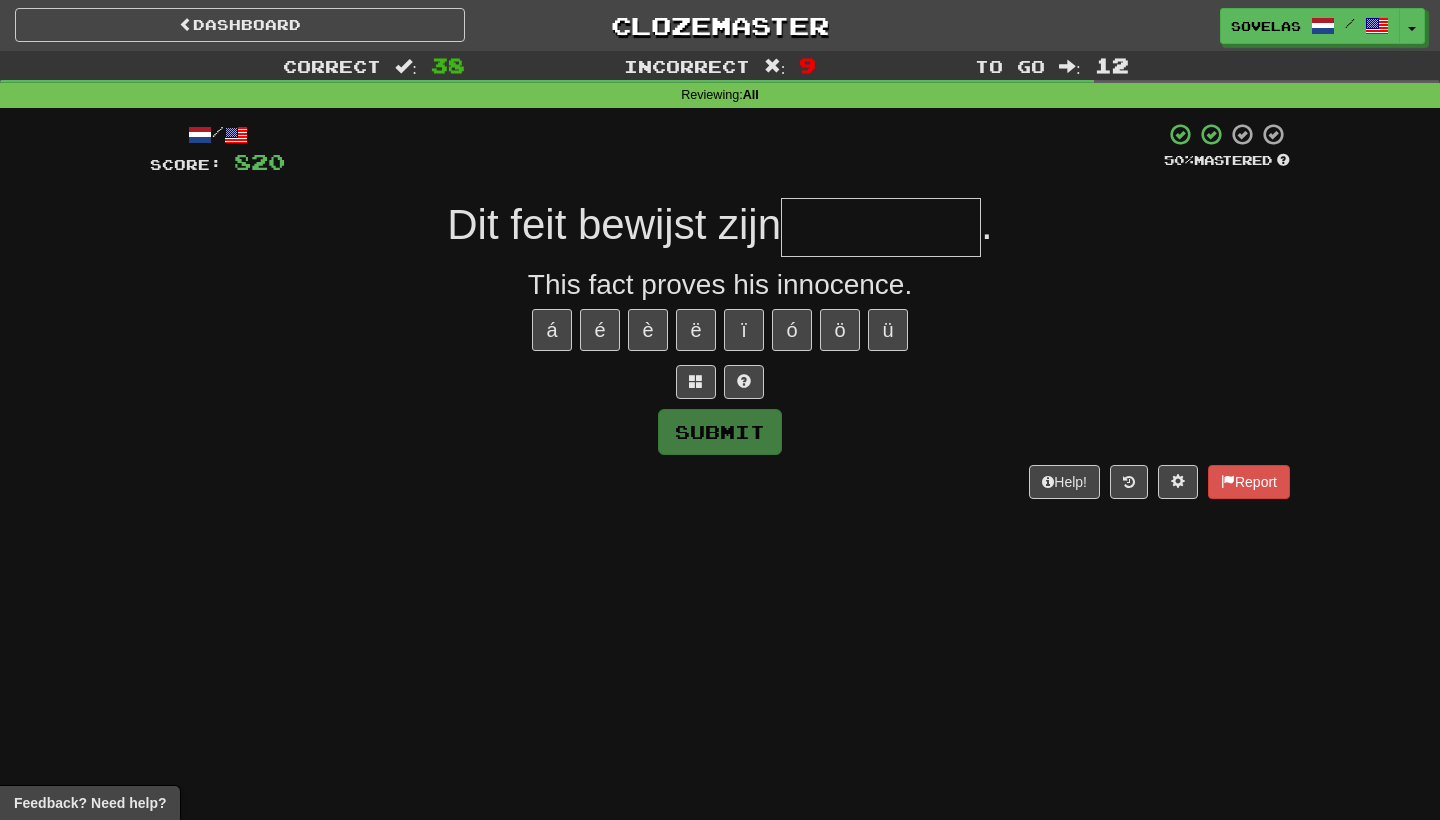 type on "*" 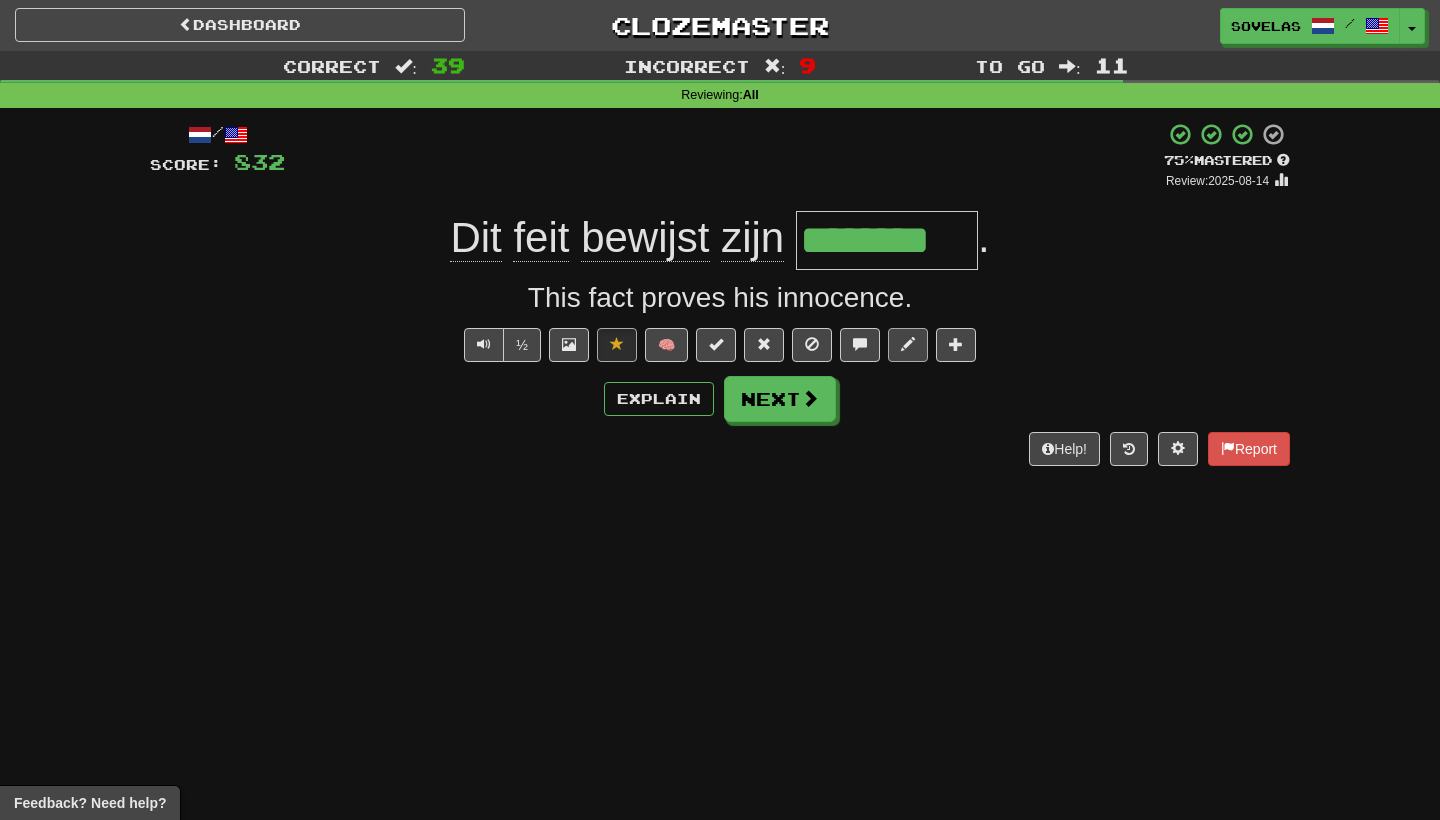 type on "*" 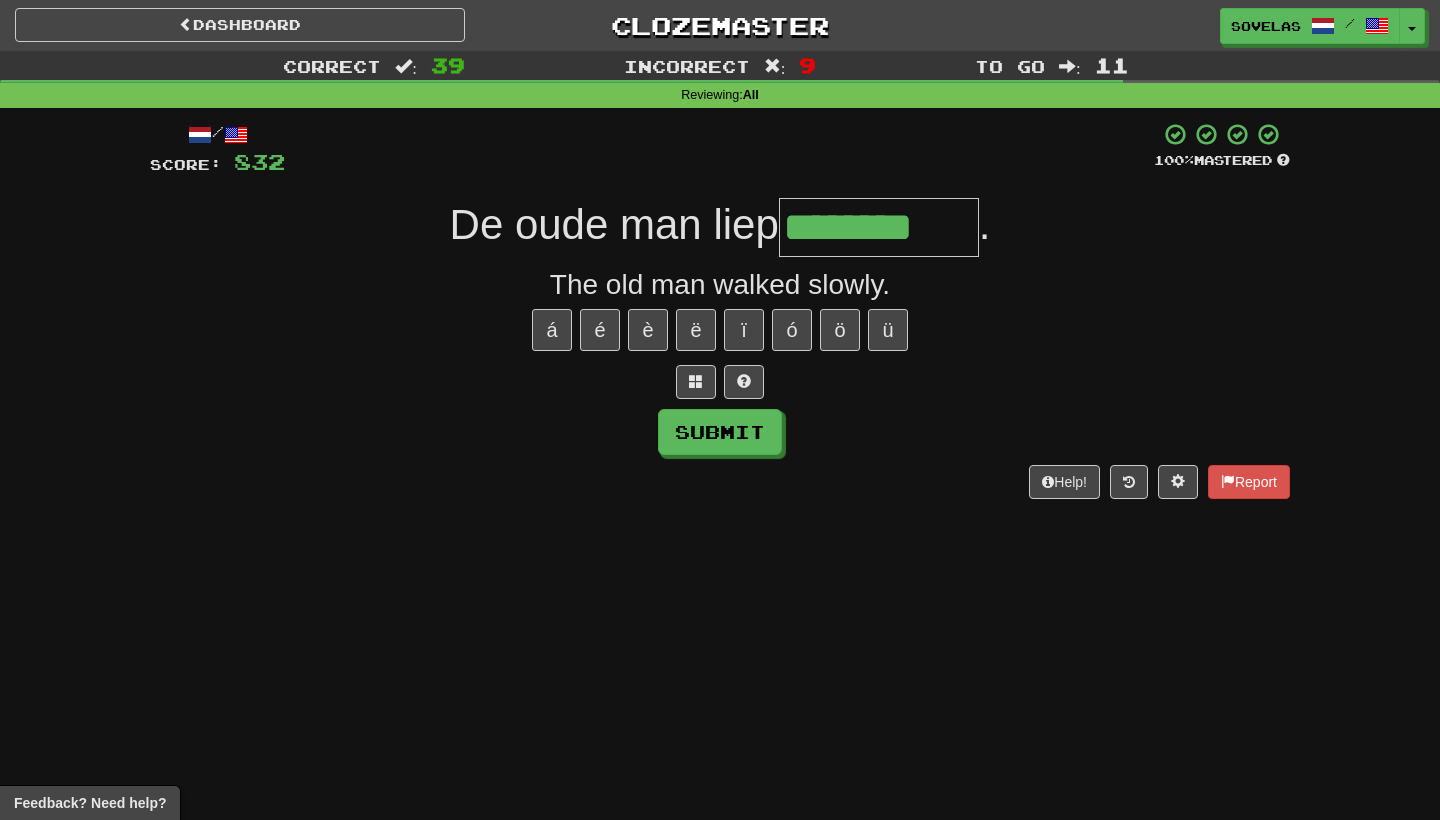 type on "********" 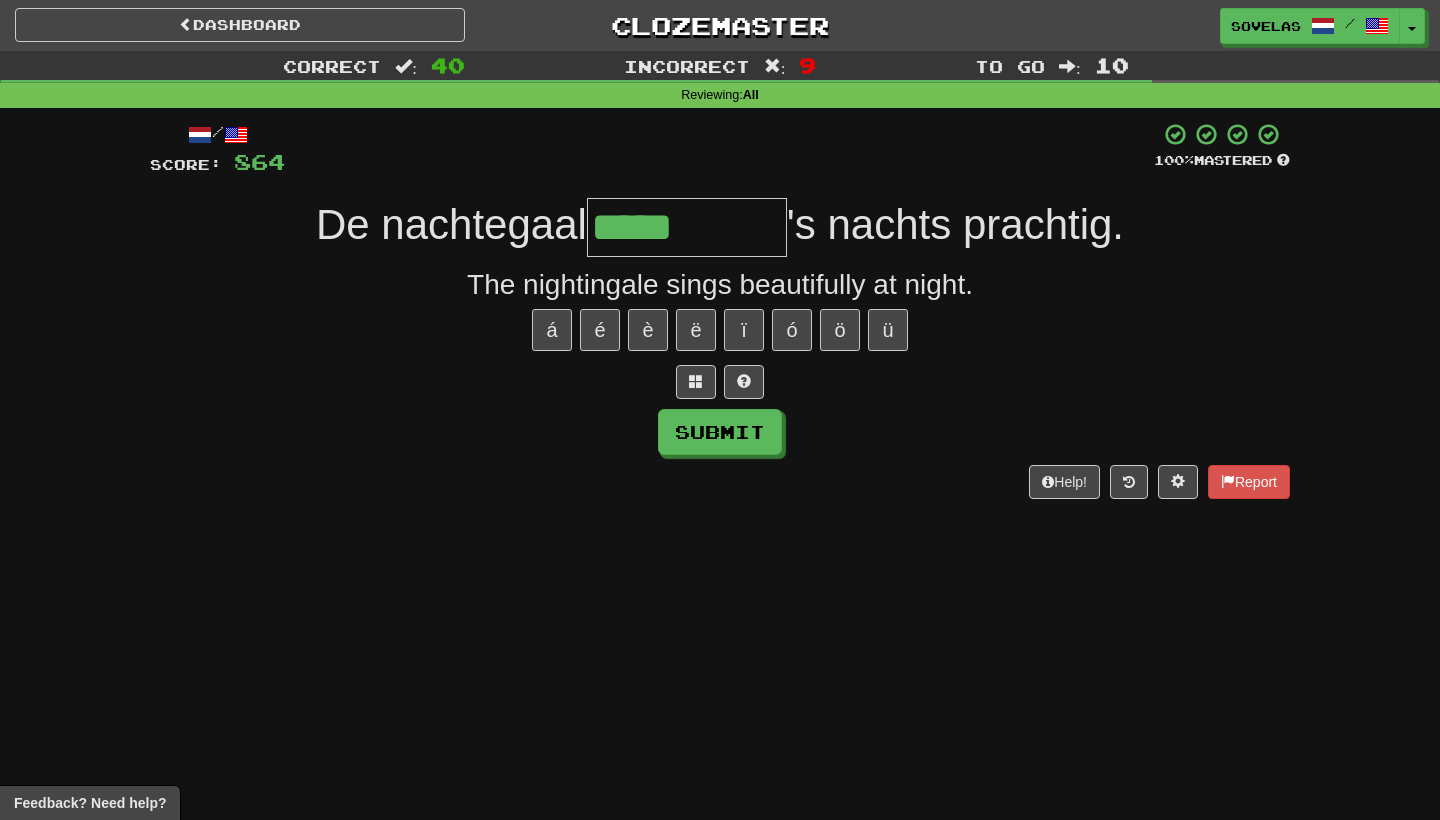 type on "*****" 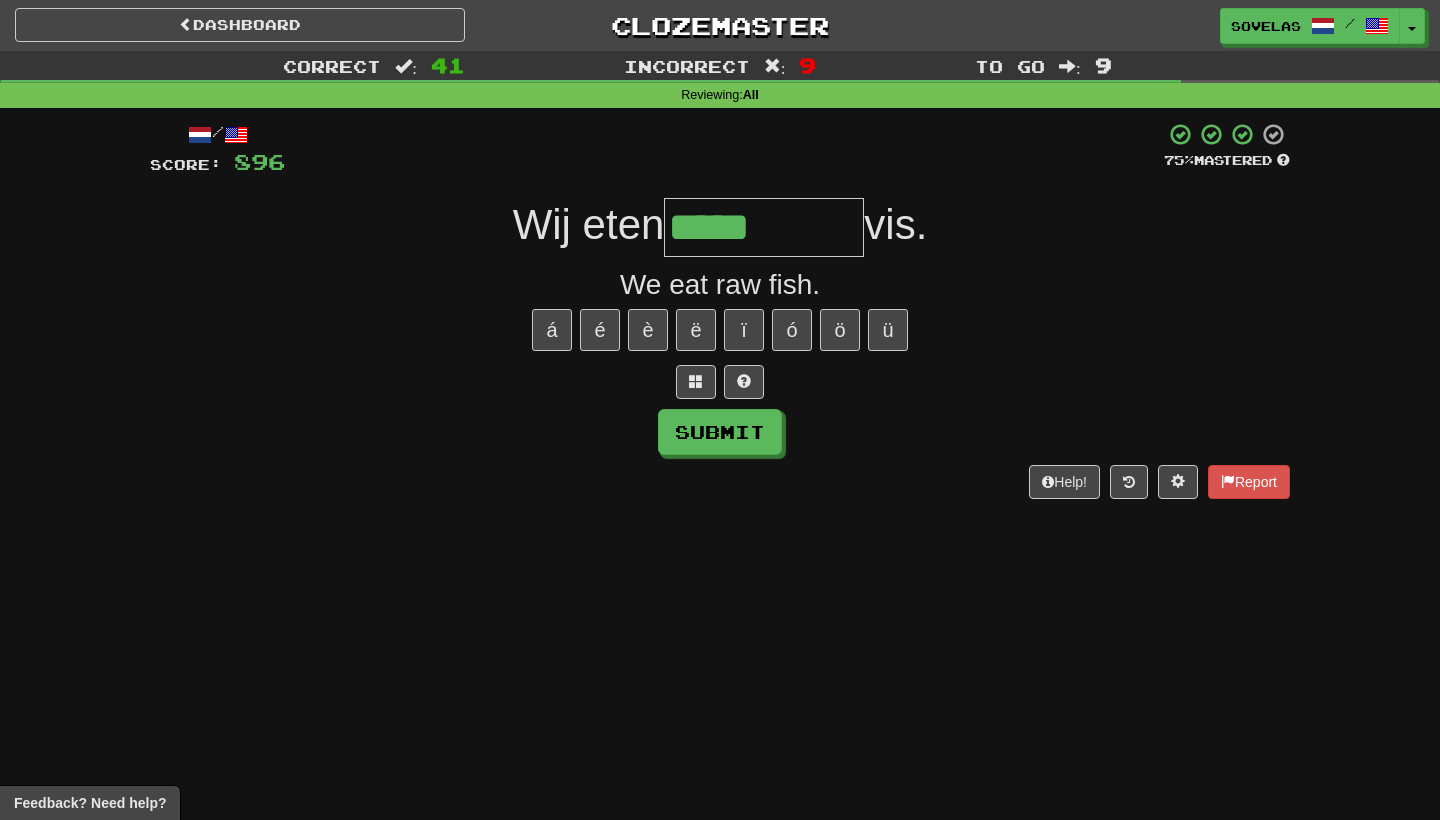 type on "*****" 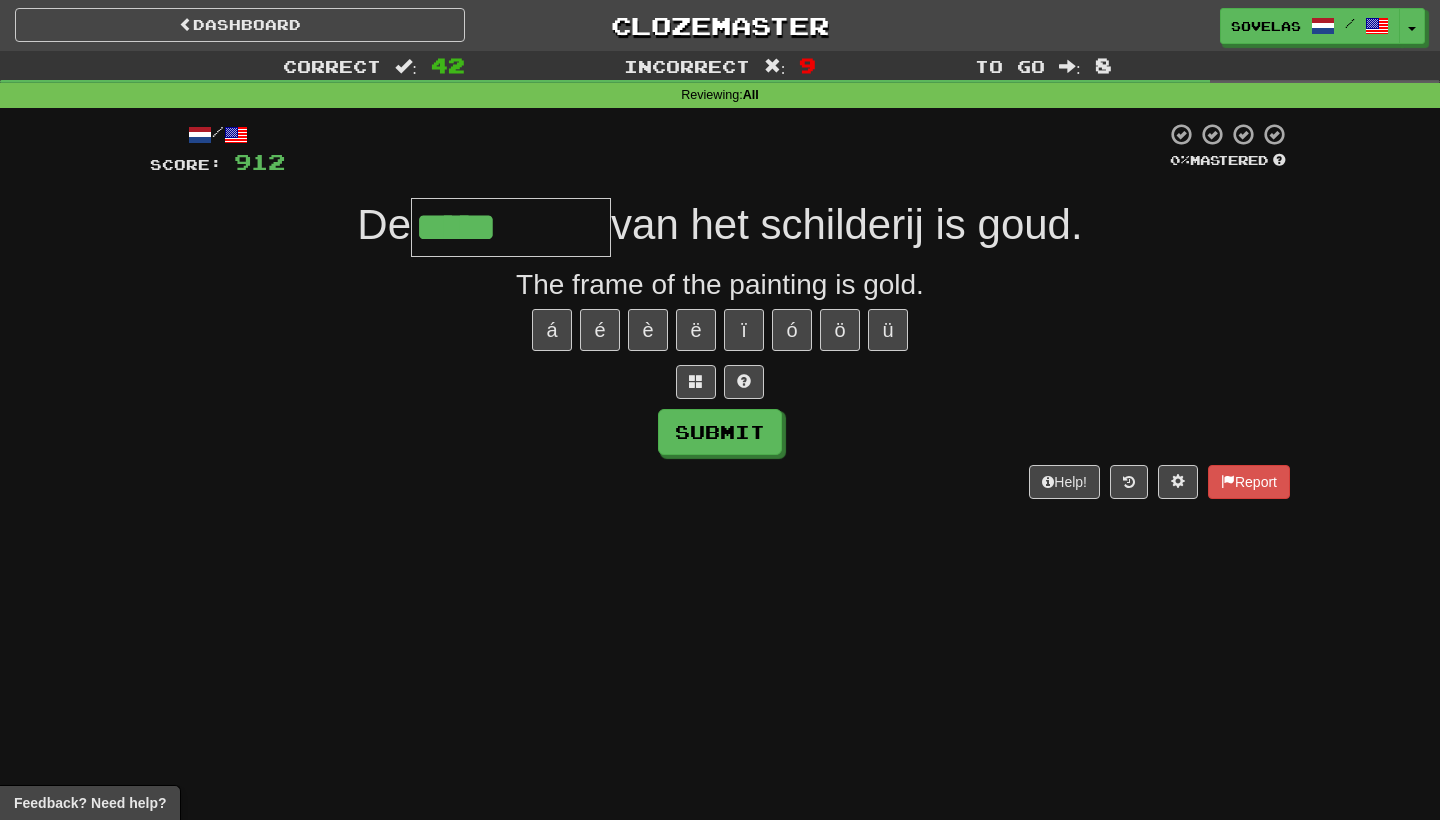 type on "*****" 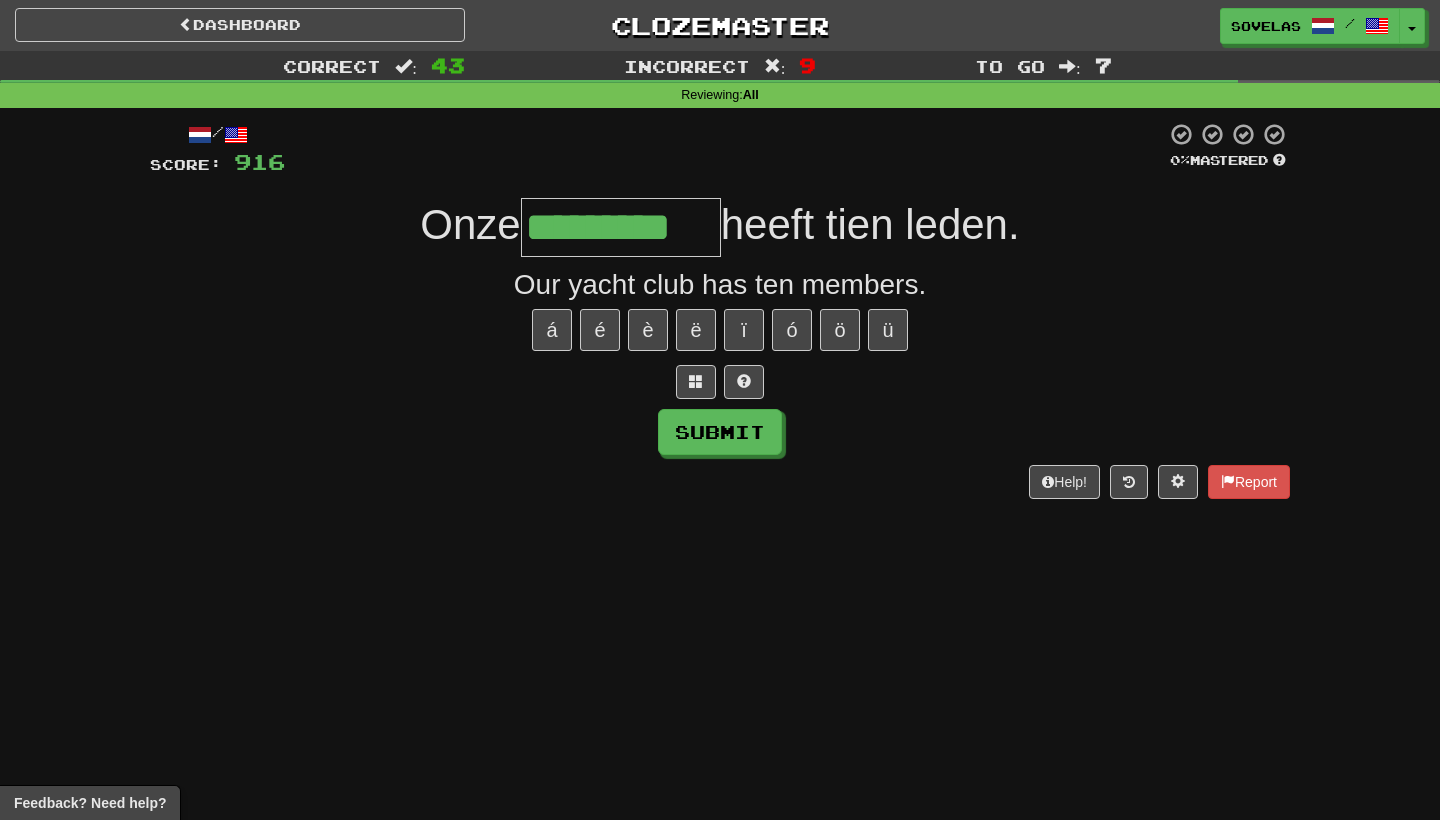 type on "*********" 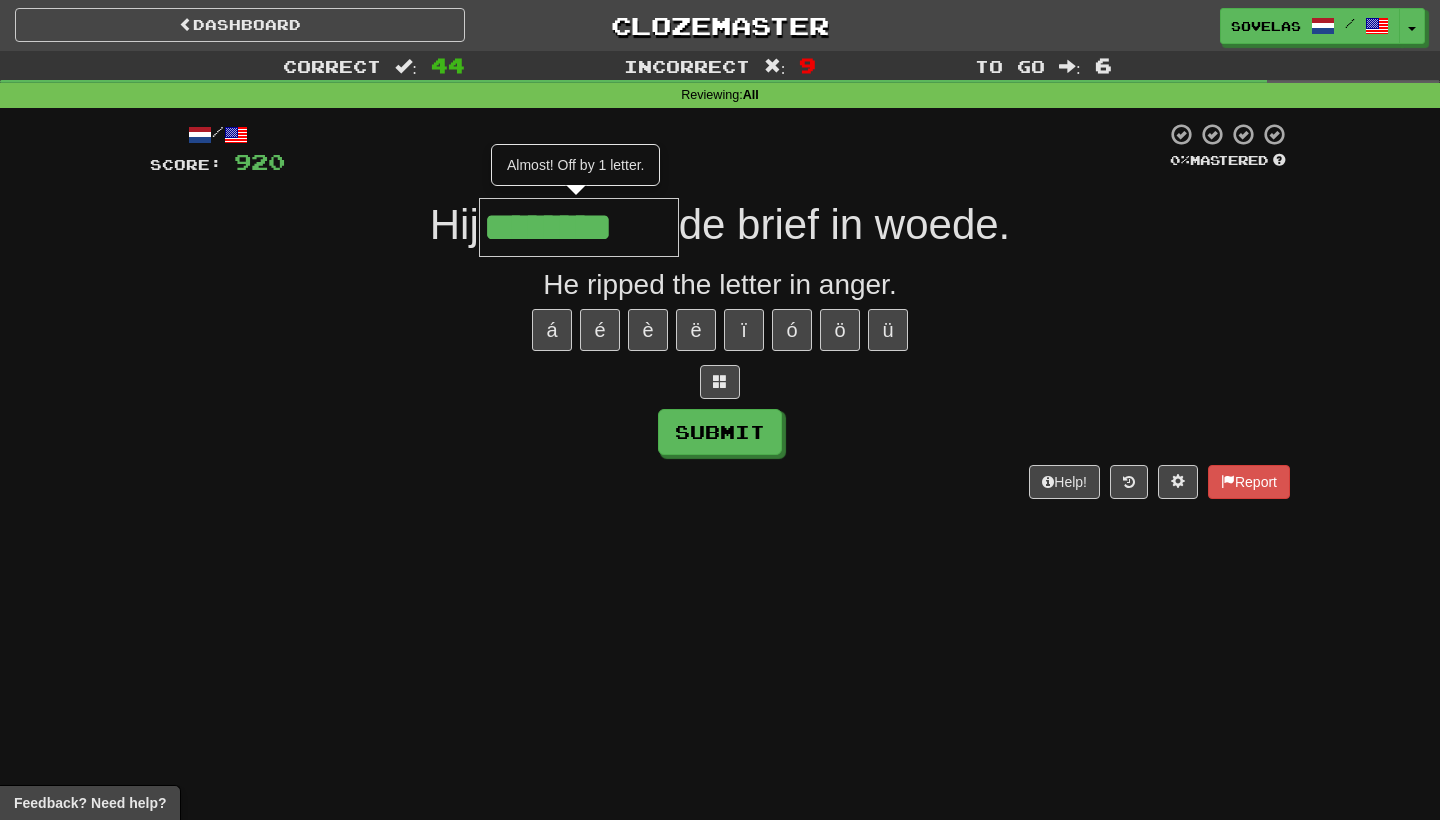 type on "********" 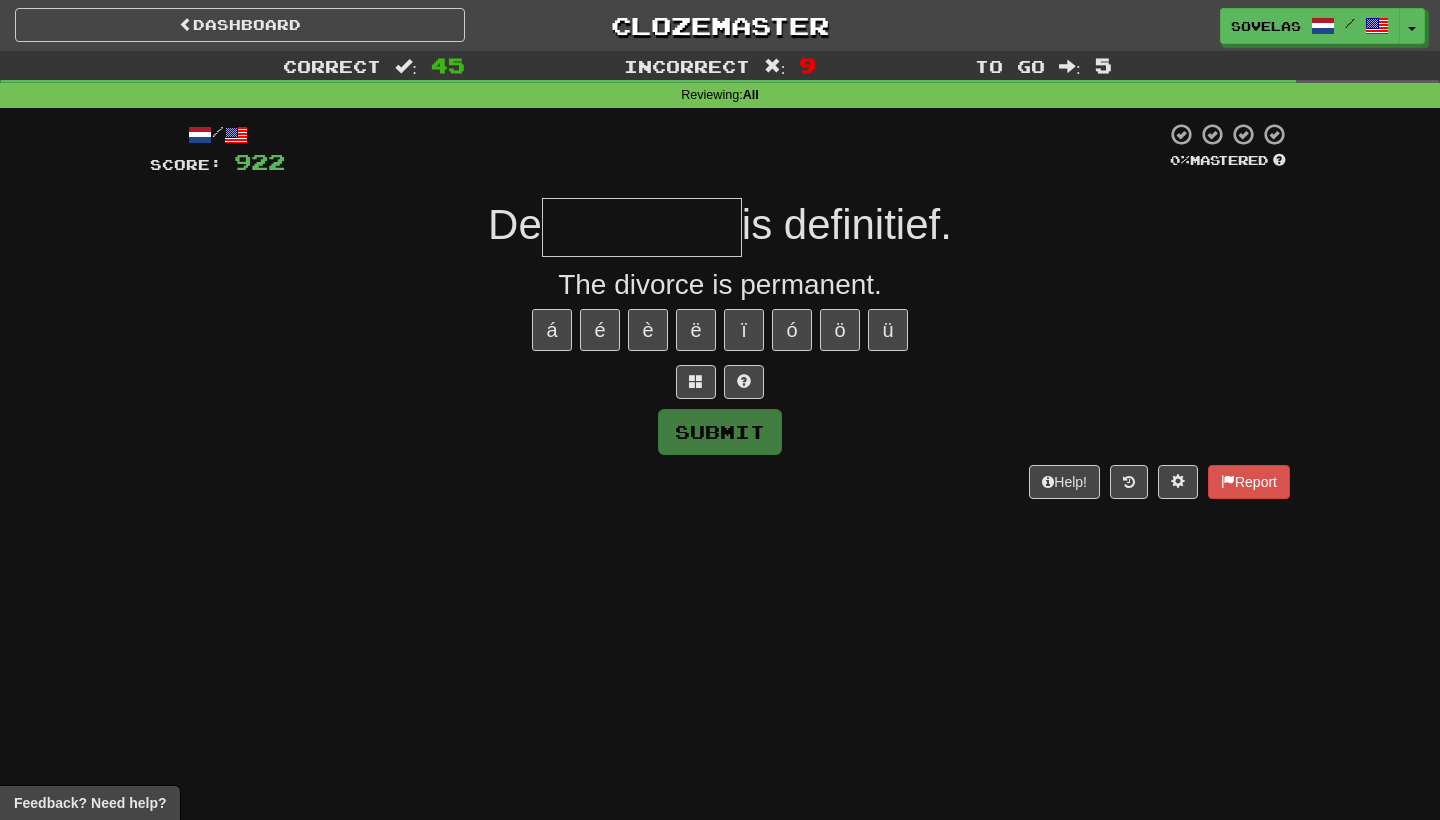 type on "*" 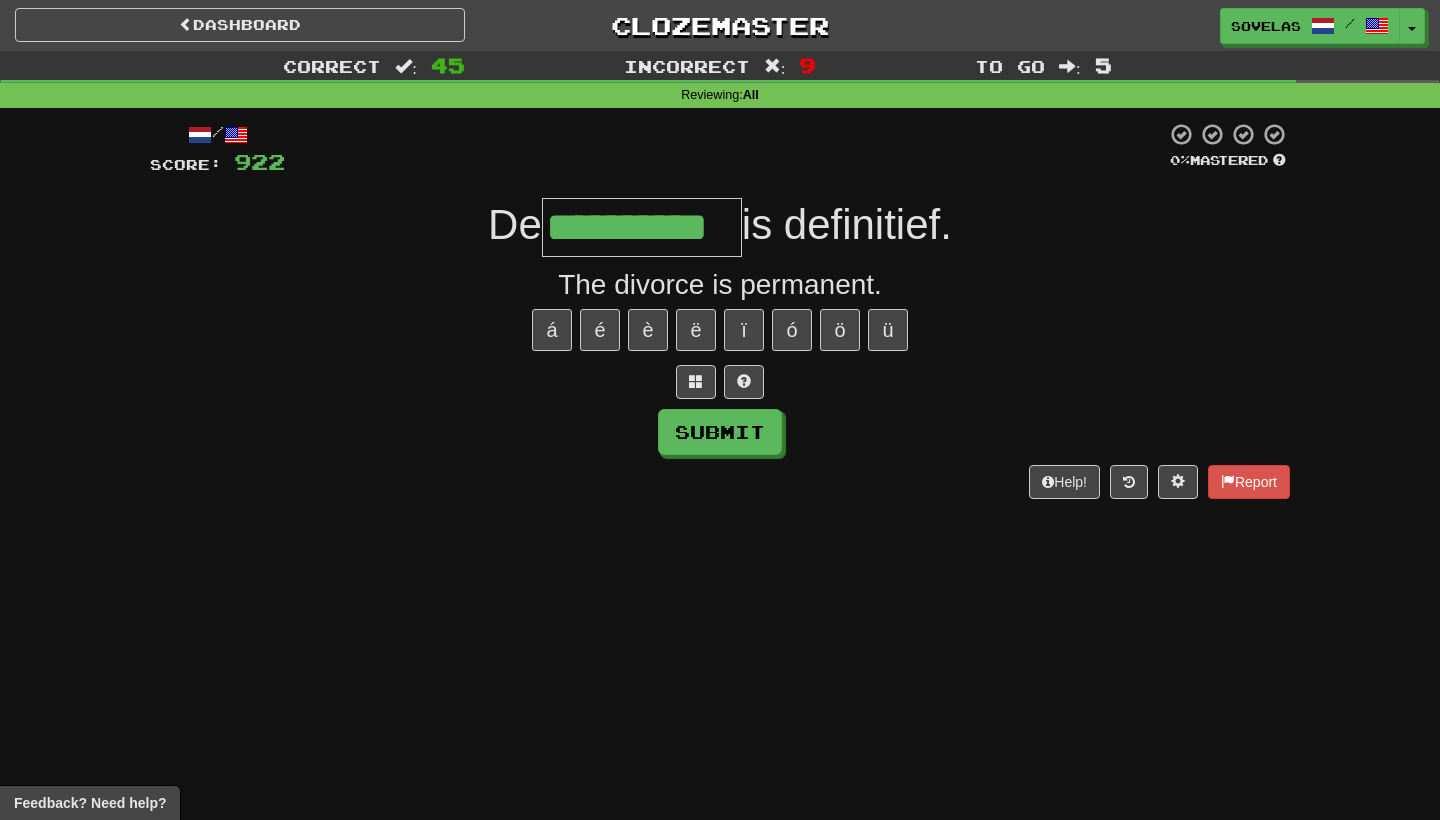 type on "**********" 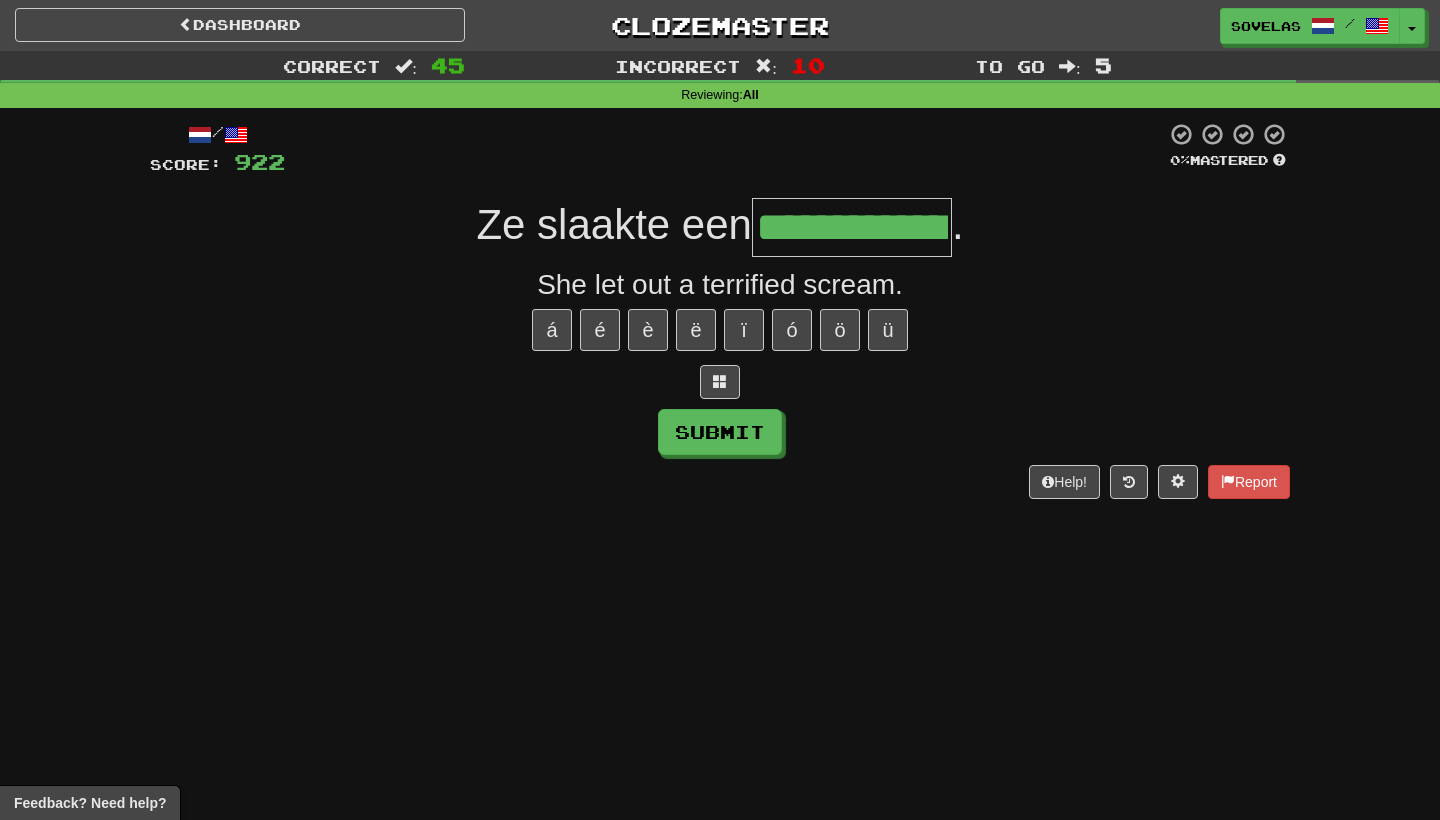 type on "**********" 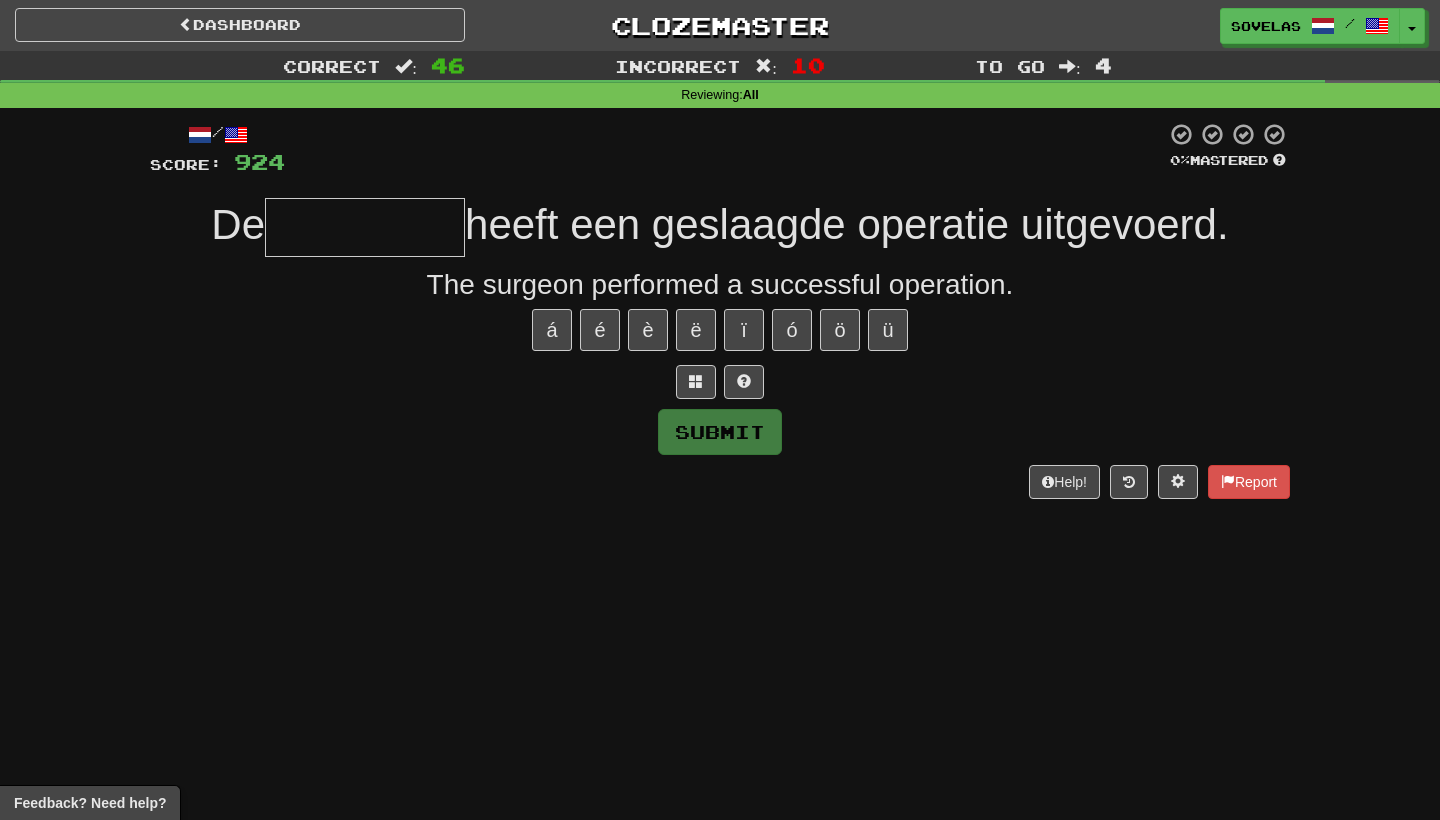 type on "*" 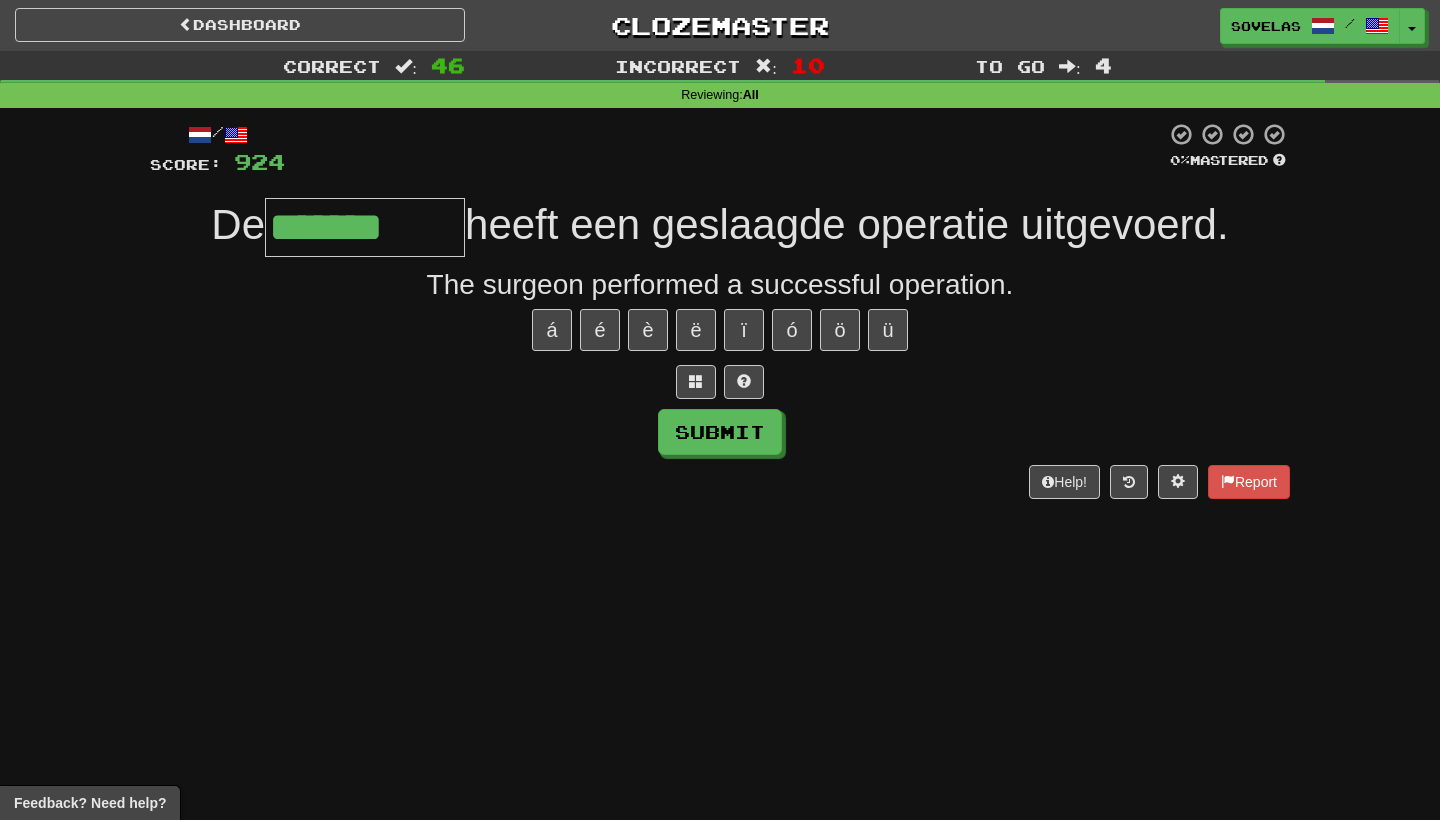 type on "*******" 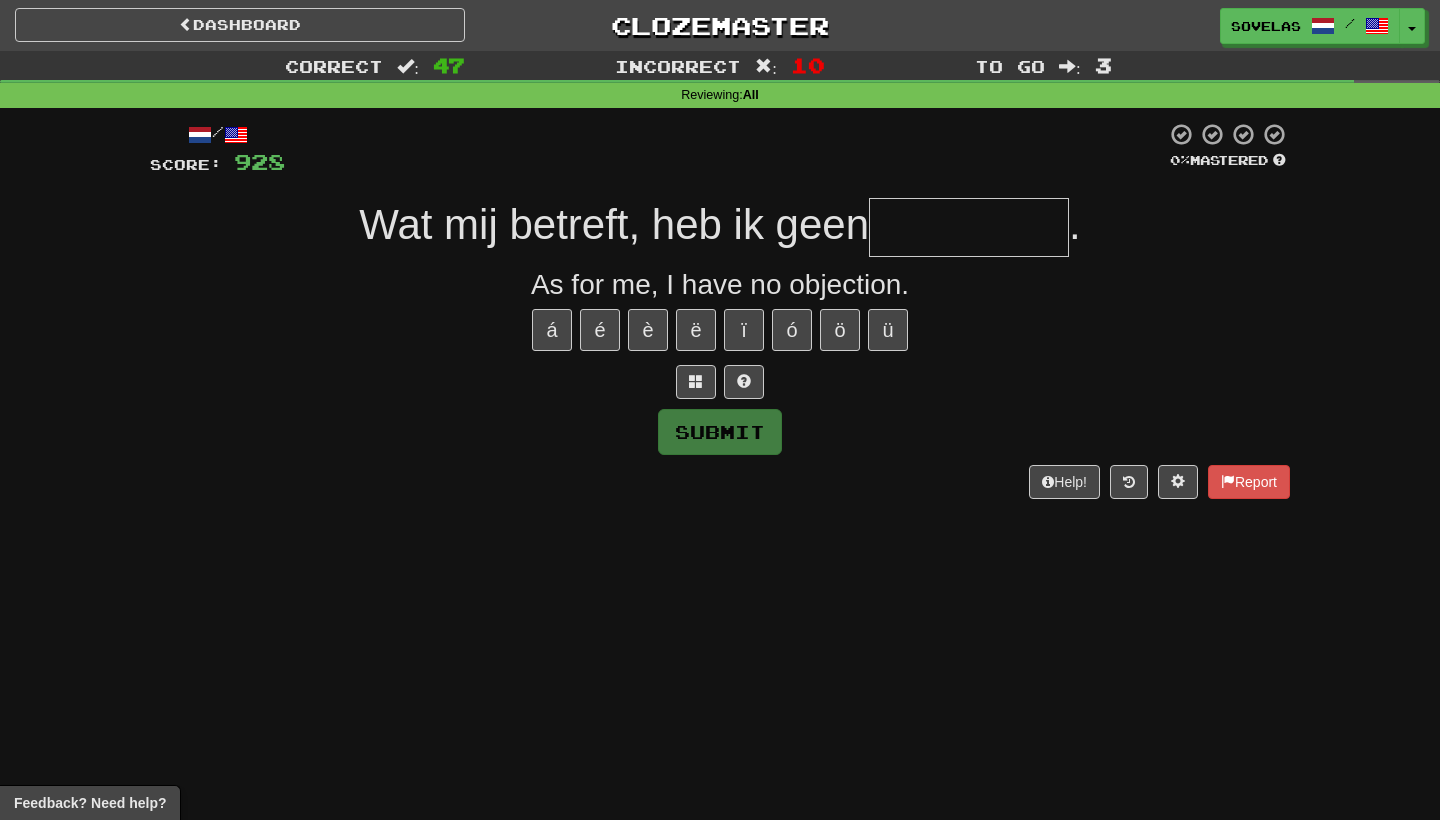 type on "*" 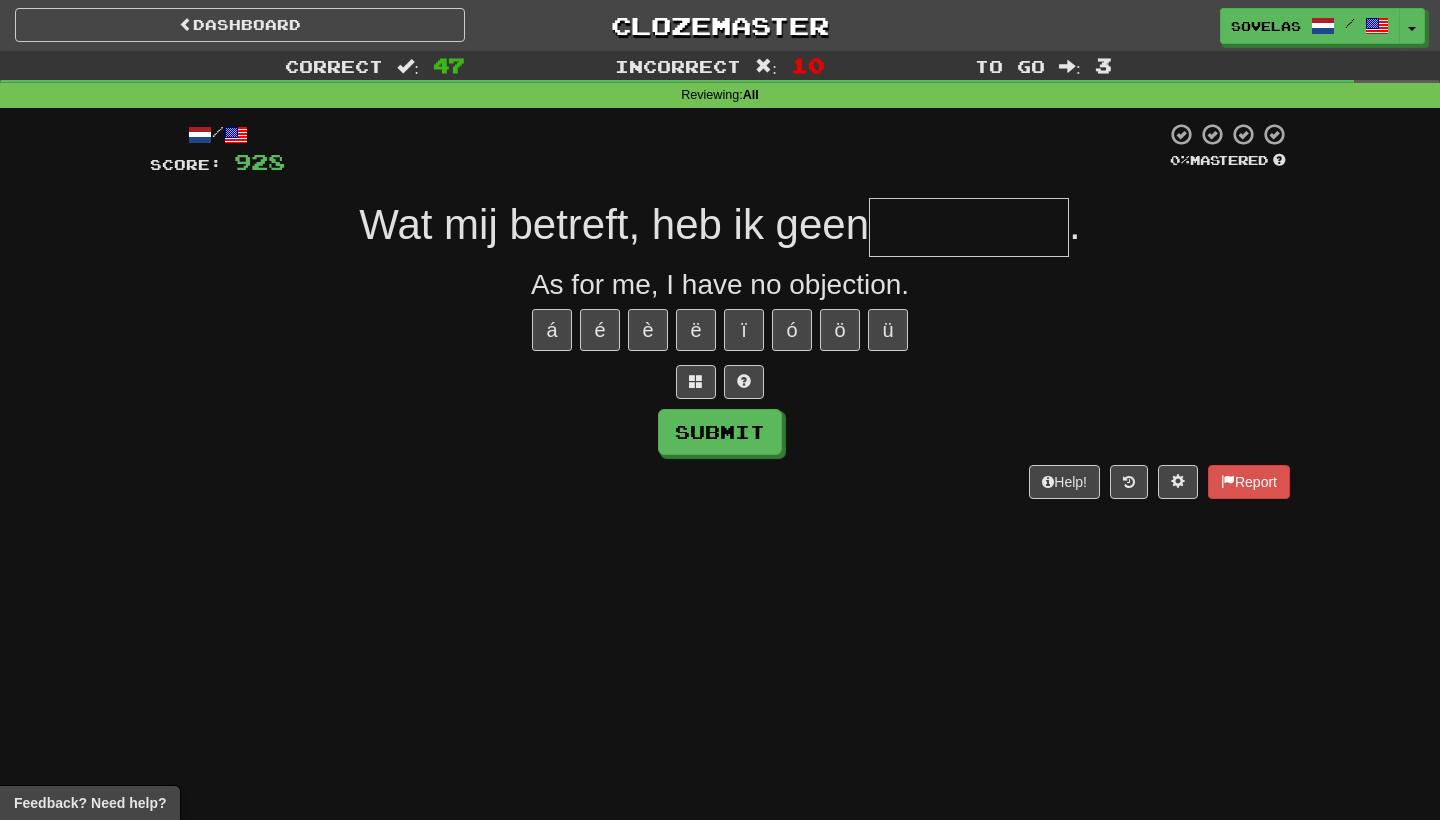 type on "*" 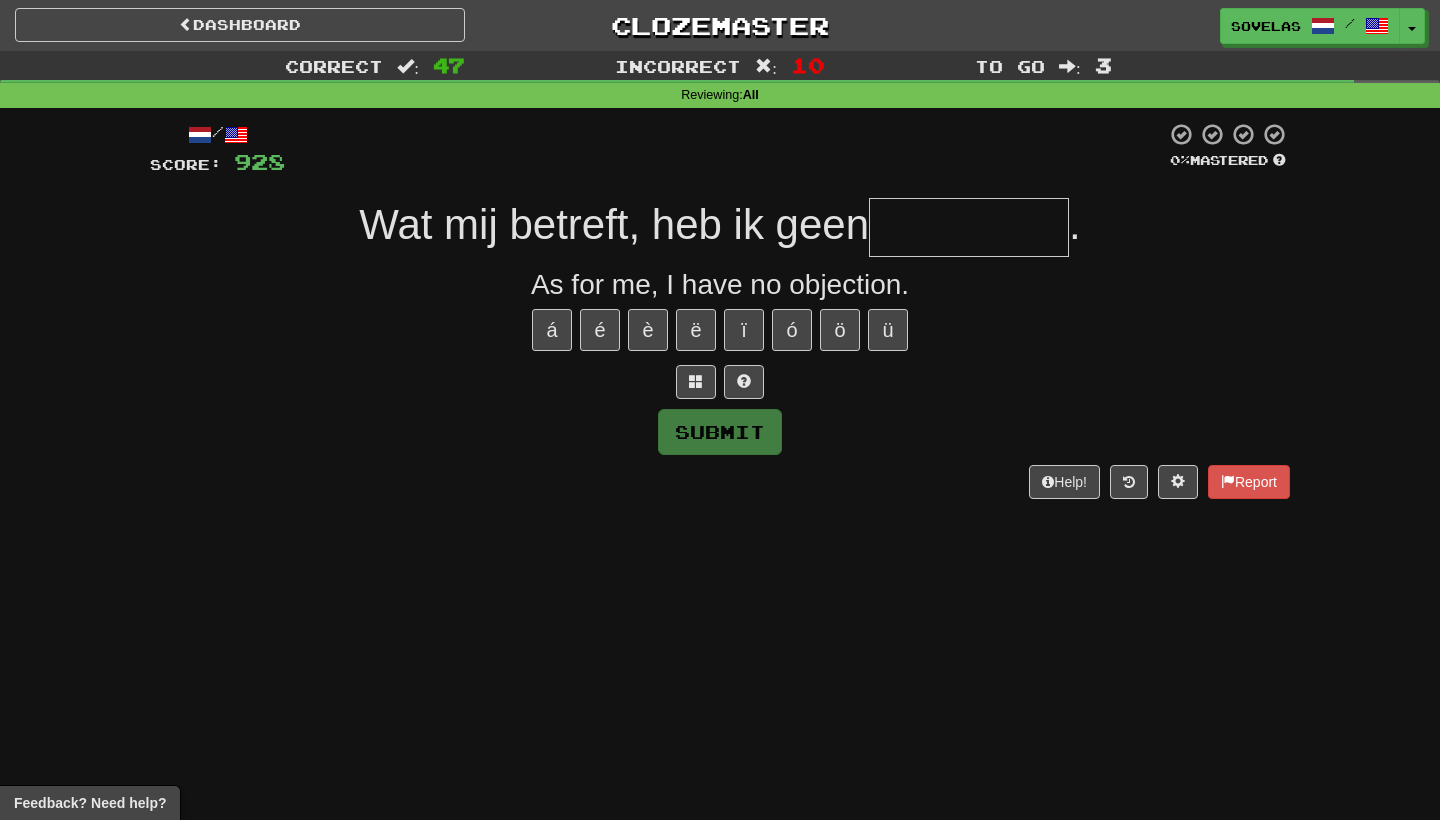 type on "*" 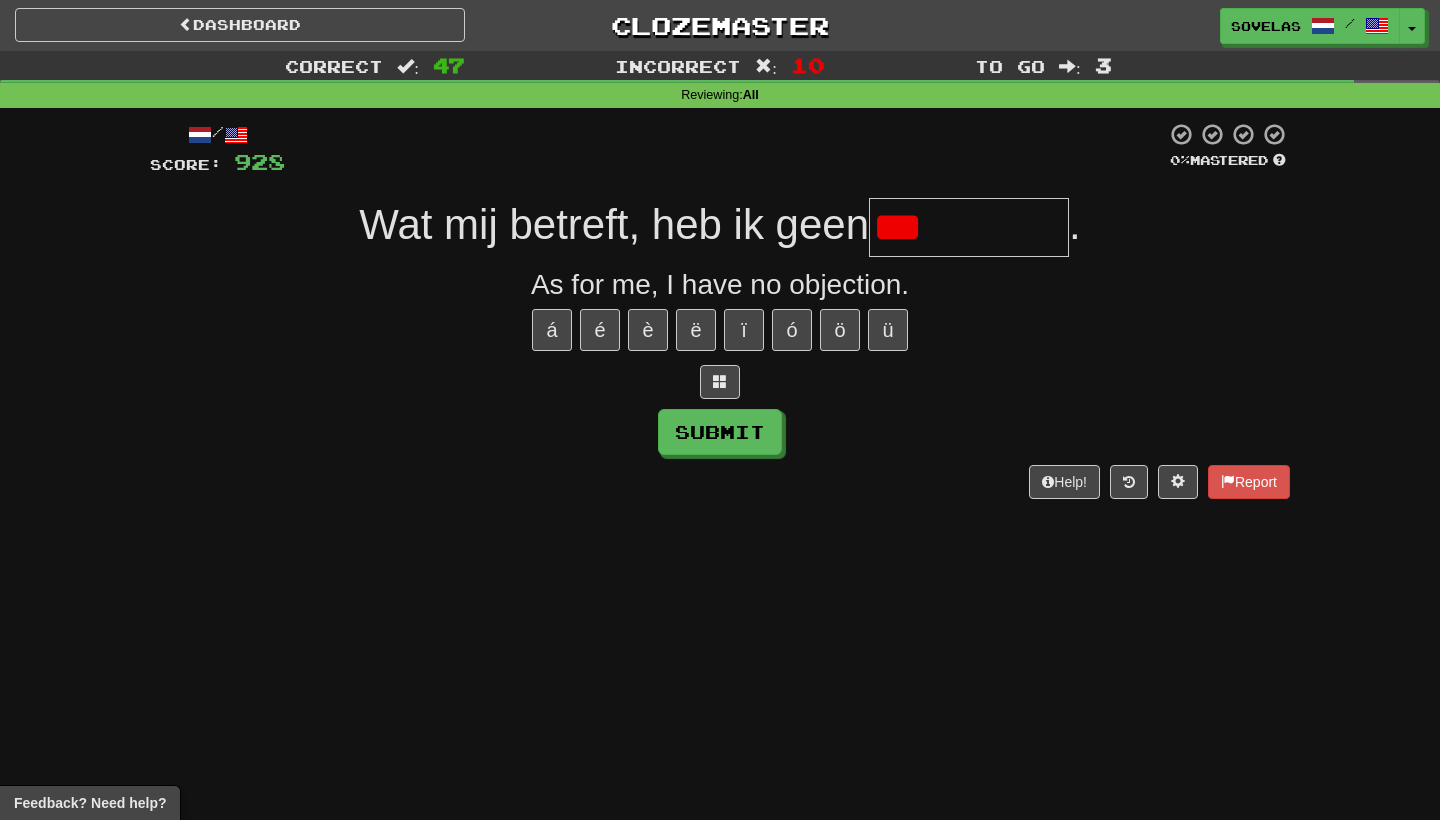 type on "*******" 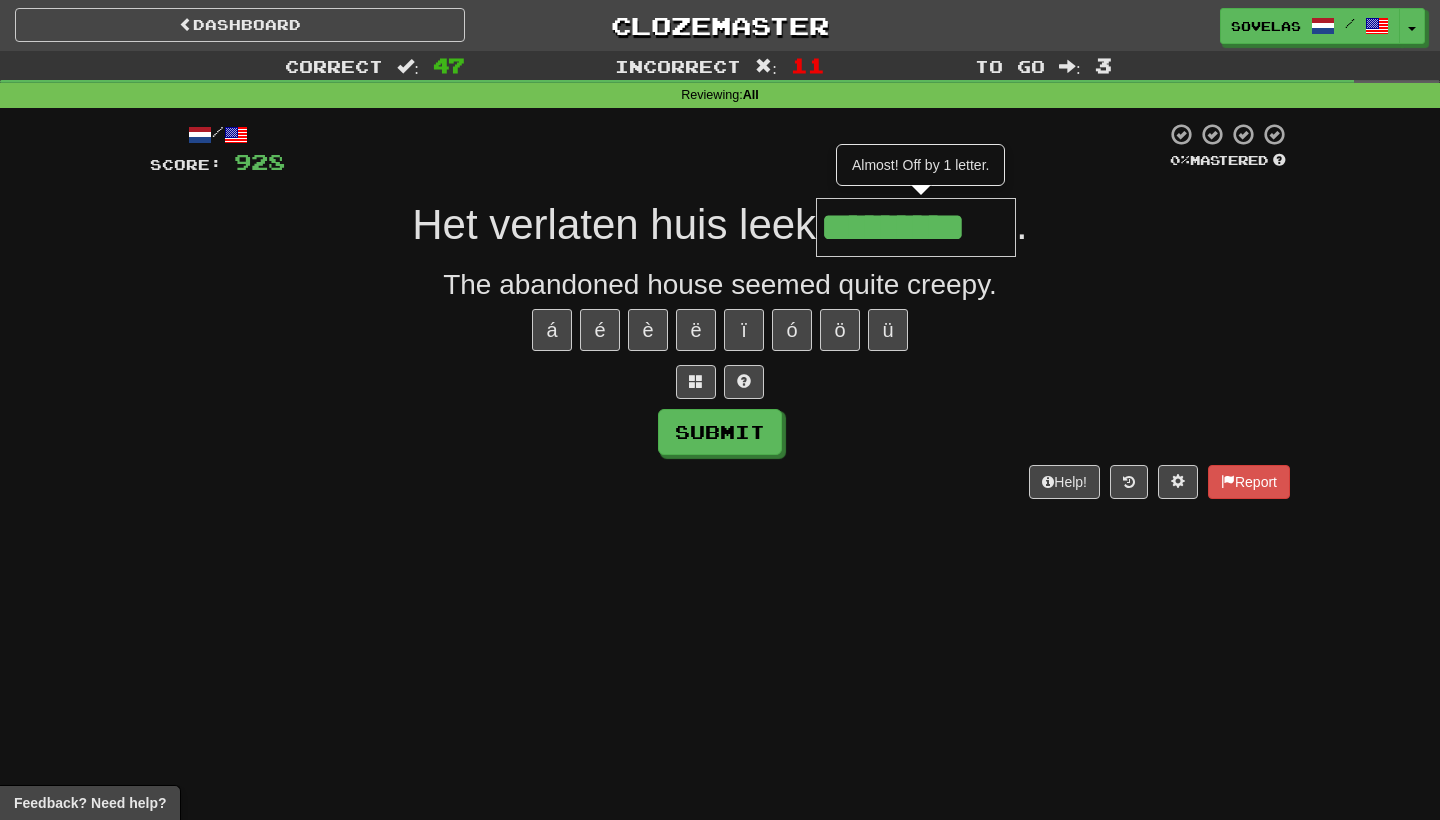 type on "*********" 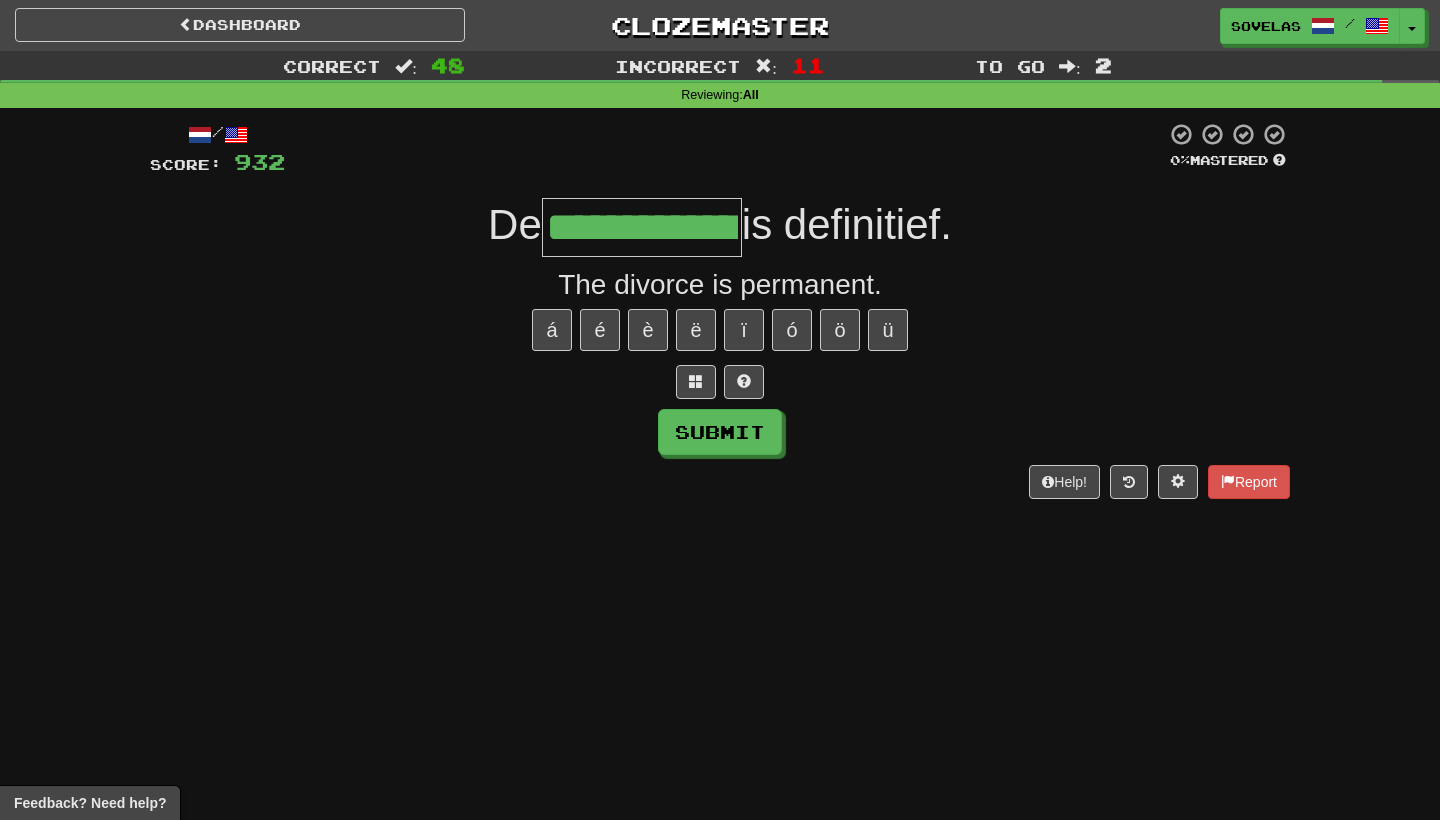 type on "**********" 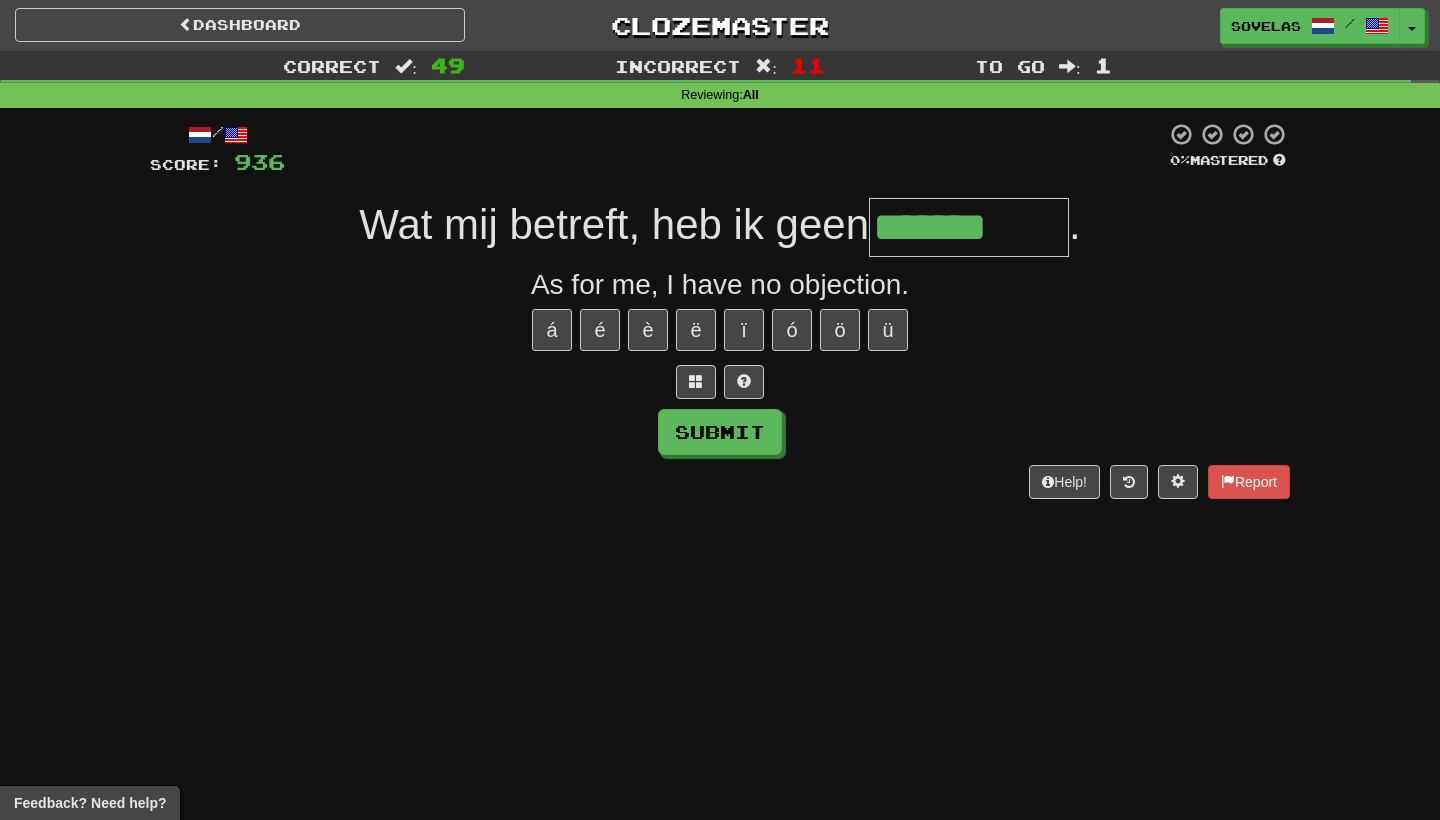 type on "*******" 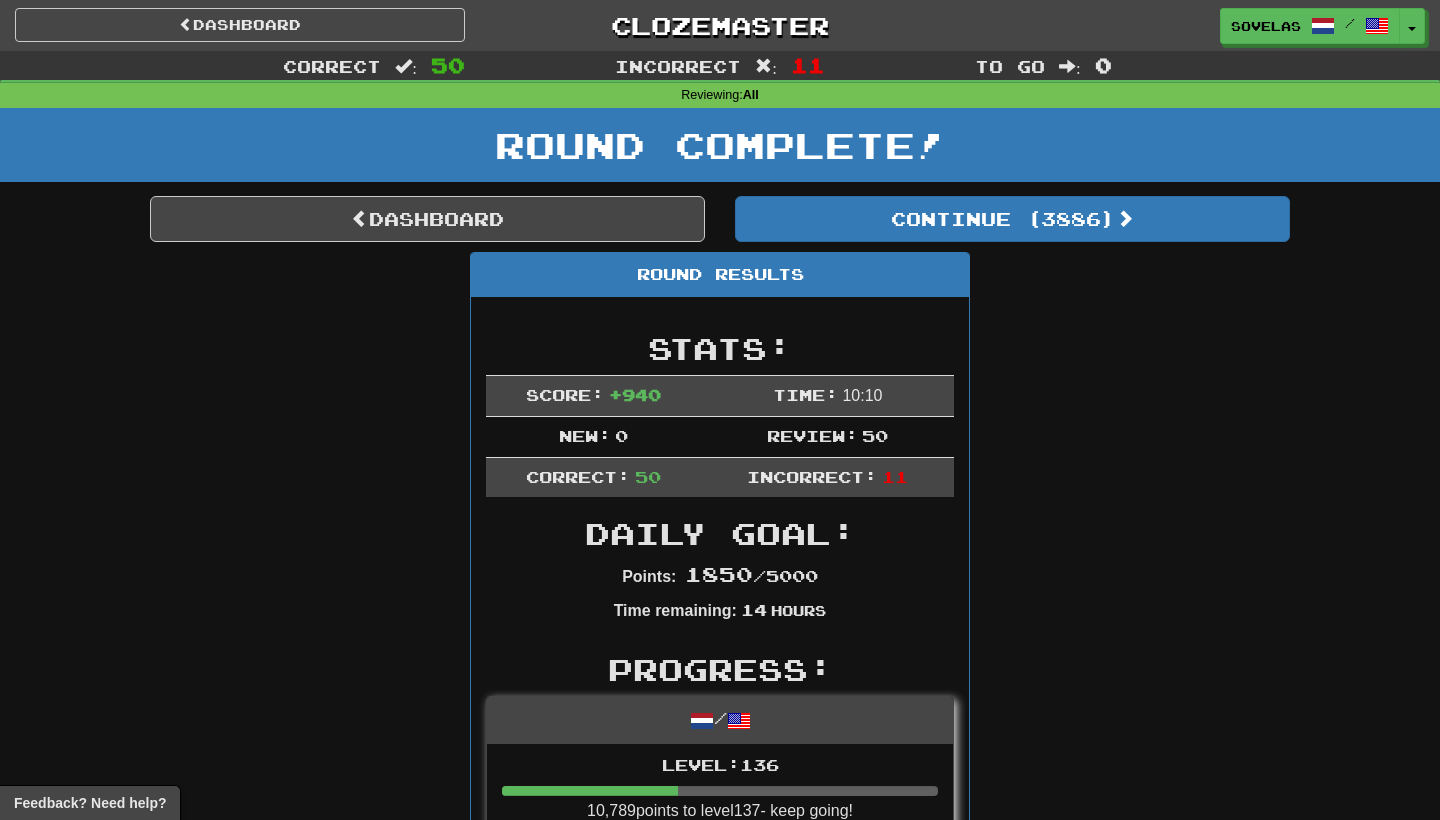 scroll, scrollTop: 0, scrollLeft: 0, axis: both 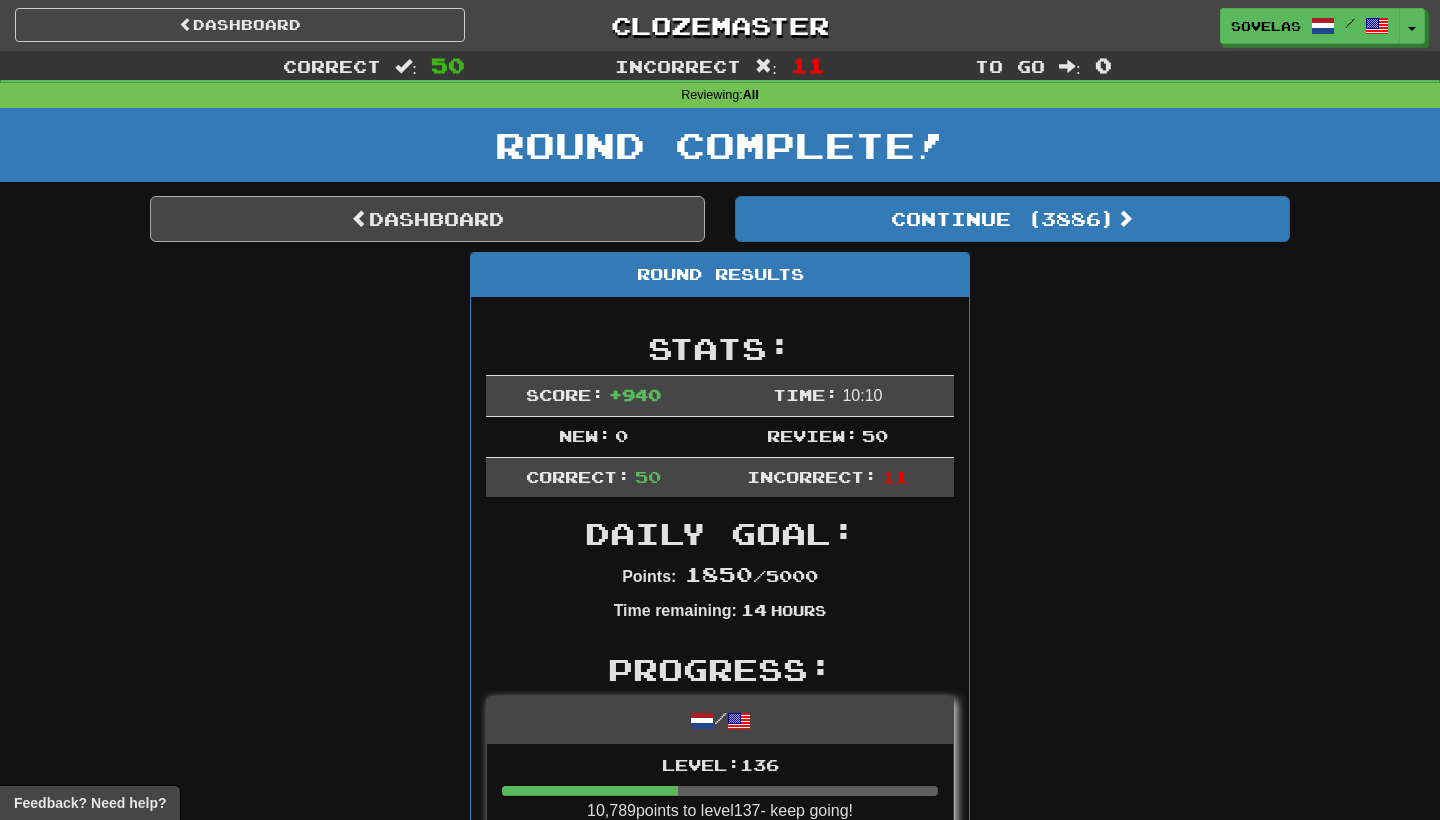 click on "Dashboard" at bounding box center [427, 219] 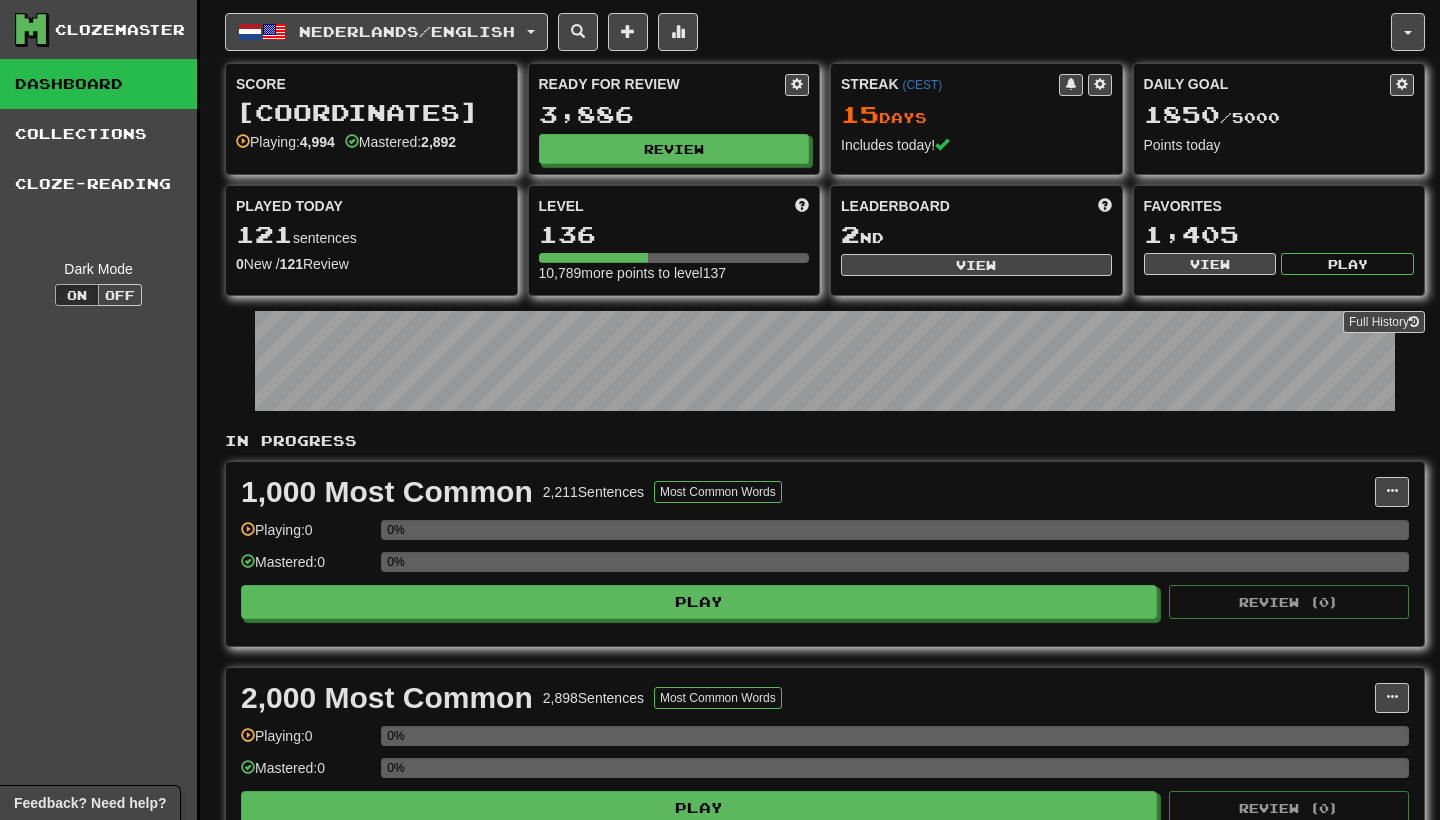 scroll, scrollTop: 0, scrollLeft: 0, axis: both 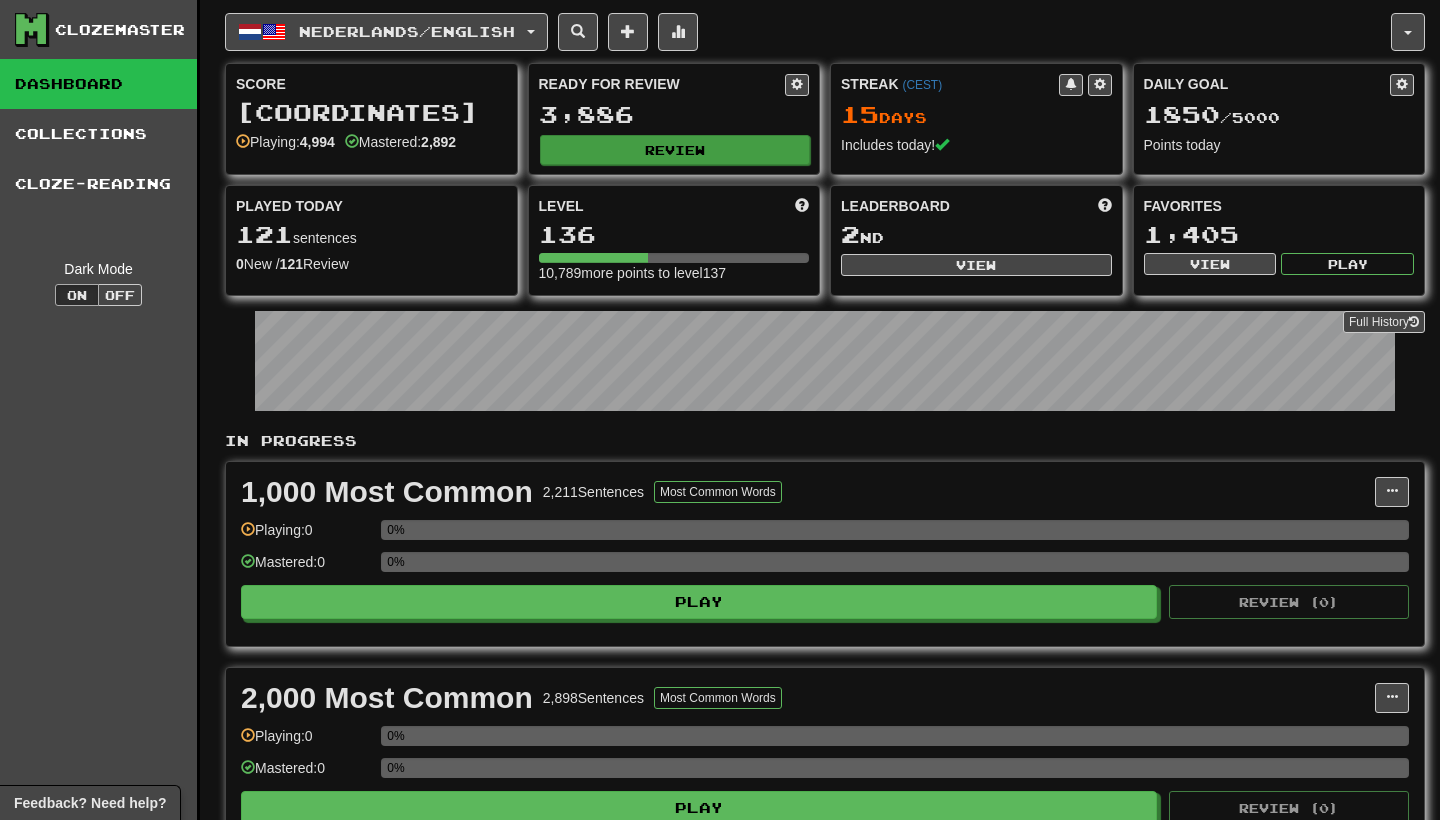 click on "Review" at bounding box center (675, 150) 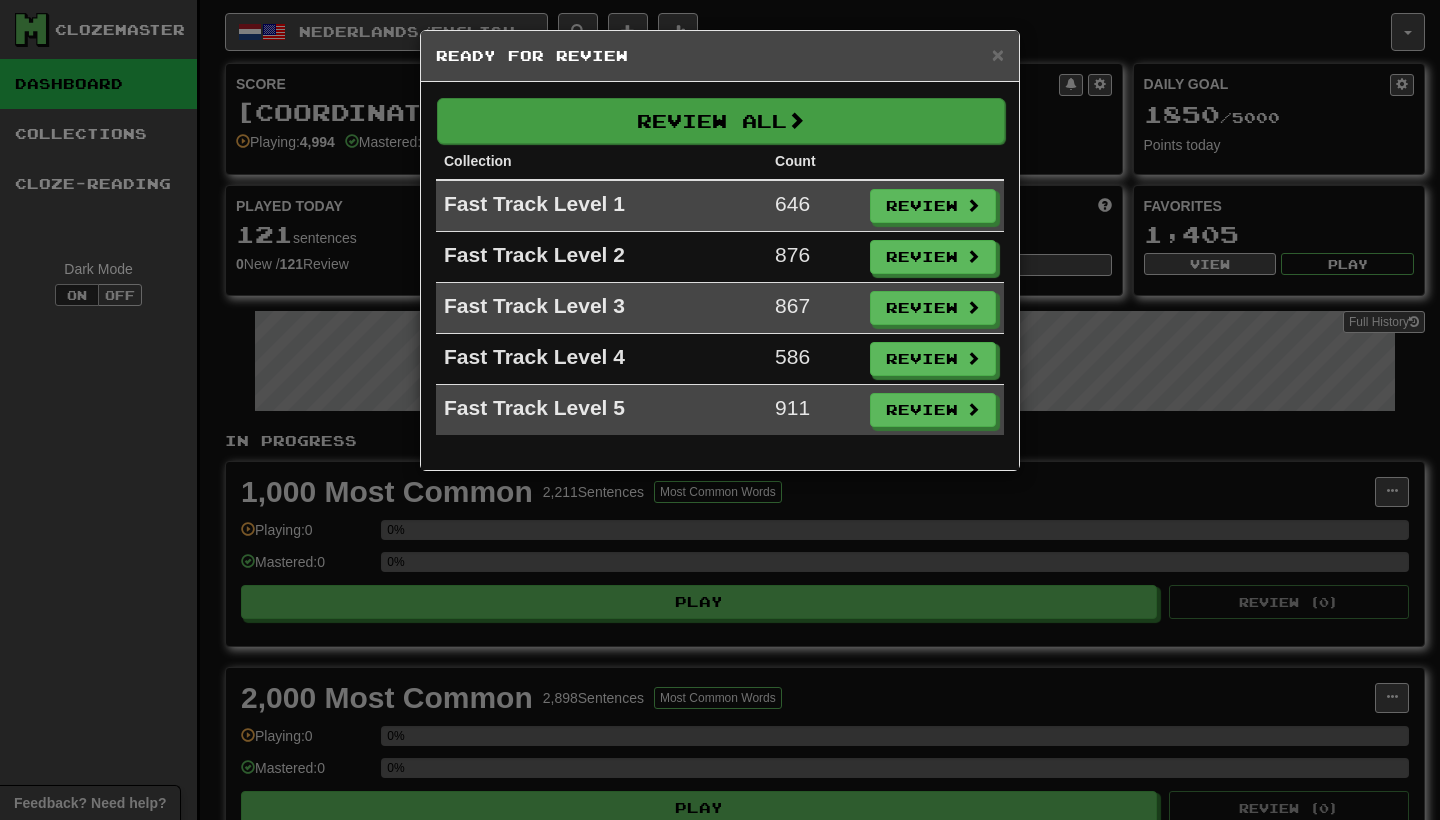 click on "Review All" at bounding box center [721, 121] 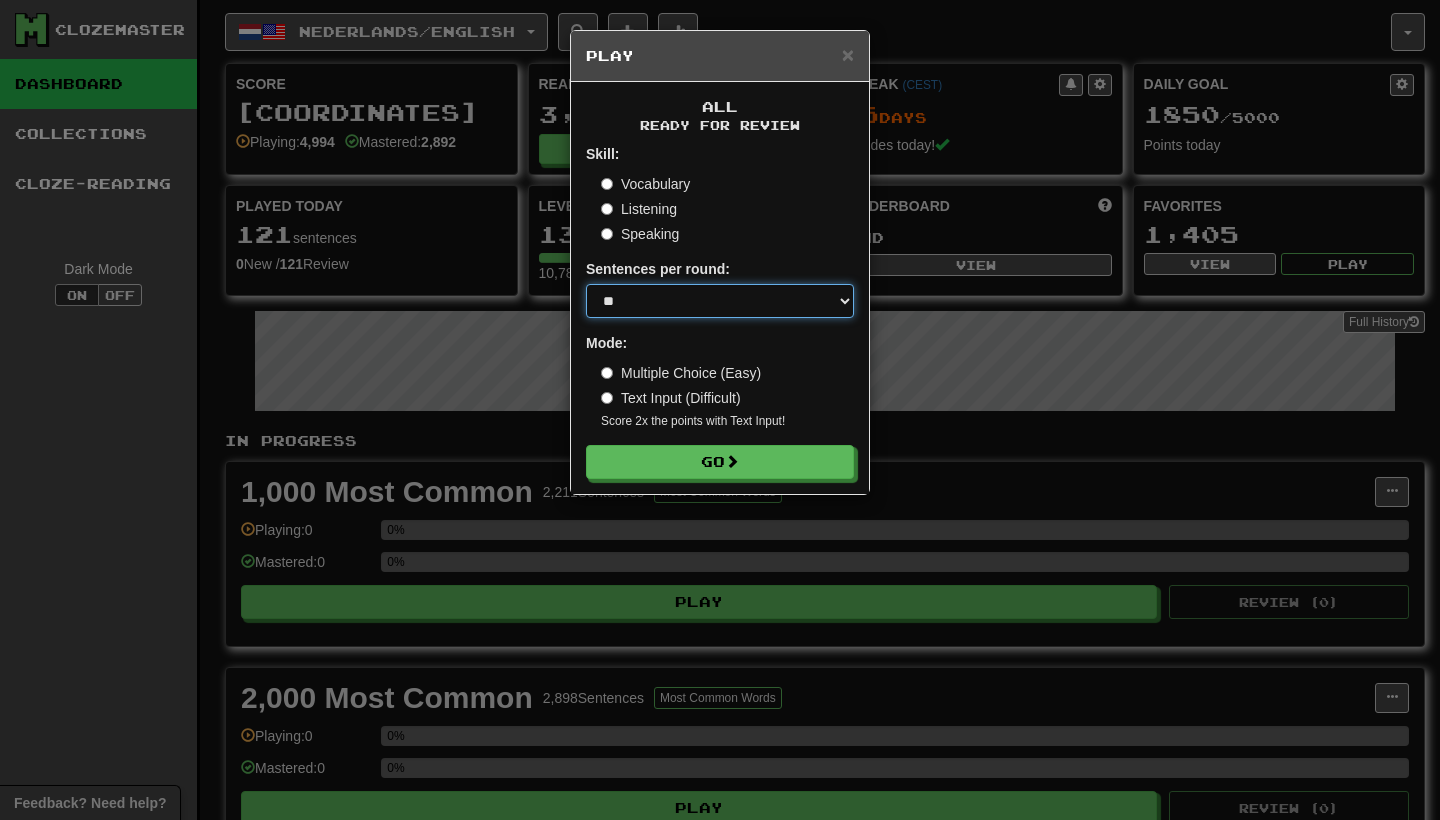 select on "*" 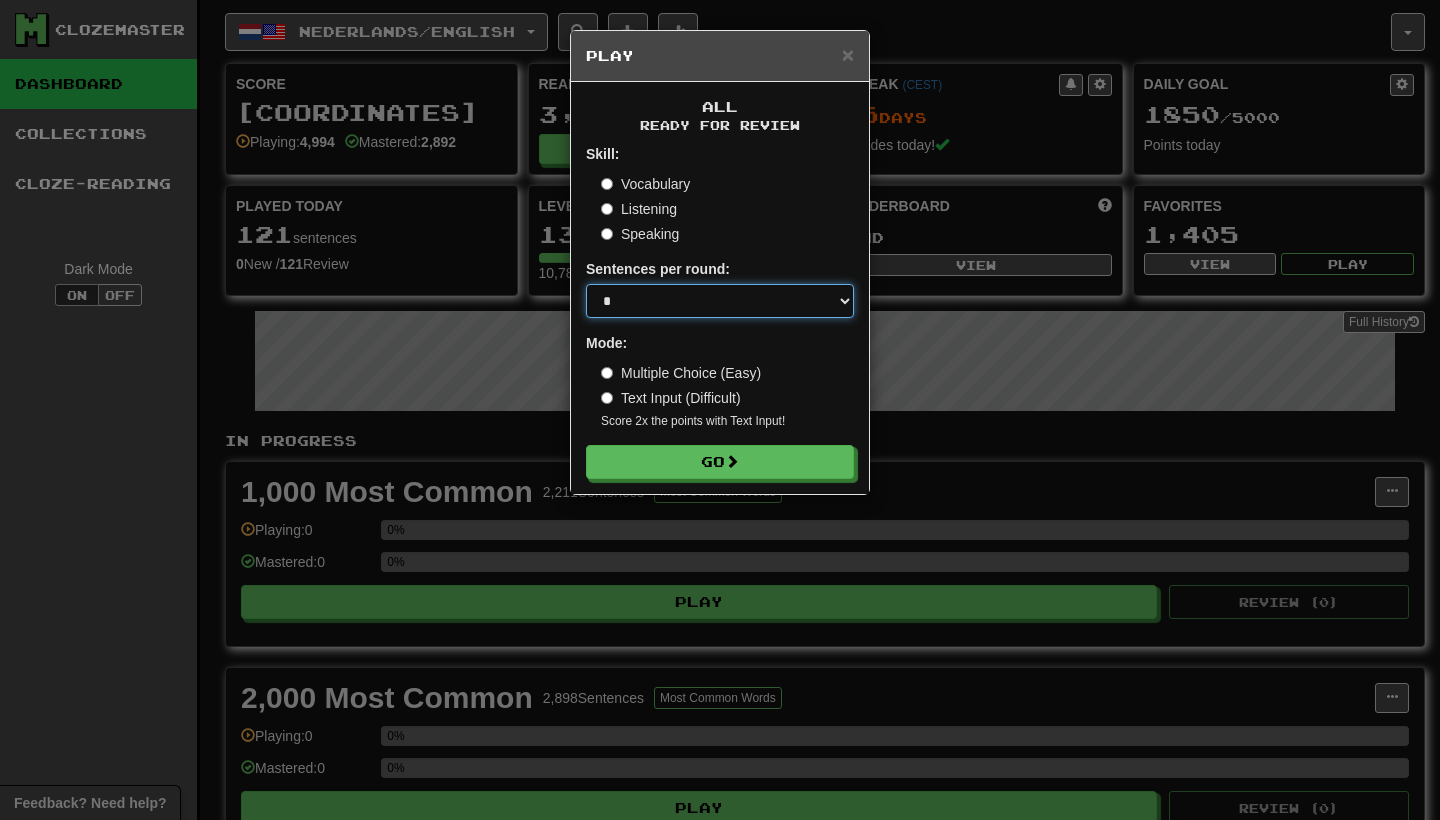 click on "Go" at bounding box center (720, 462) 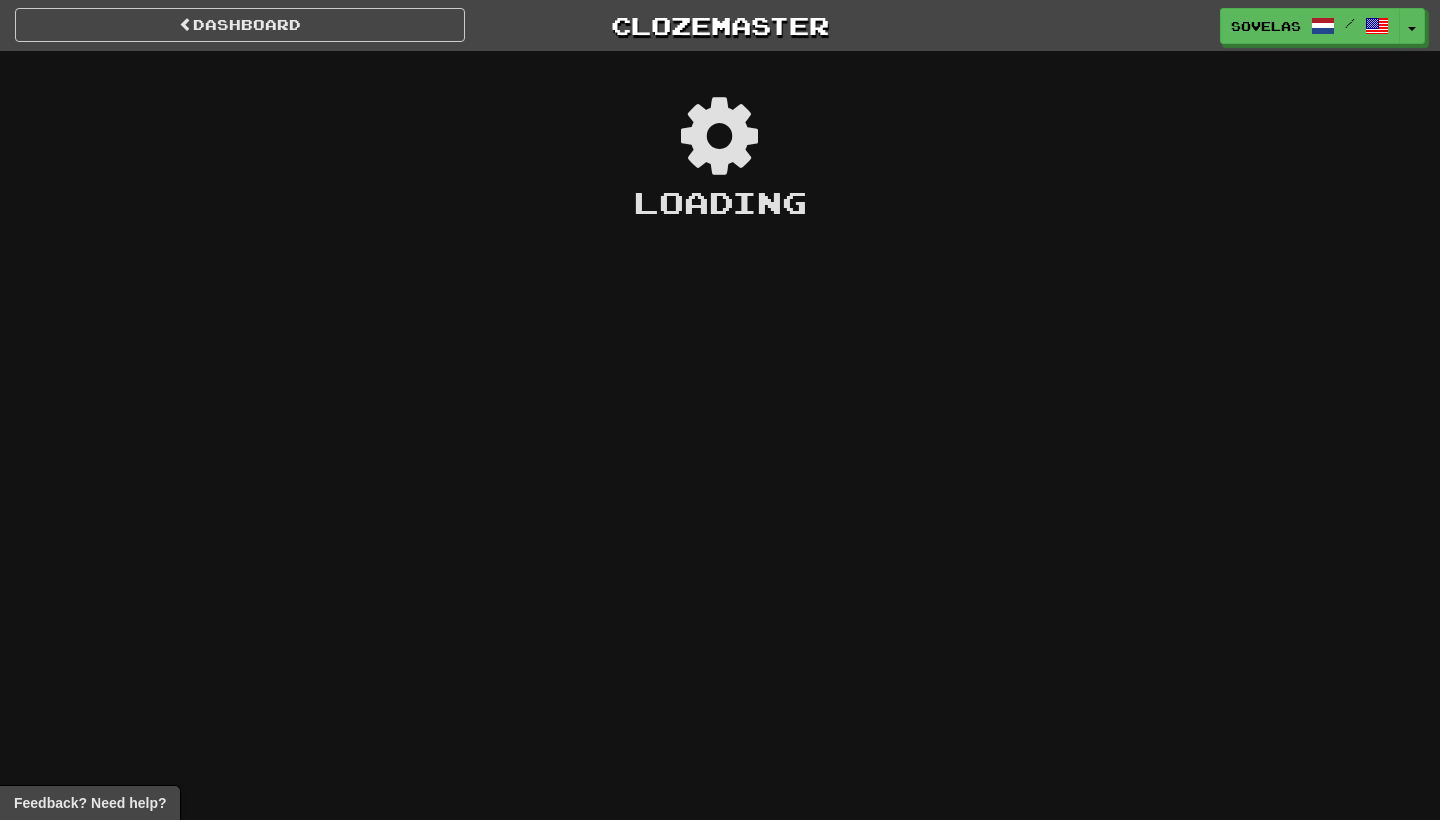 scroll, scrollTop: 0, scrollLeft: 0, axis: both 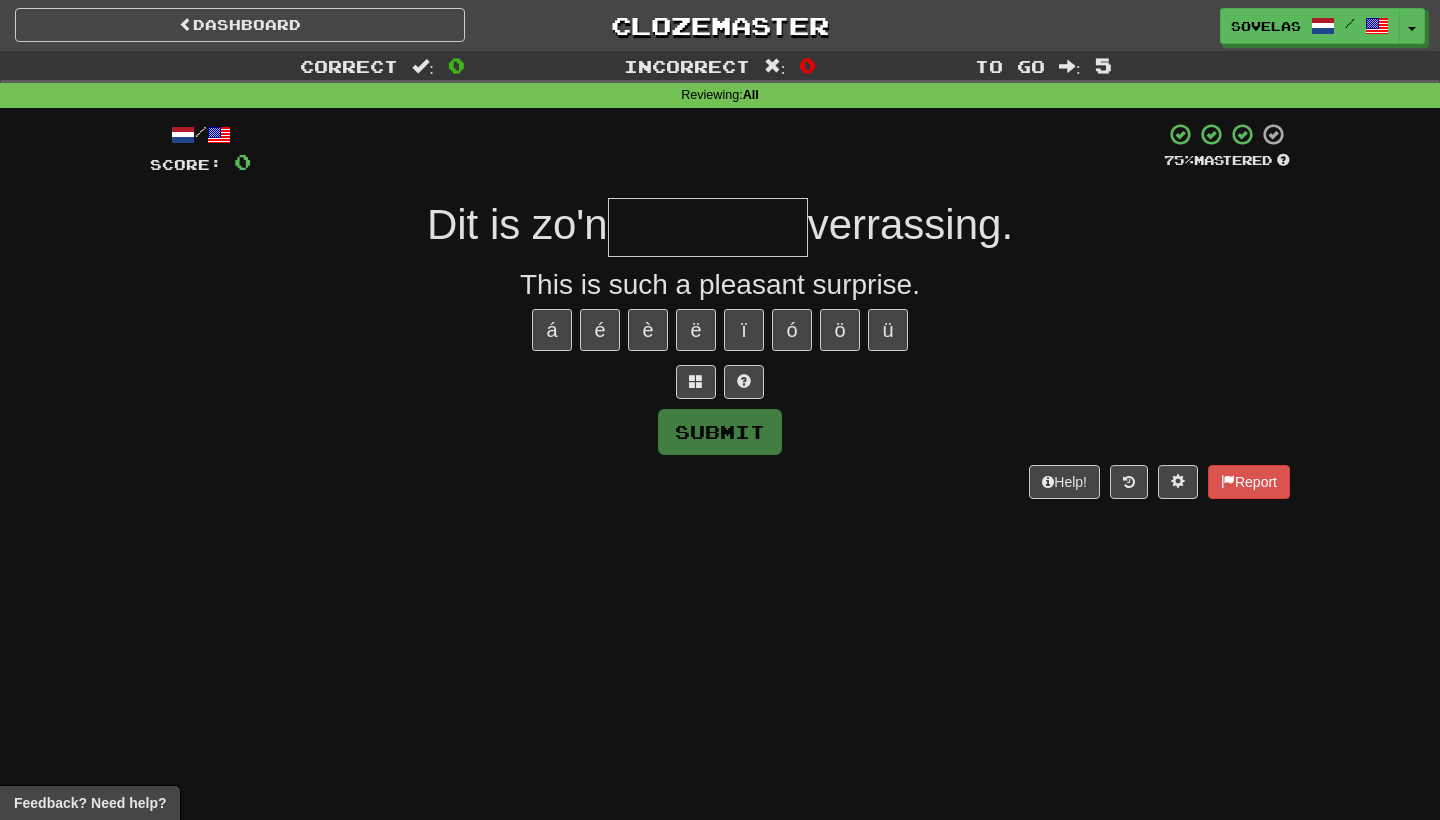 type on "*" 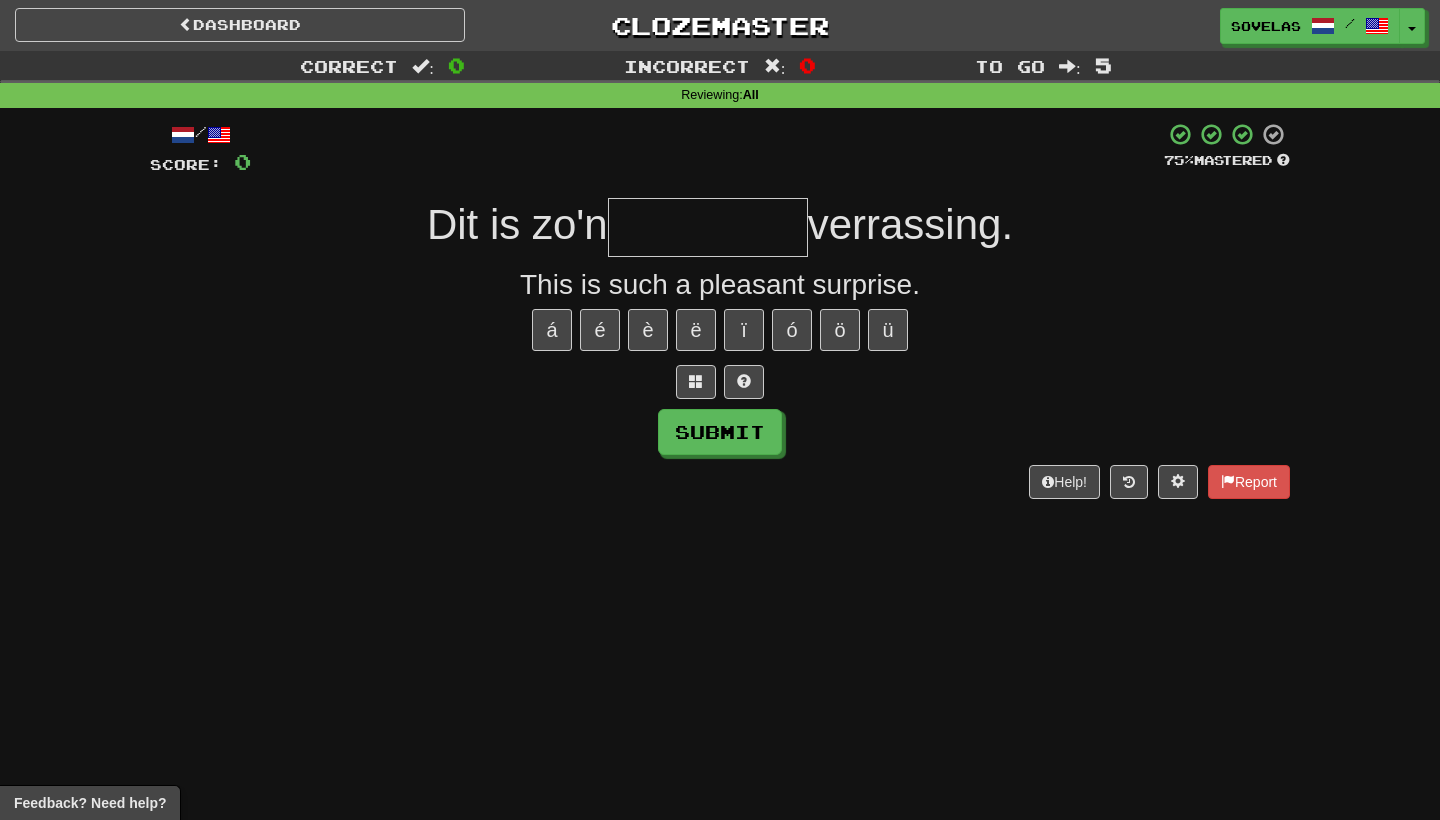 type on "*" 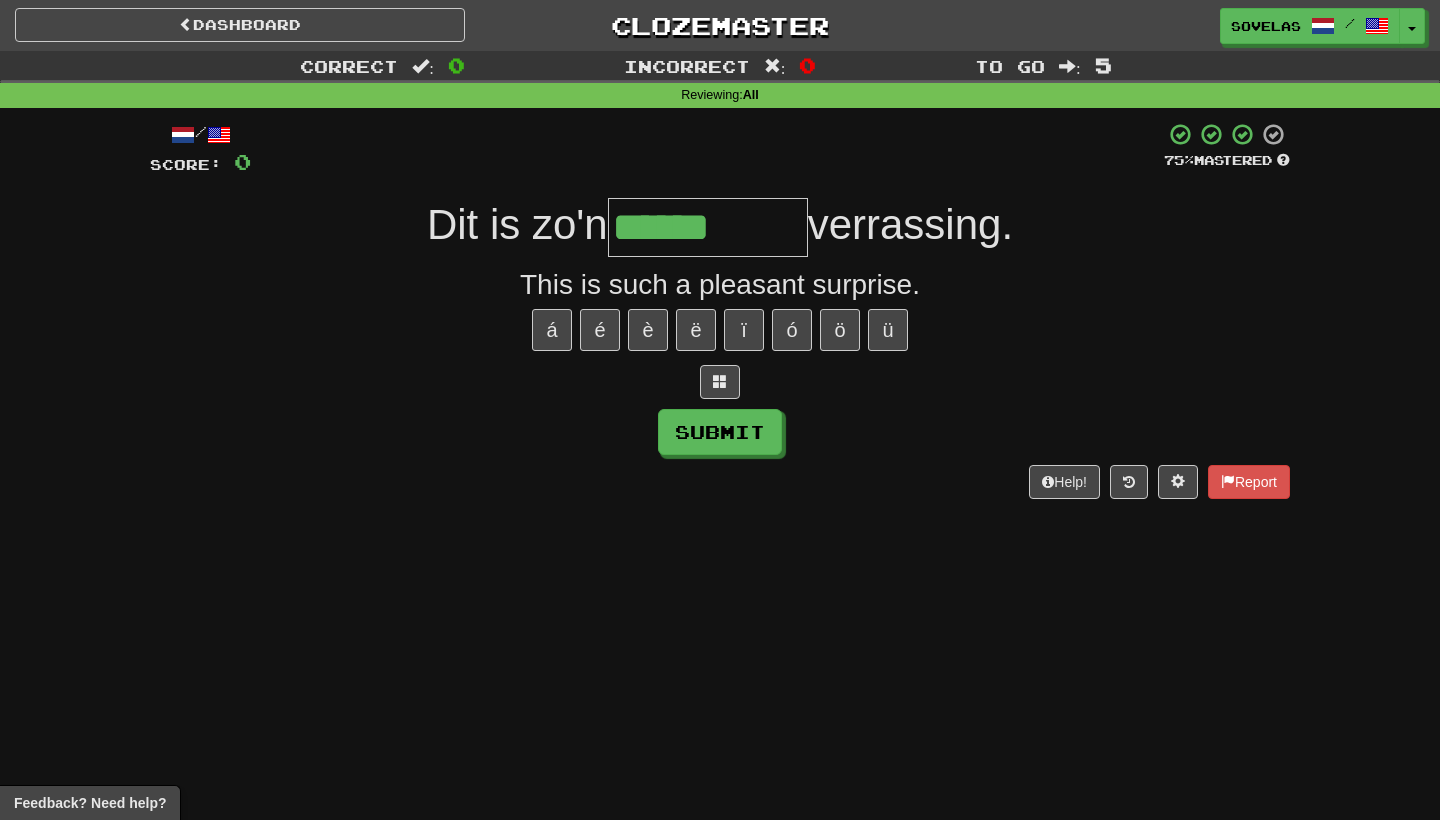 type on "*********" 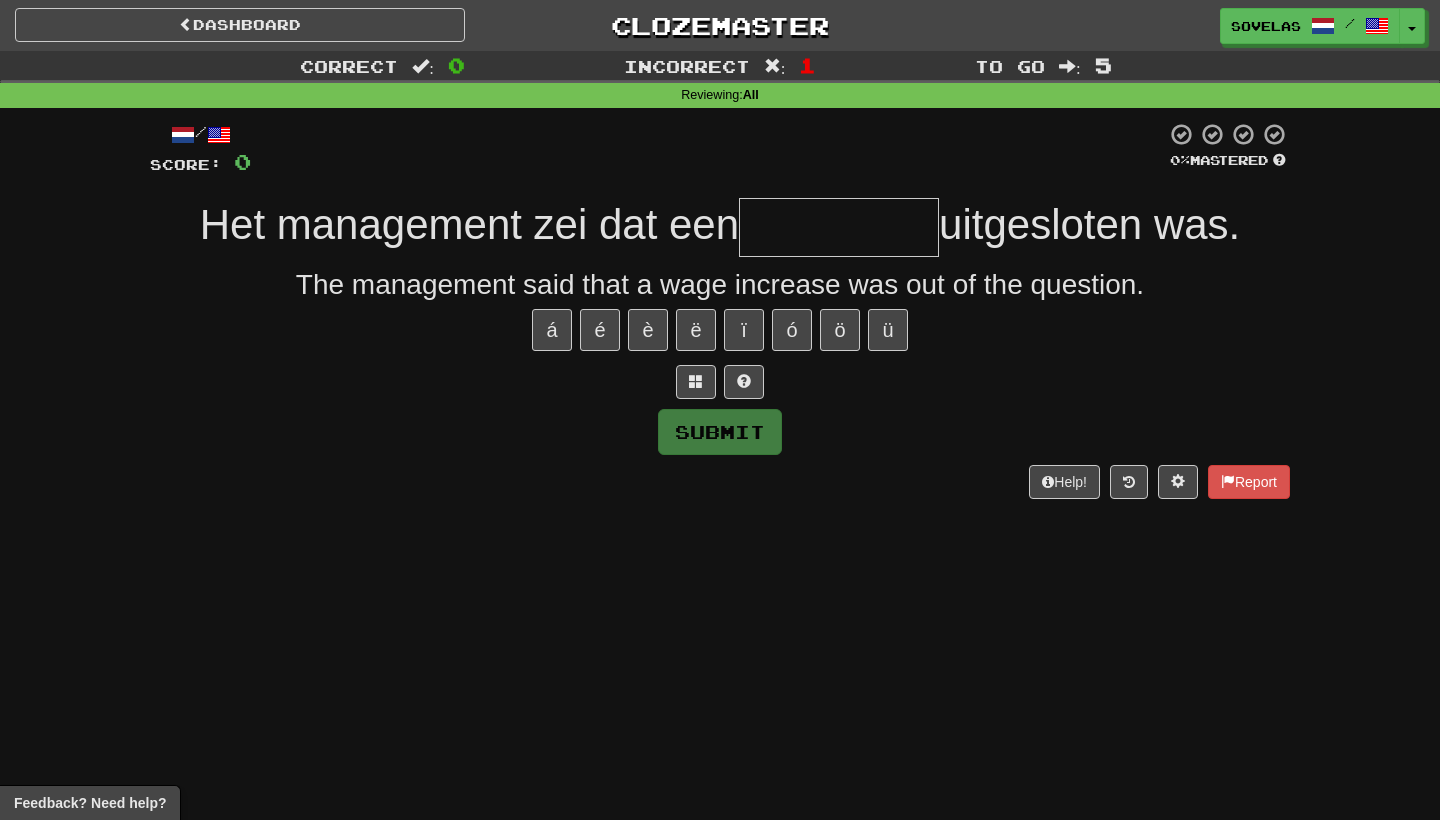 type on "*" 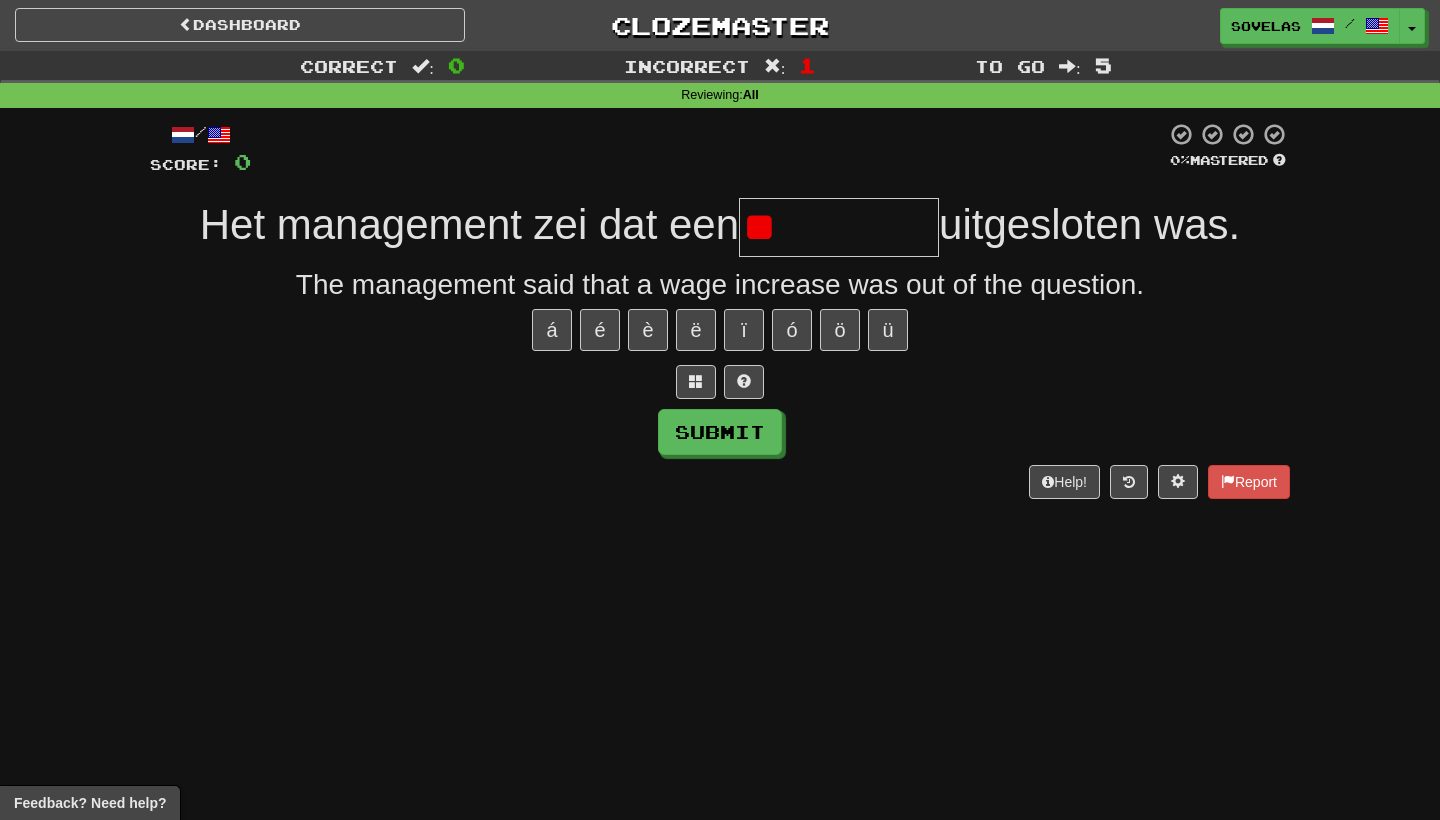 type on "*" 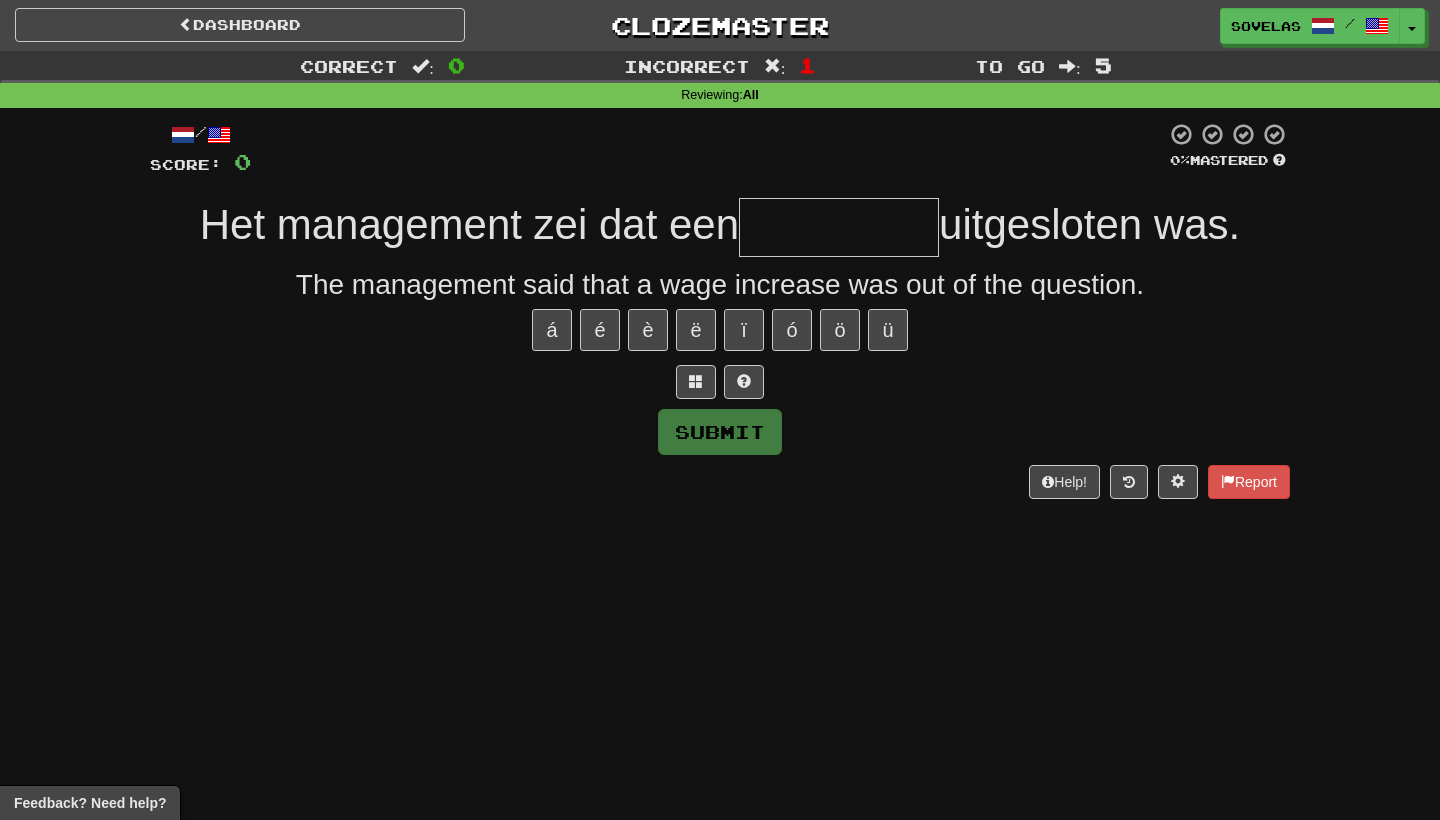 type on "*" 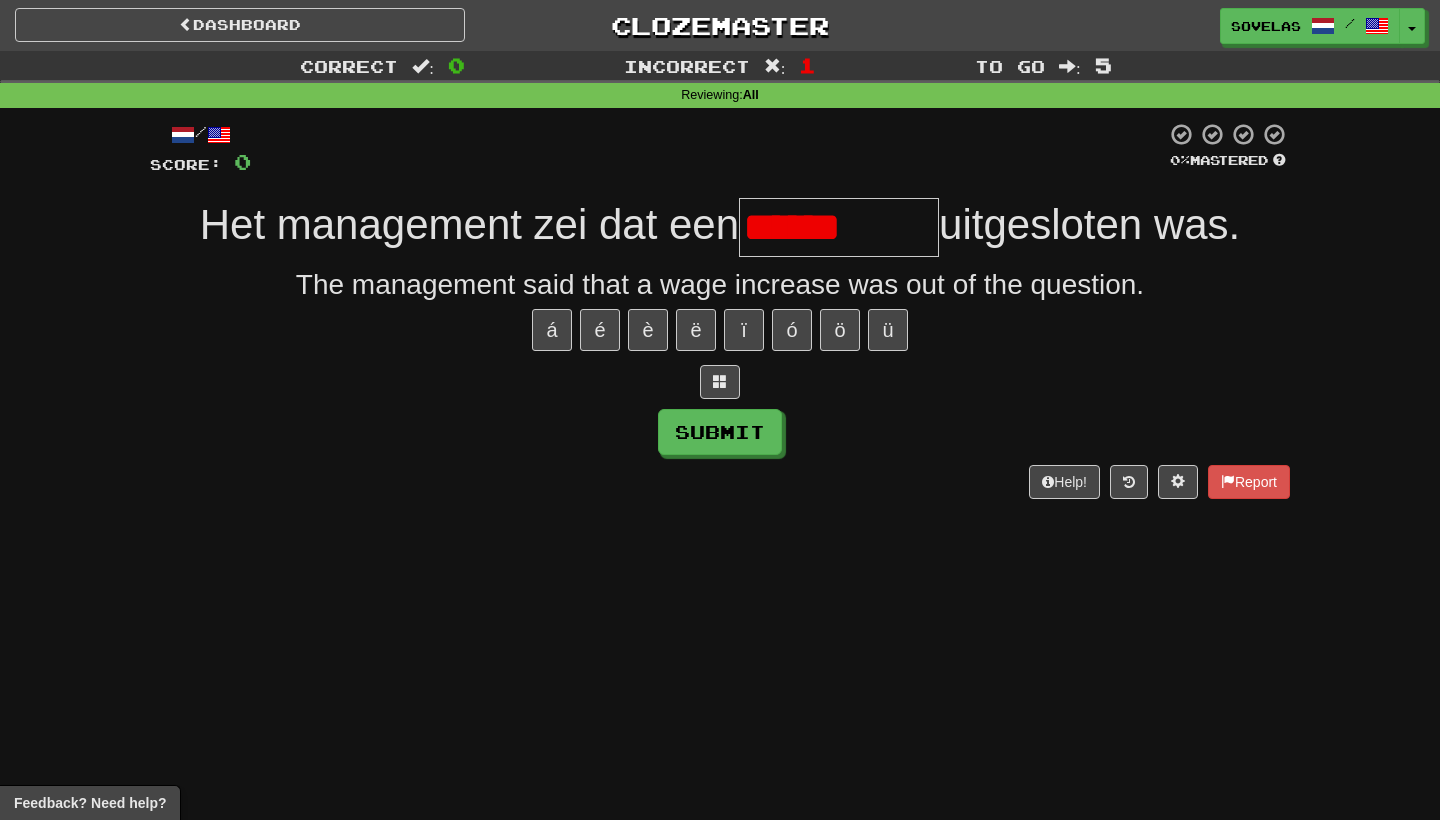type on "**********" 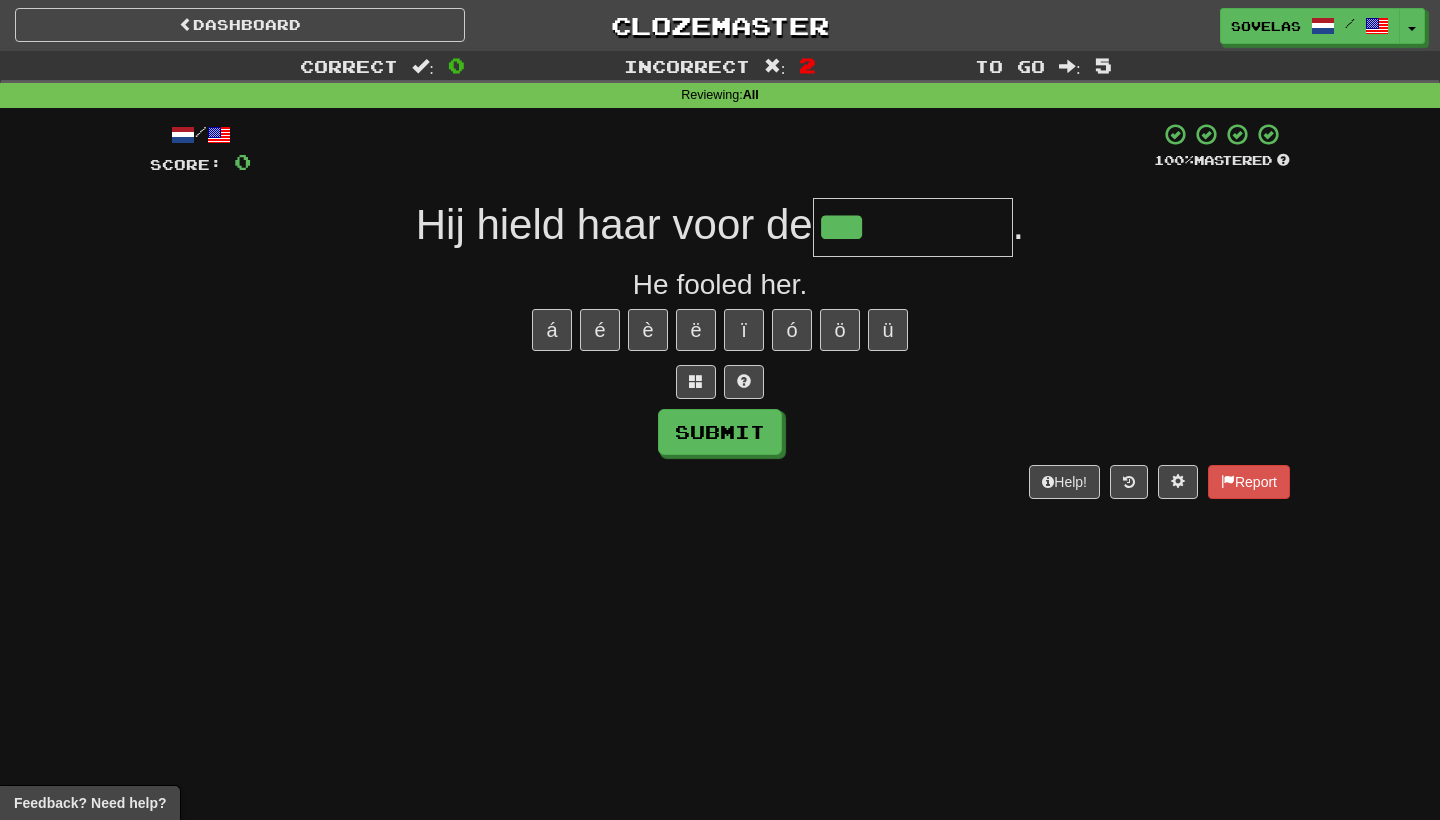 type on "***" 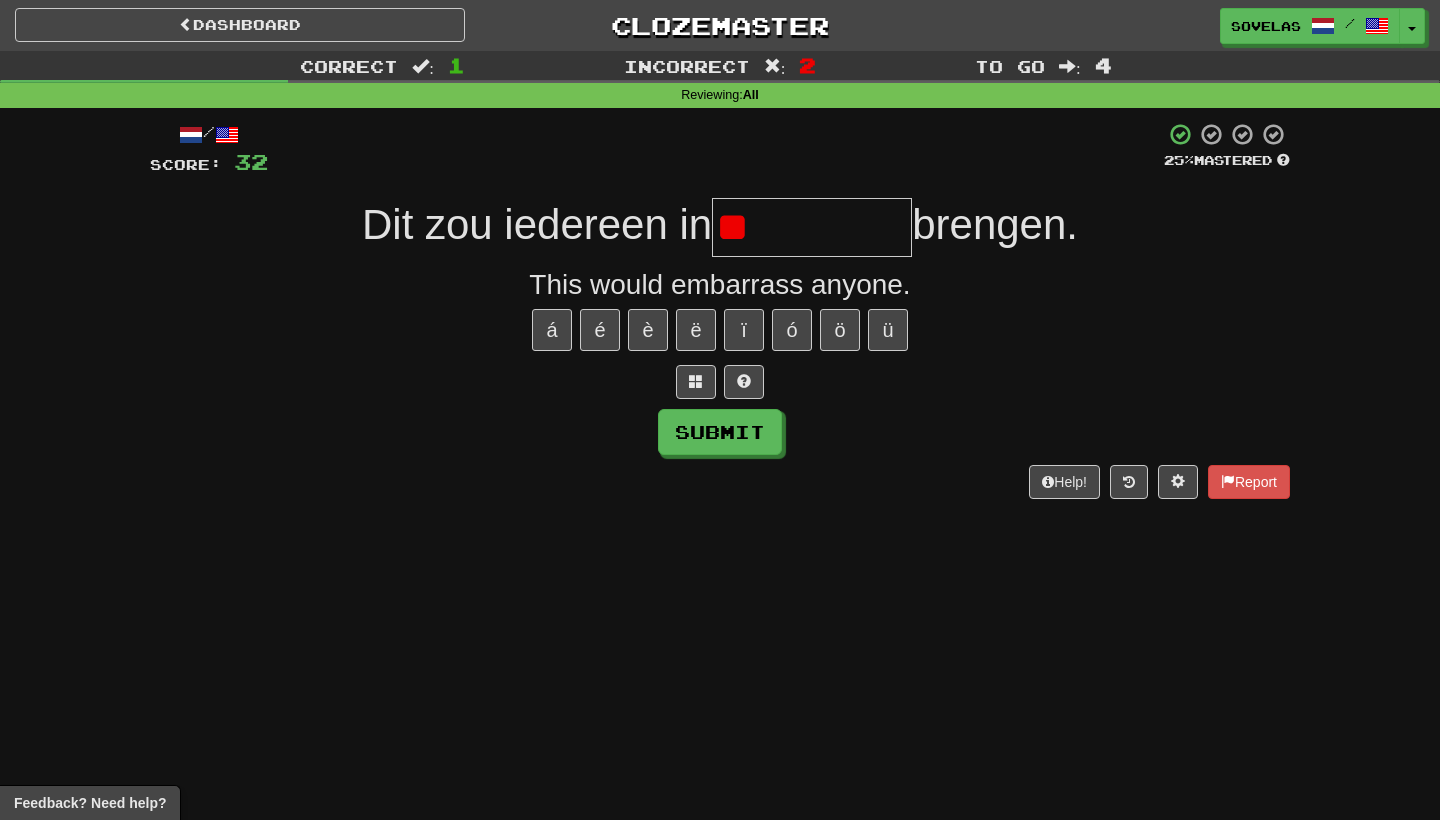 type on "*" 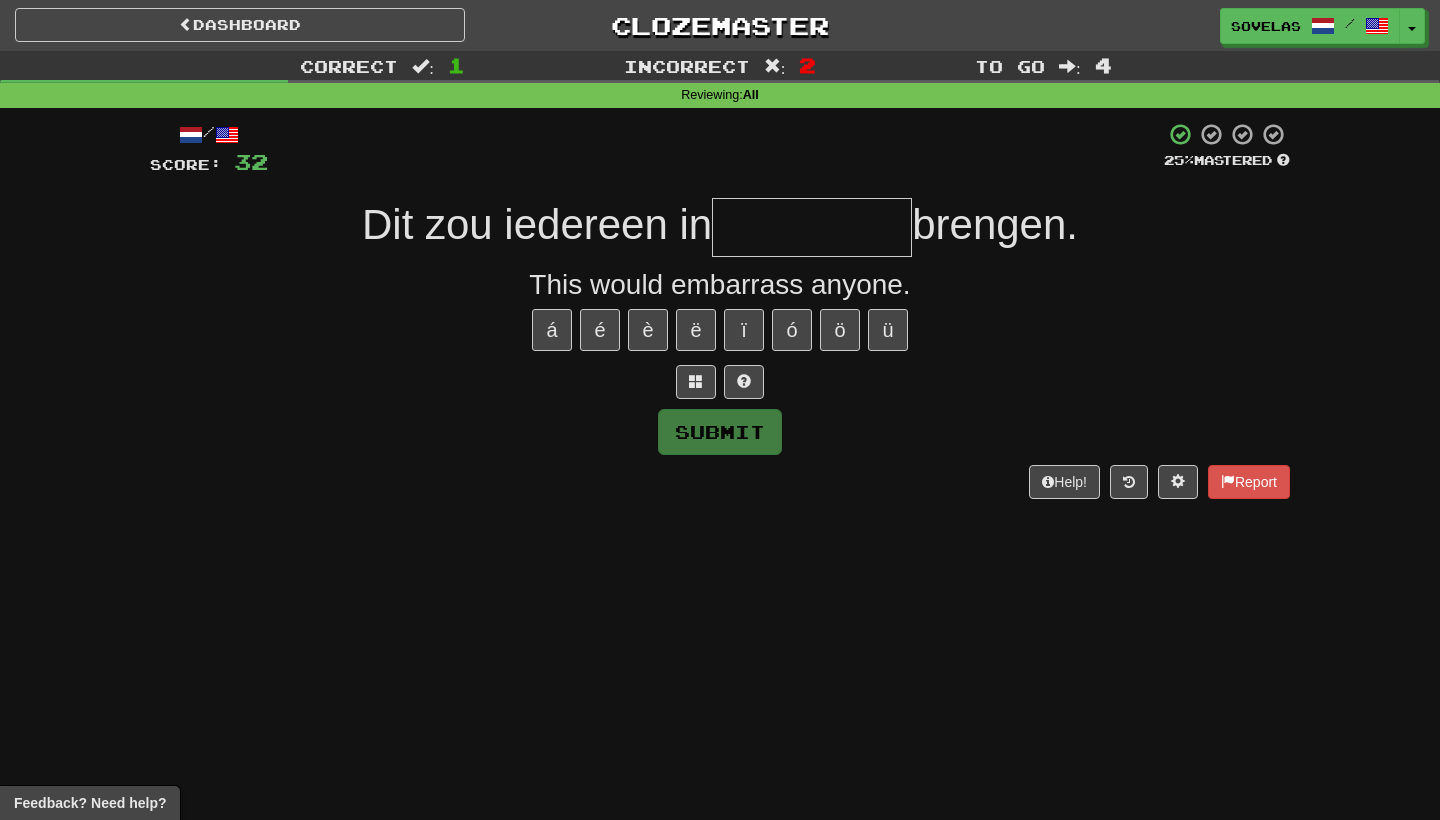 type on "*" 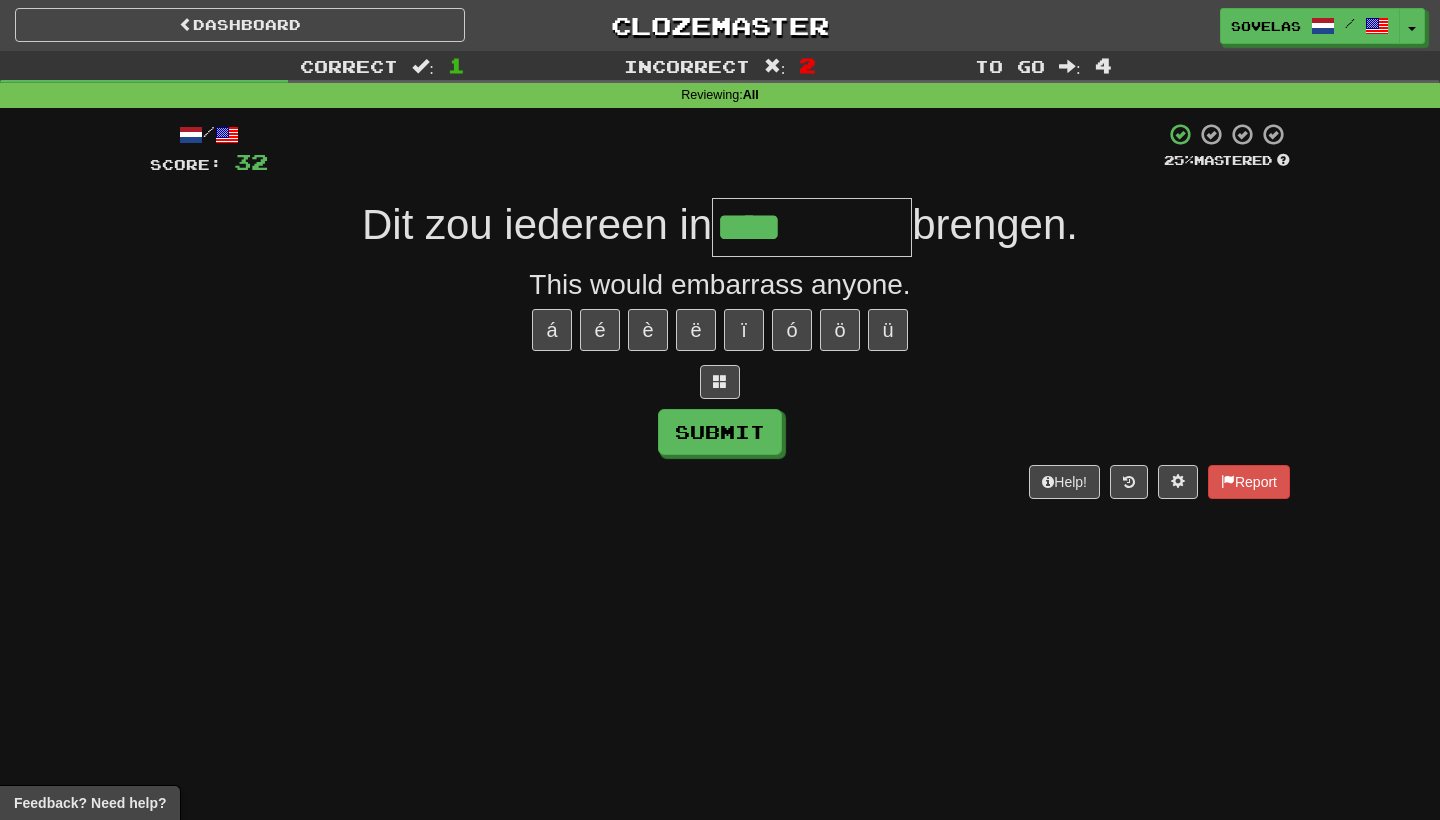 type on "**********" 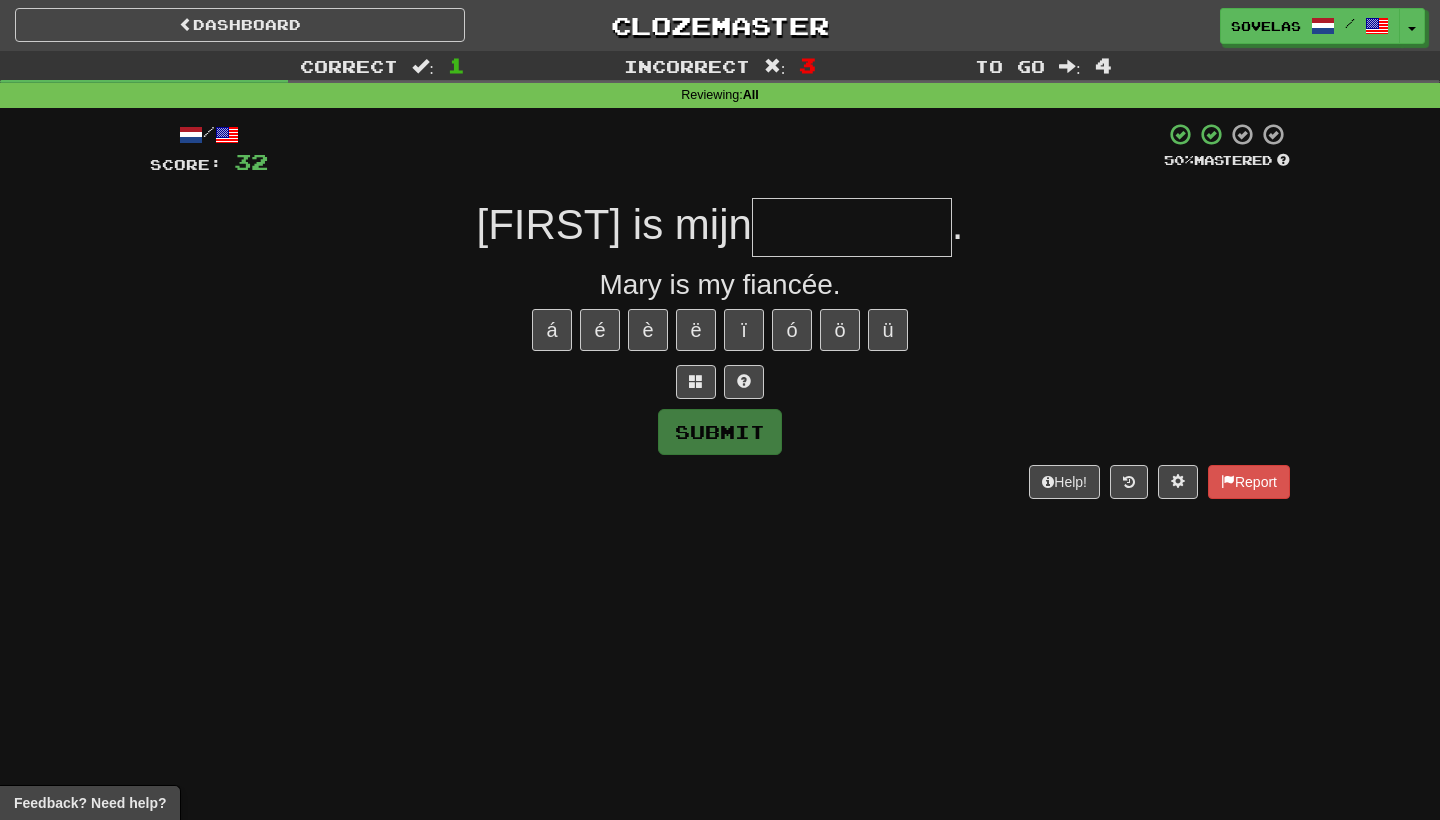 type on "*" 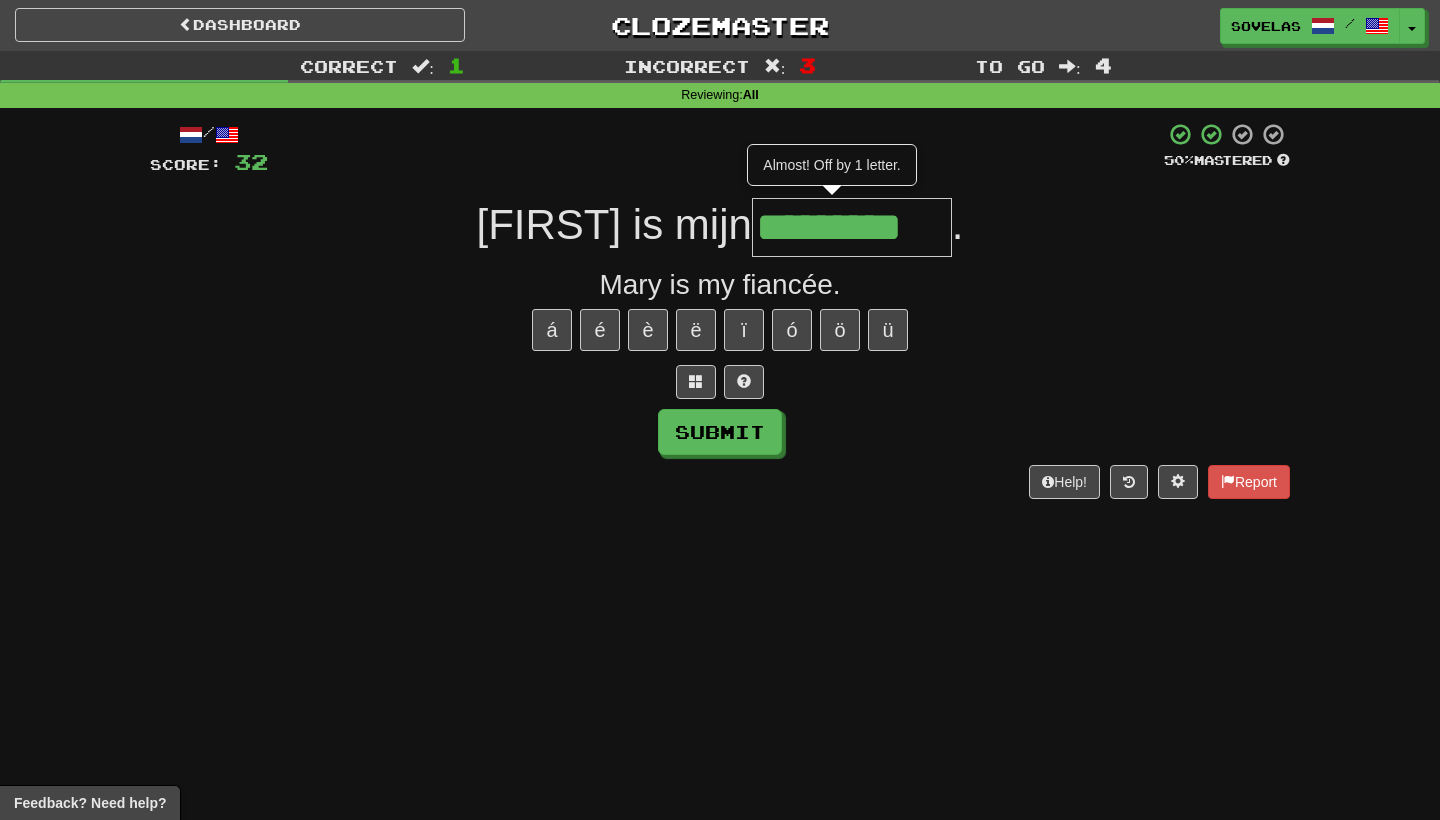 type on "*********" 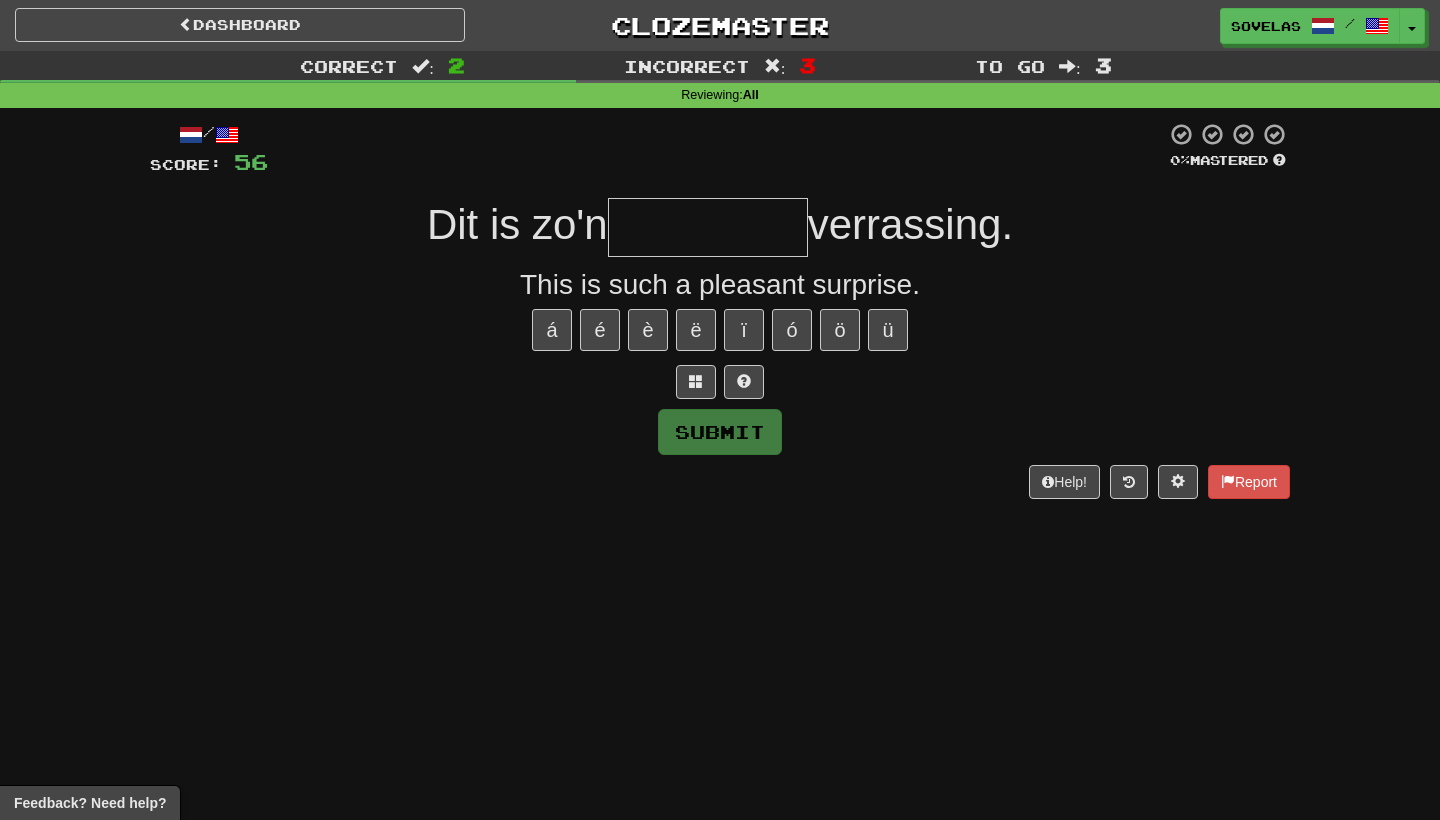 type on "*" 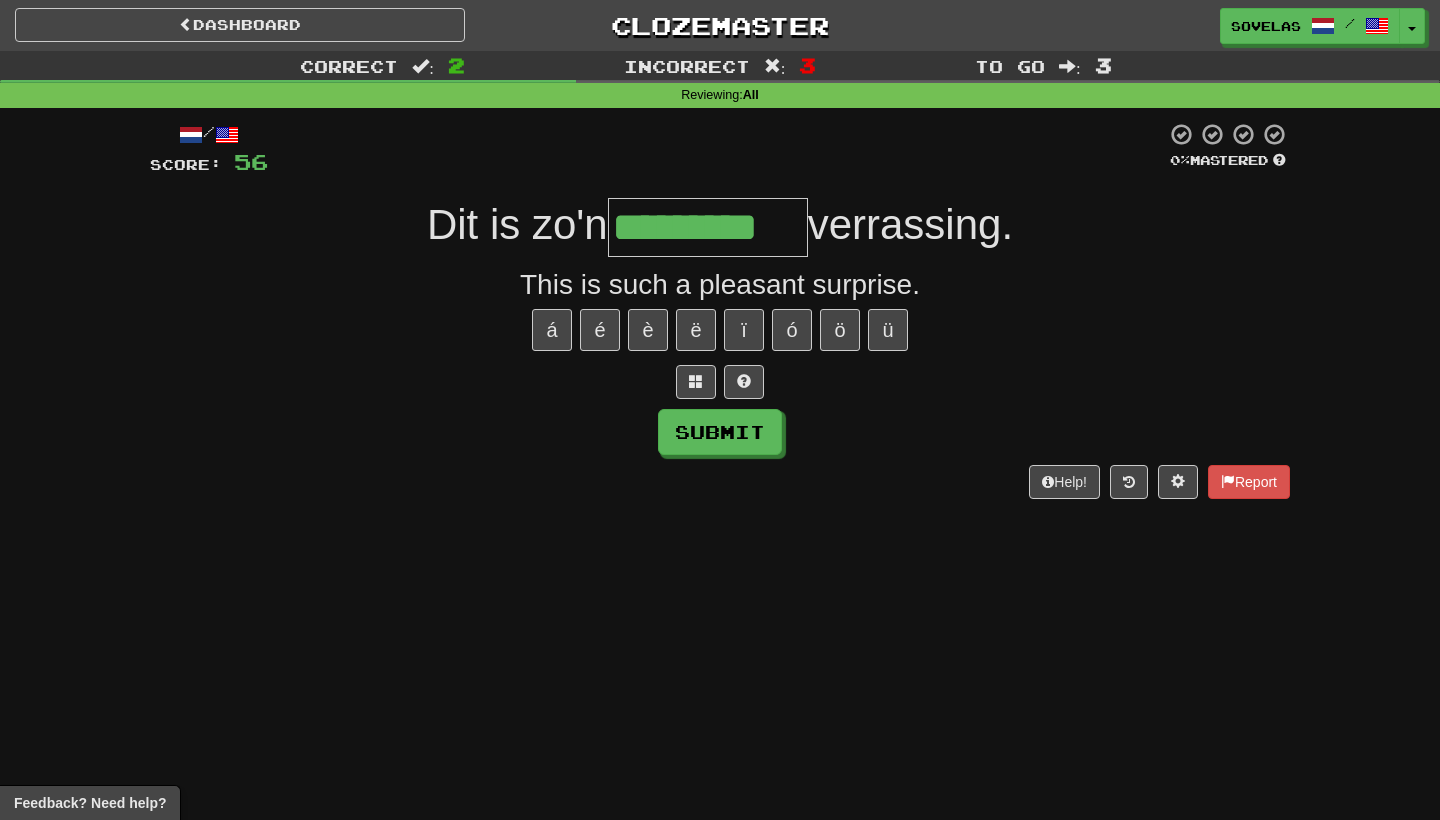 type on "*********" 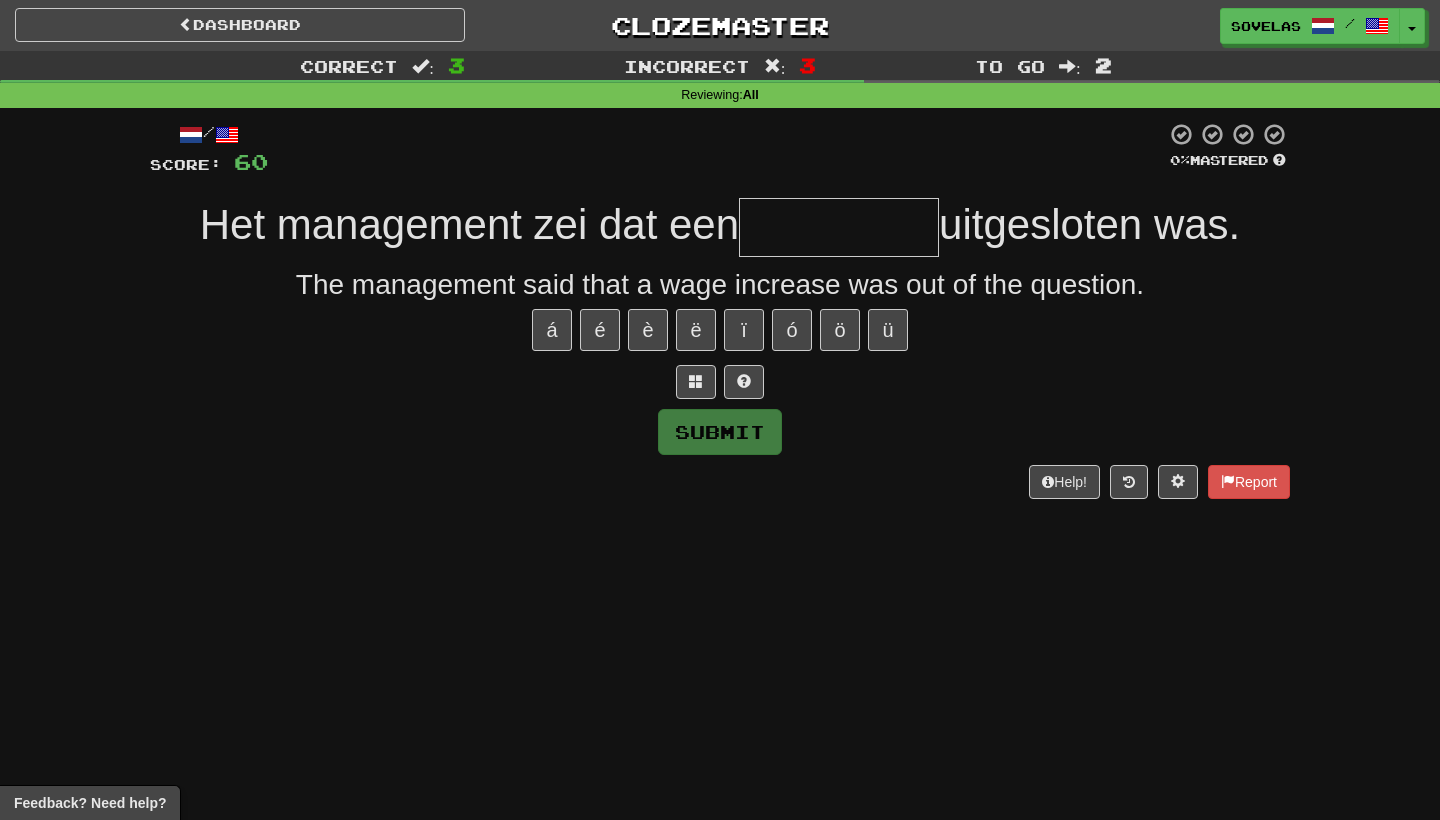 type on "*" 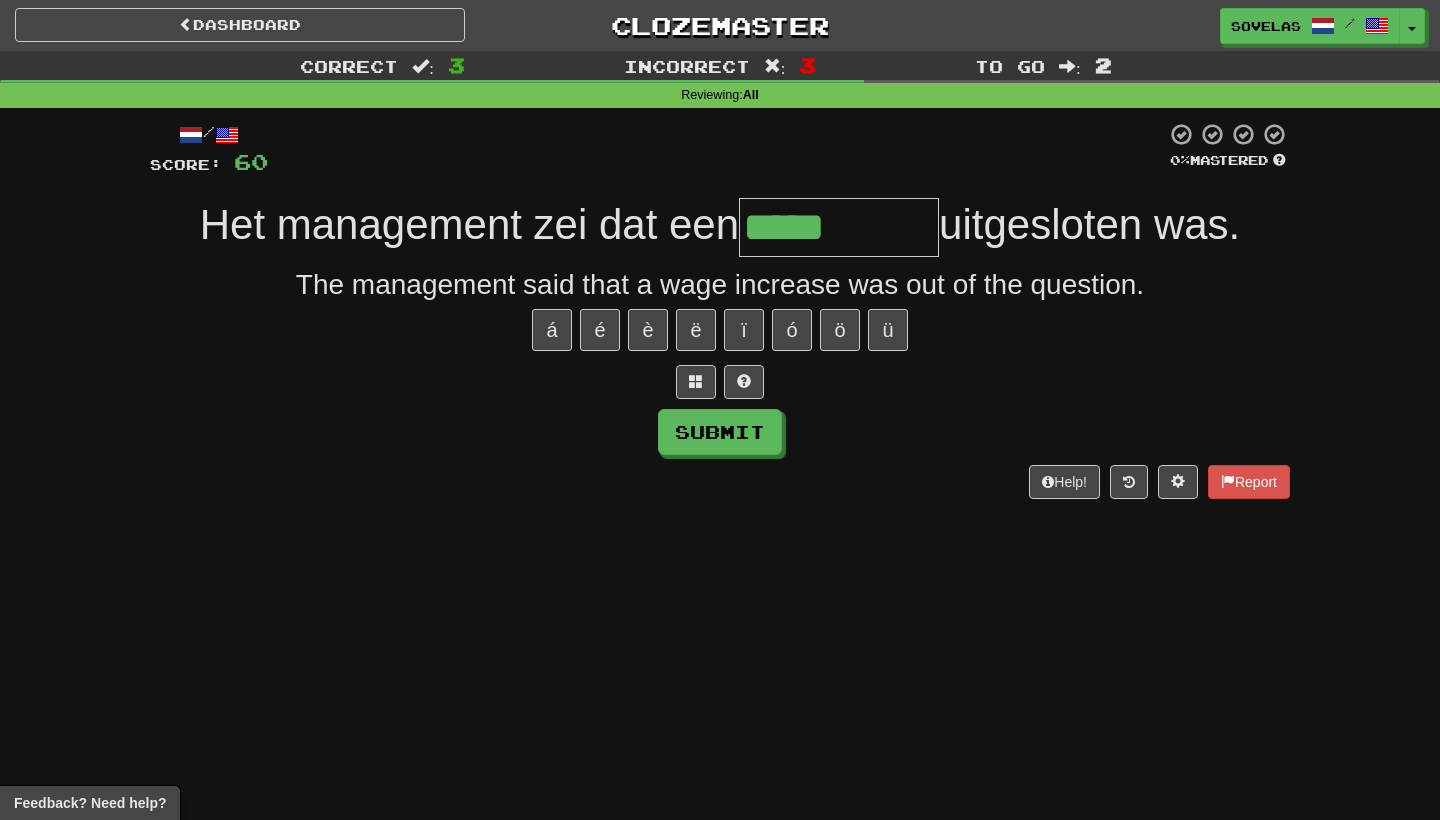 type on "**********" 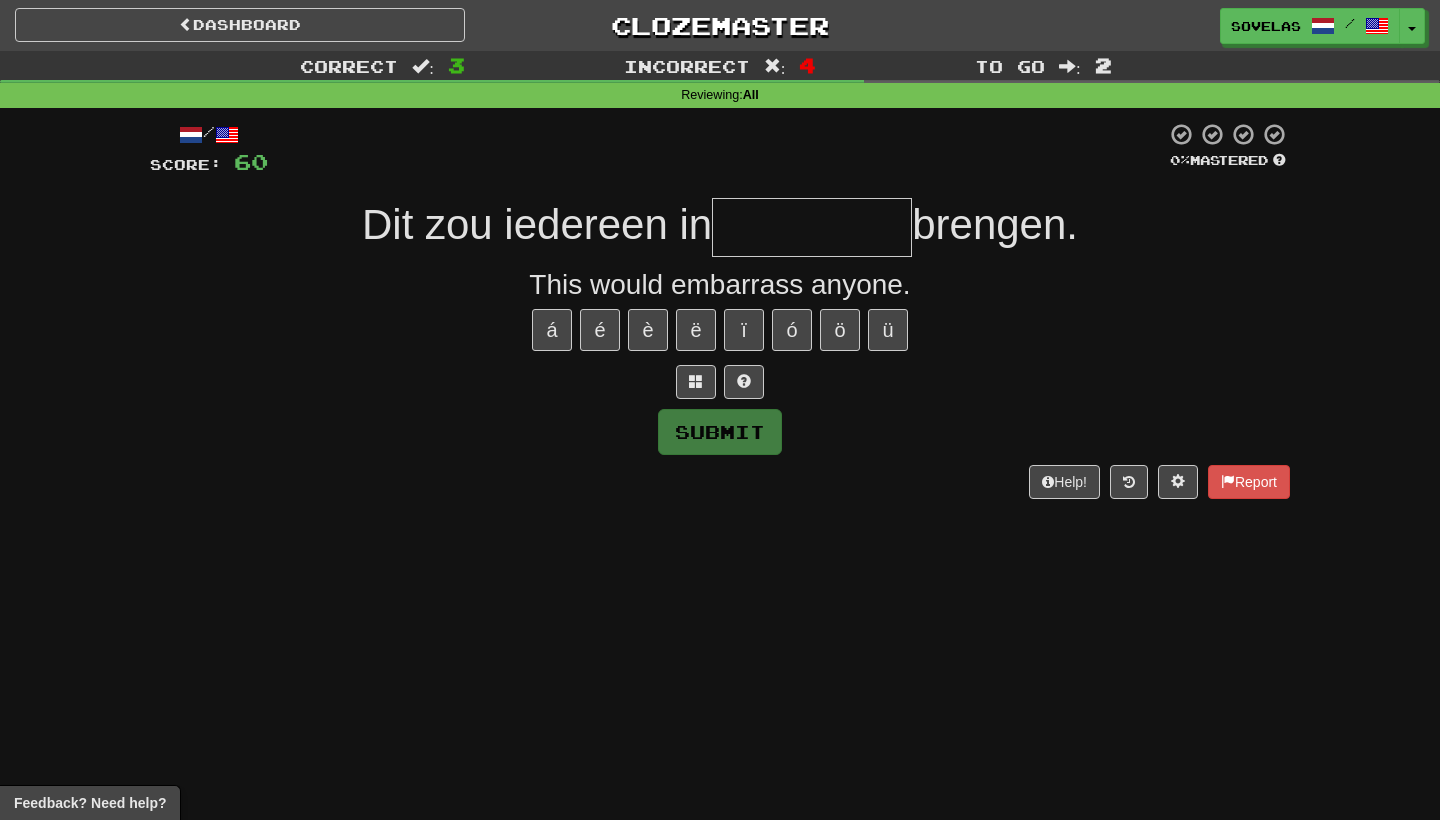 type on "*" 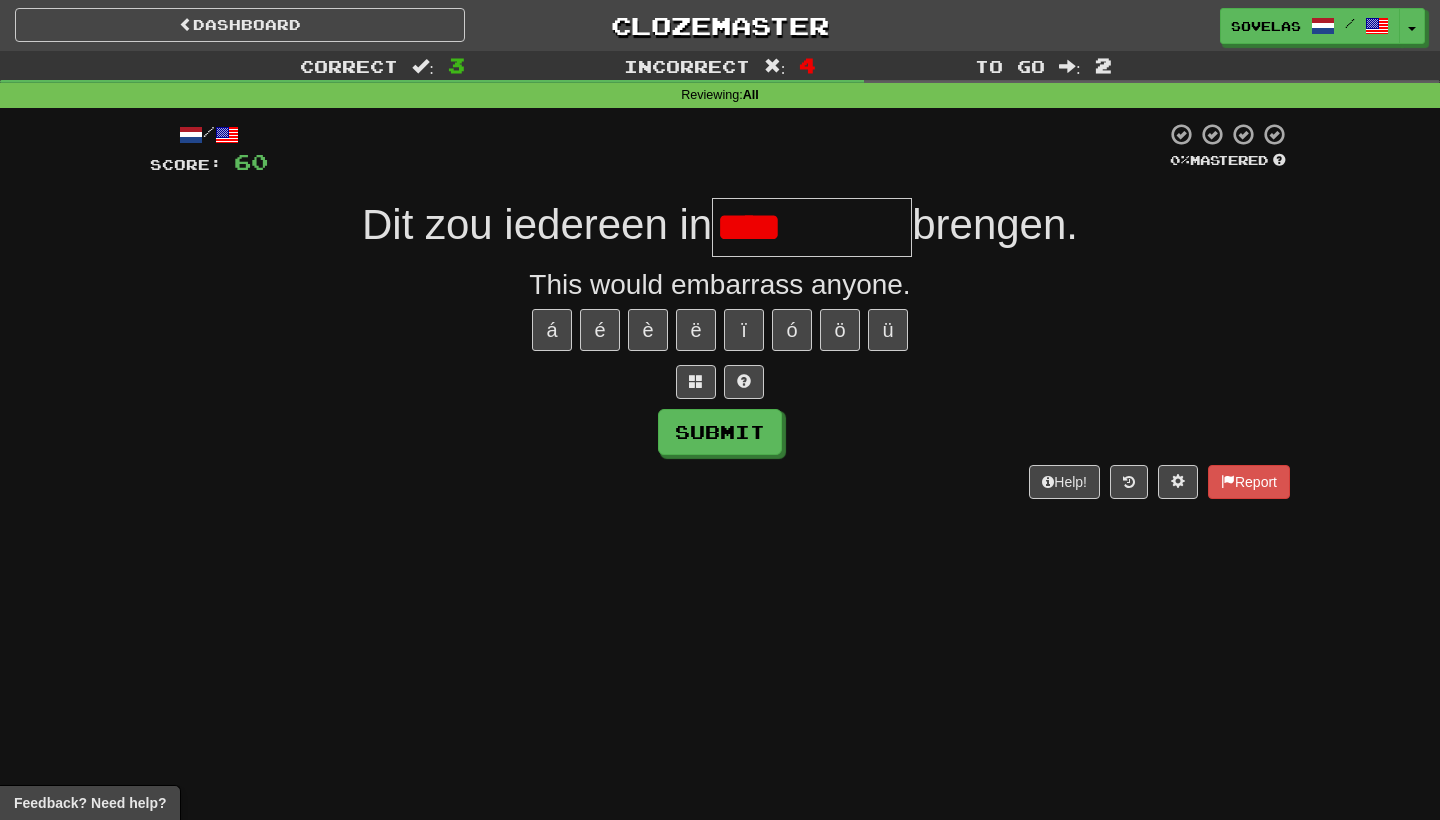 type on "**********" 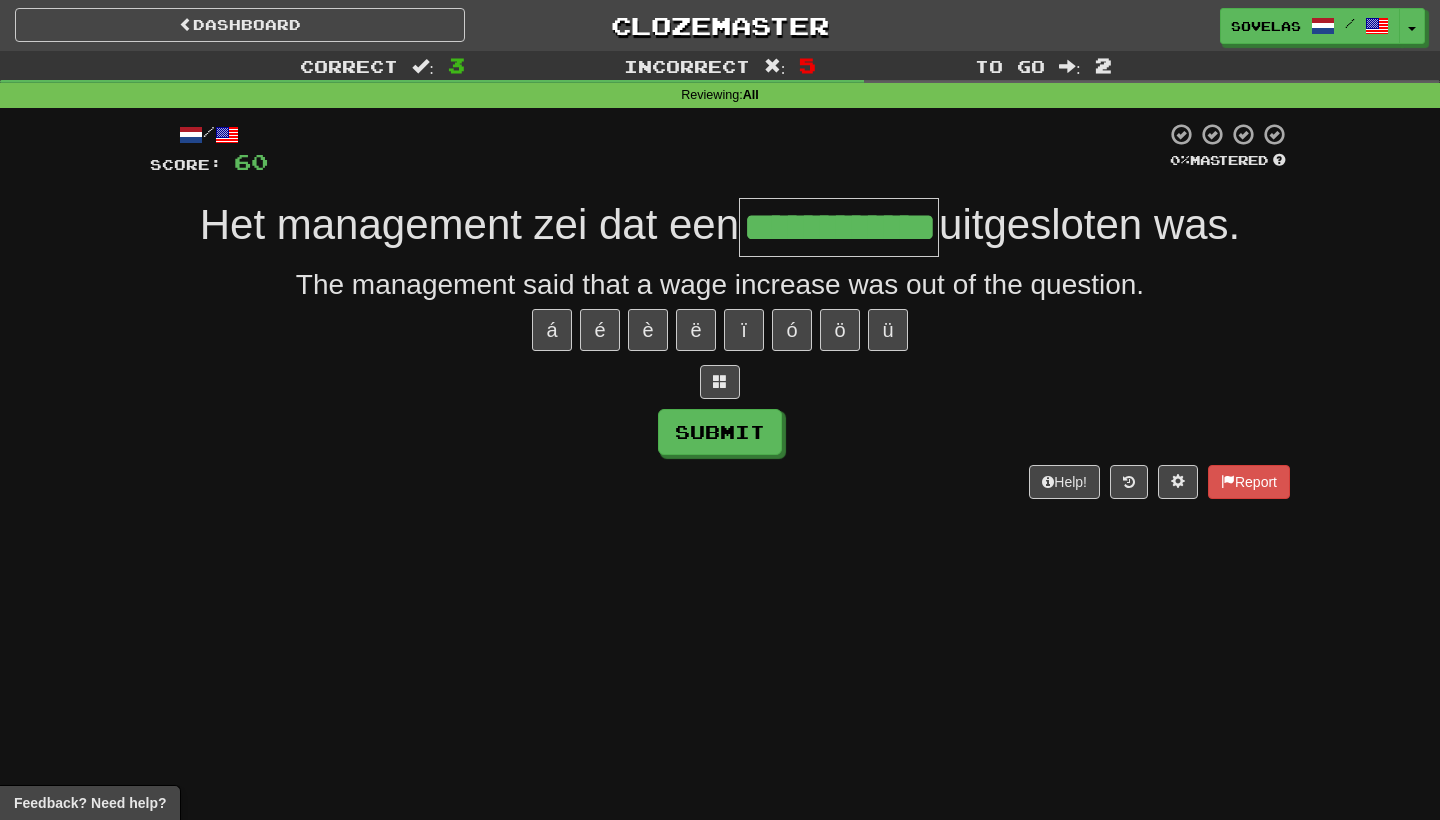 type on "**********" 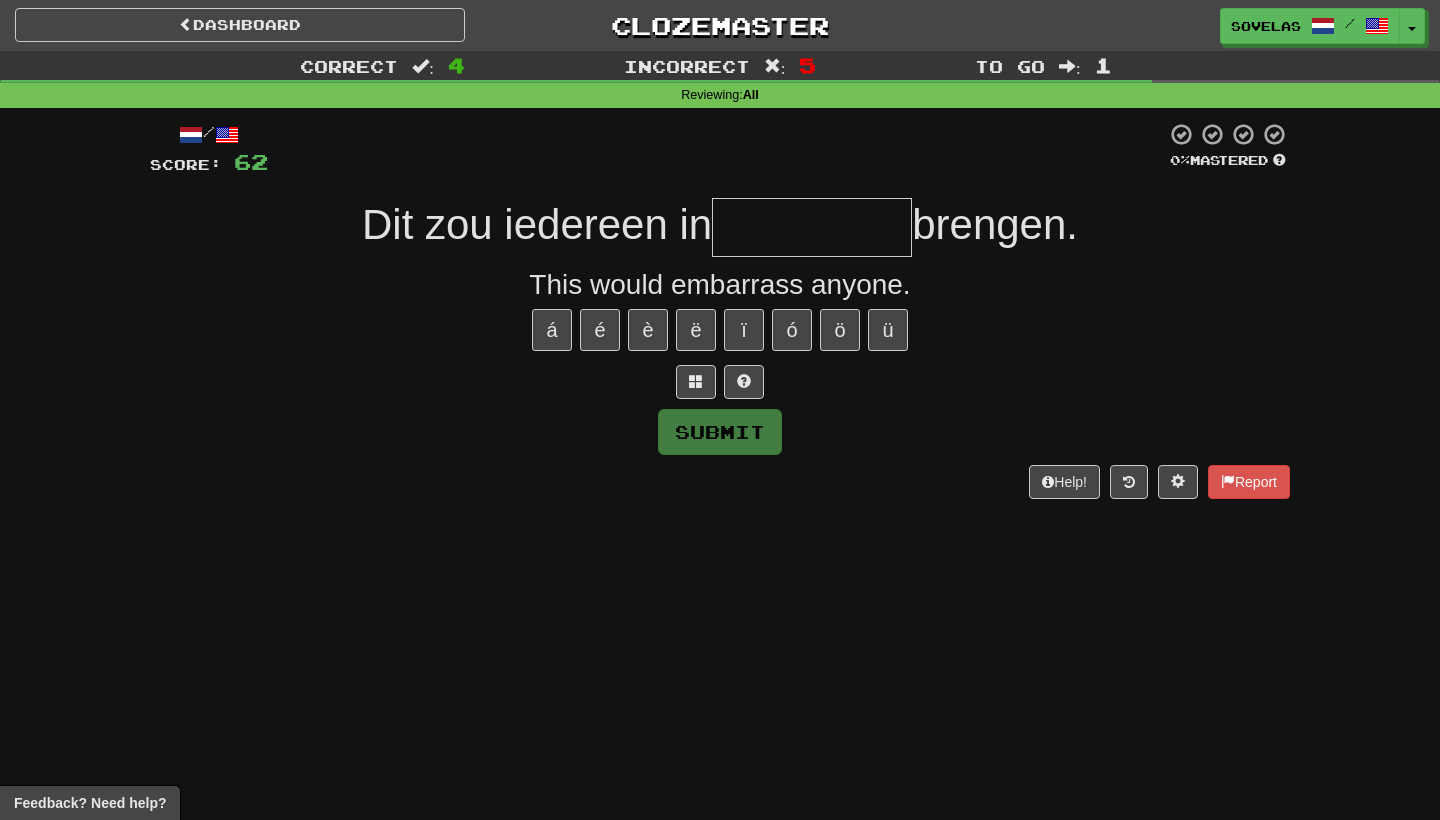 type on "*" 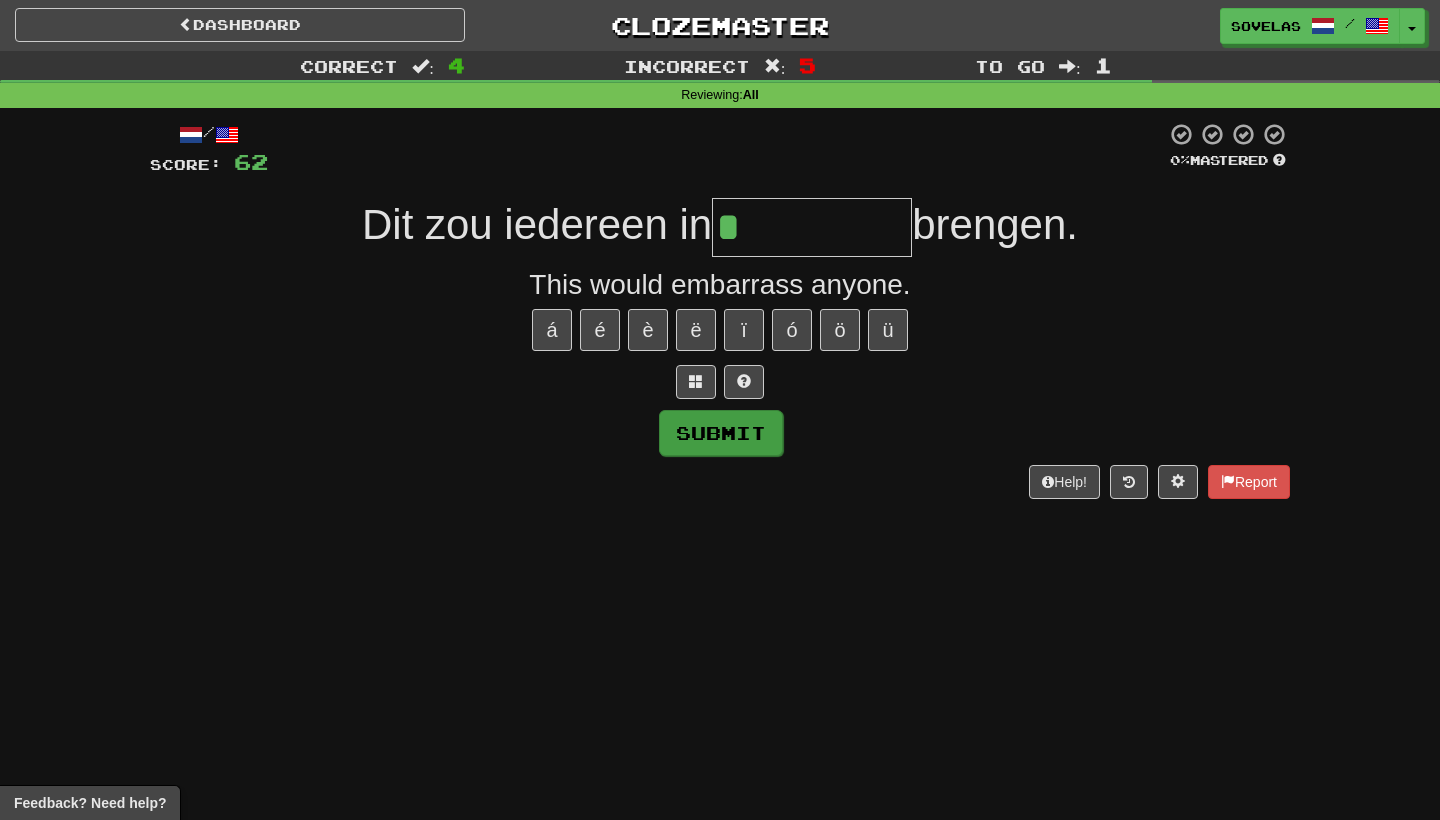 click on "Submit" at bounding box center [721, 433] 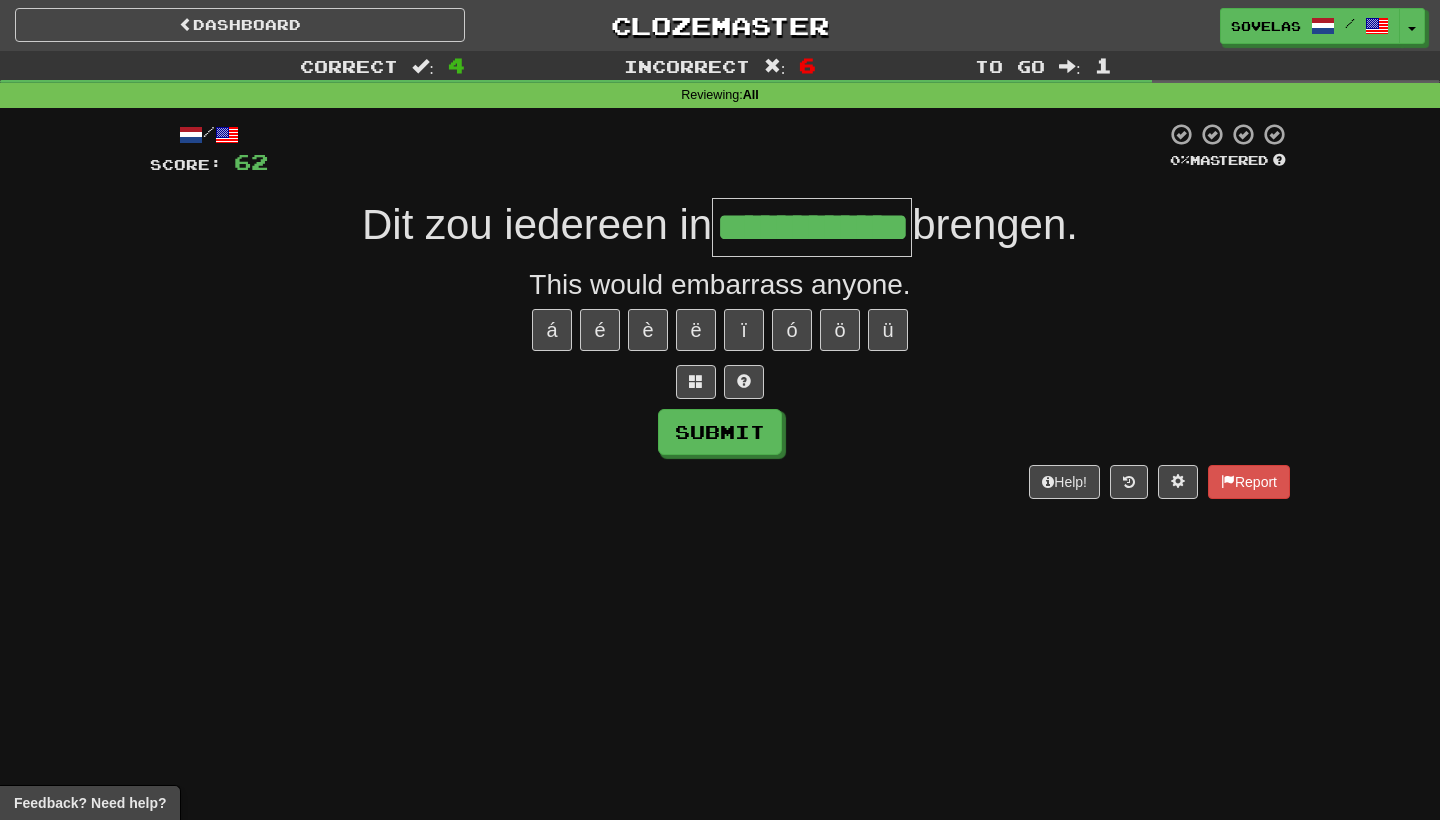 type on "**********" 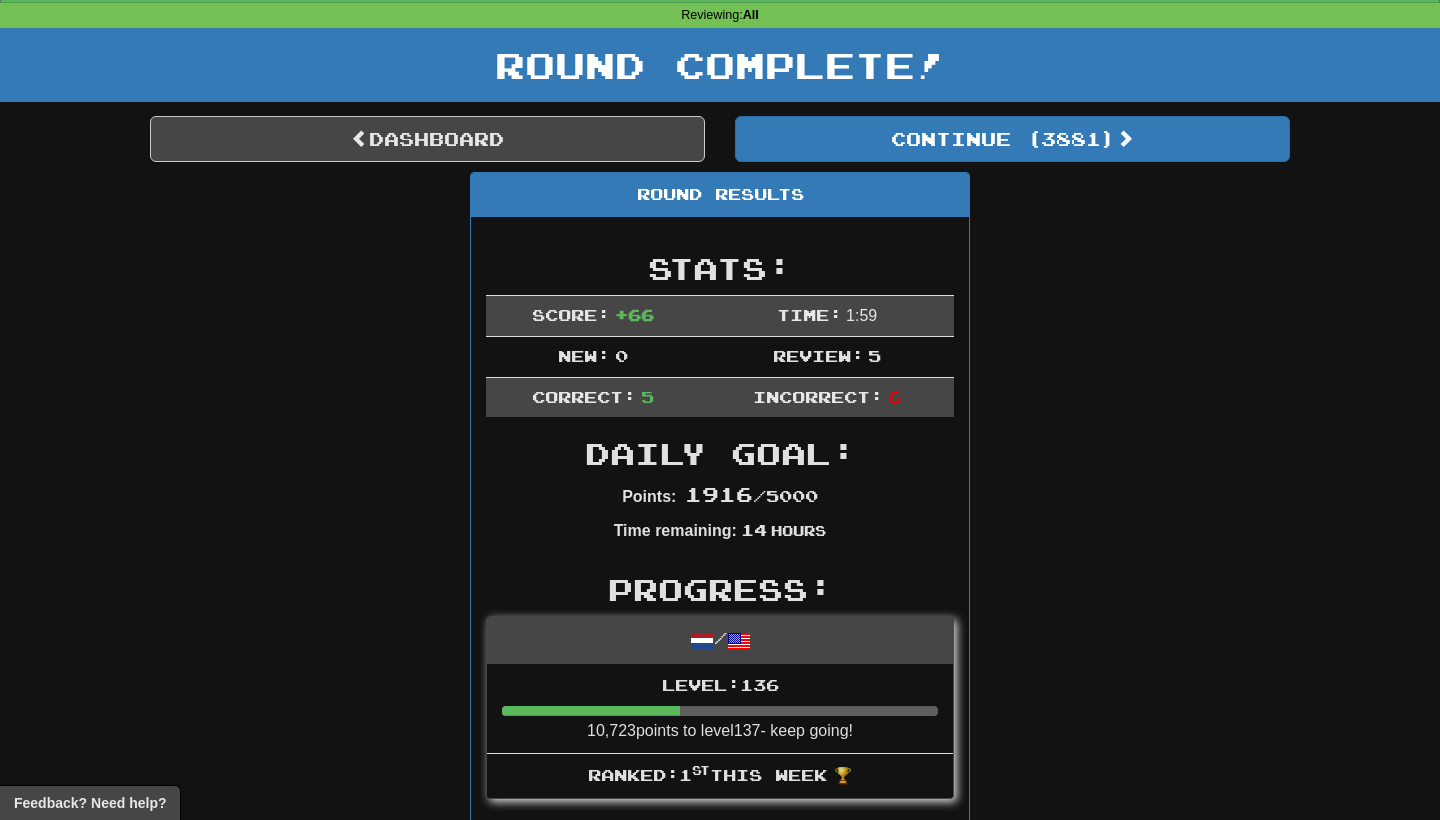 scroll, scrollTop: 0, scrollLeft: 0, axis: both 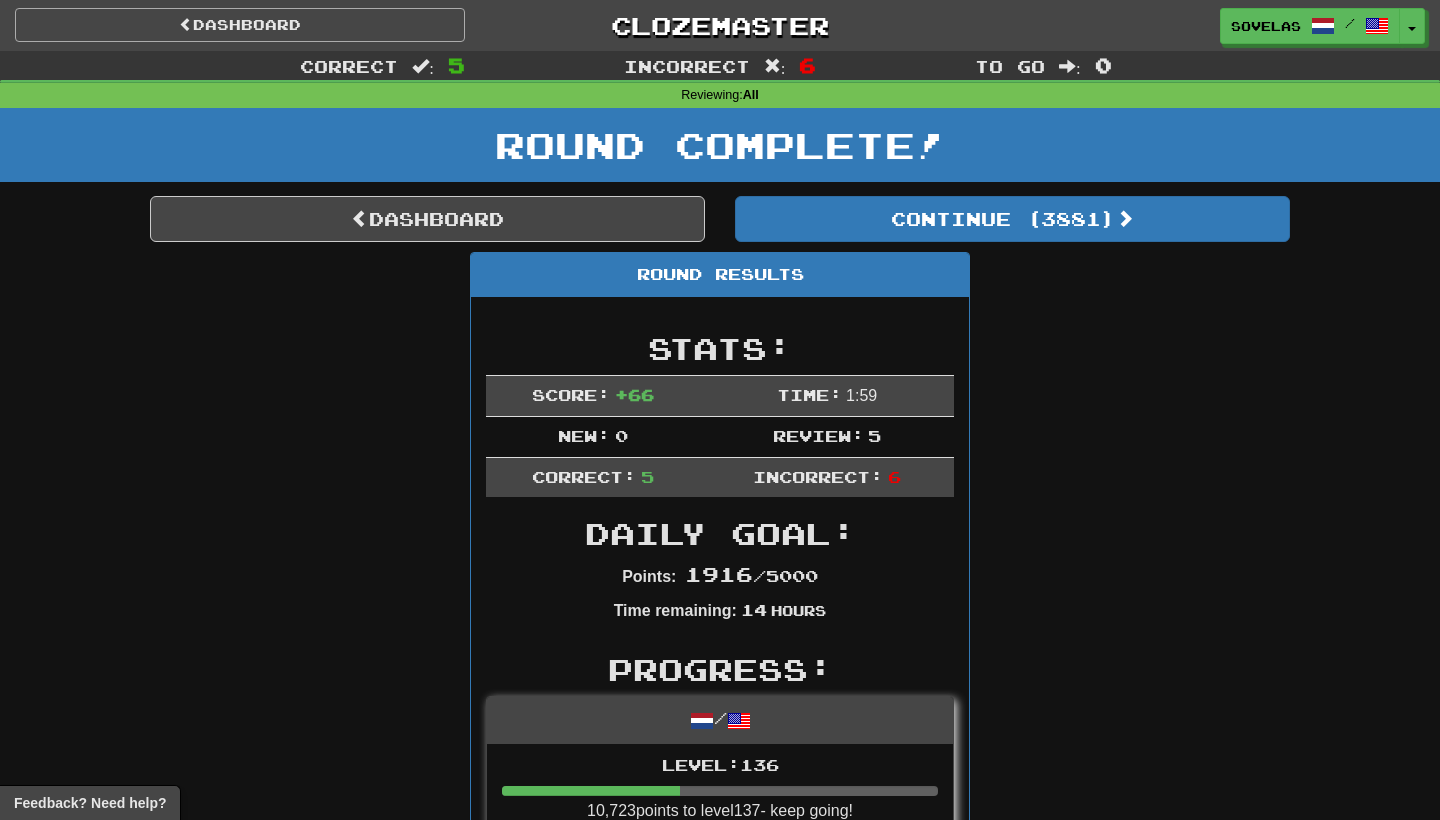 click on "Dashboard" at bounding box center [240, 25] 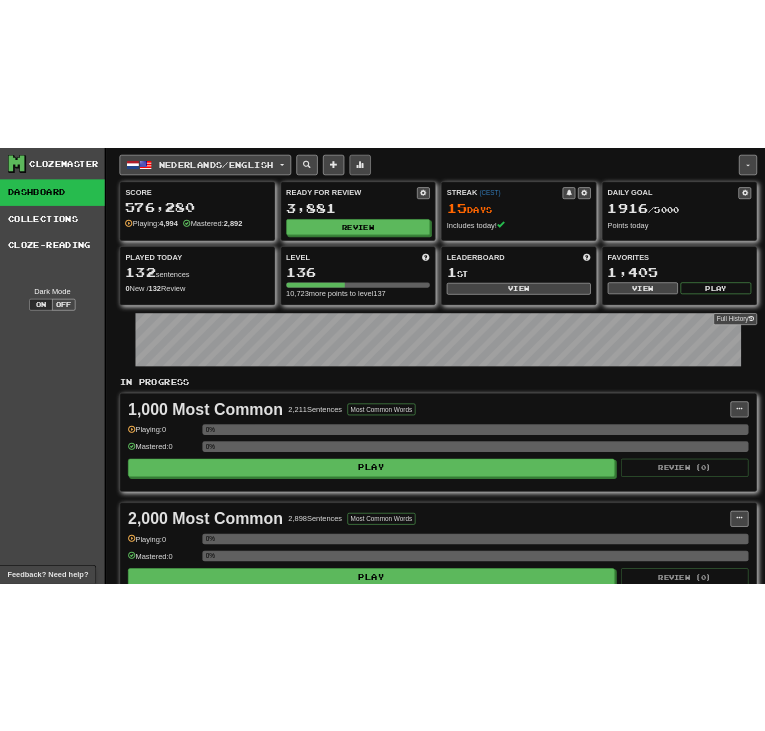 scroll, scrollTop: 0, scrollLeft: 0, axis: both 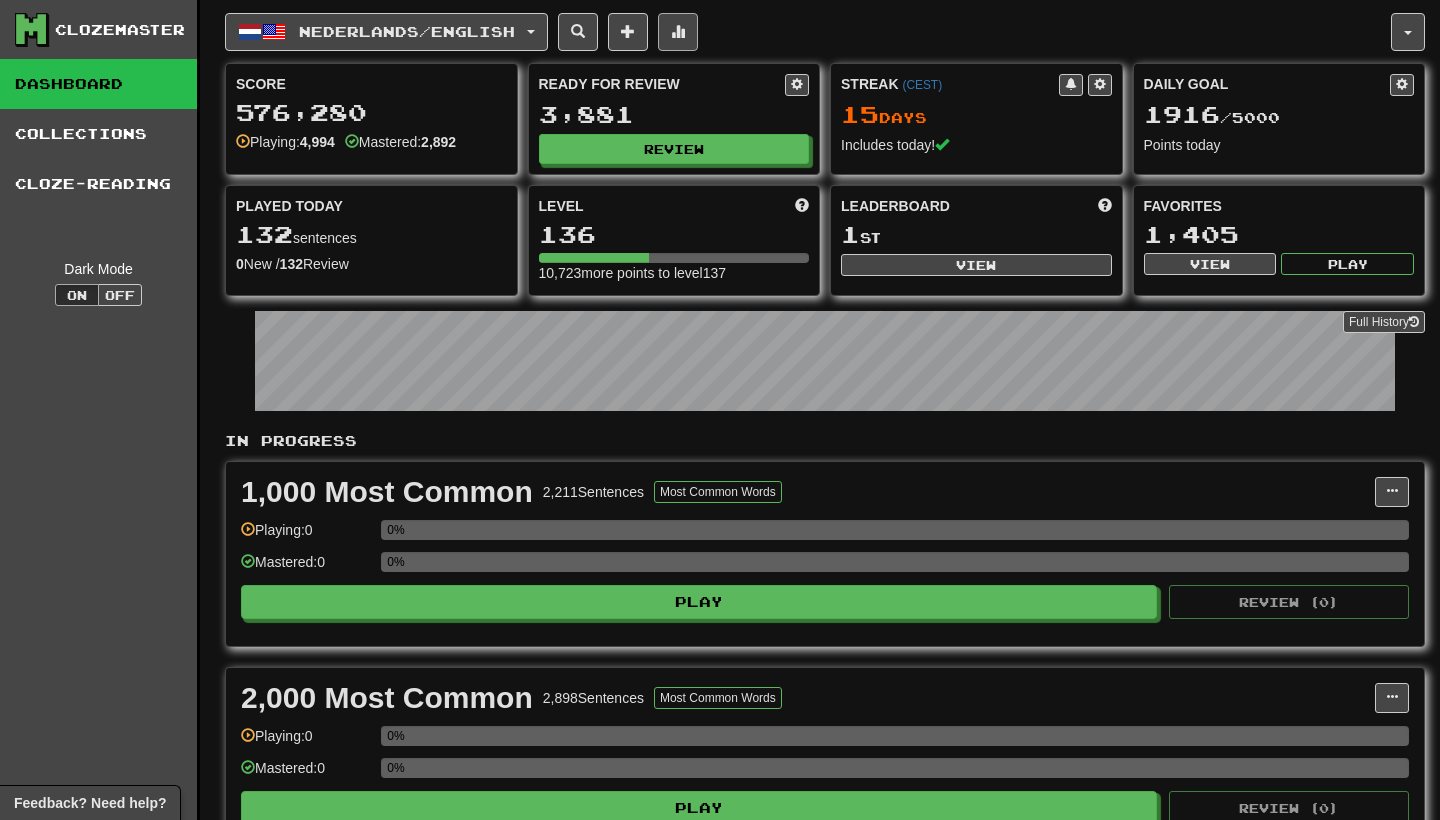 click at bounding box center (678, 32) 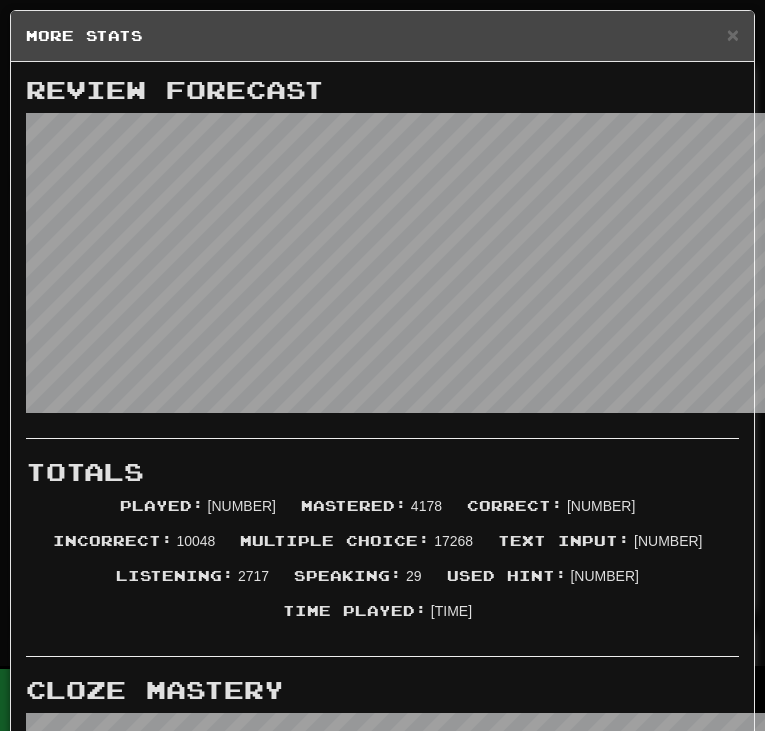 scroll, scrollTop: 0, scrollLeft: 0, axis: both 